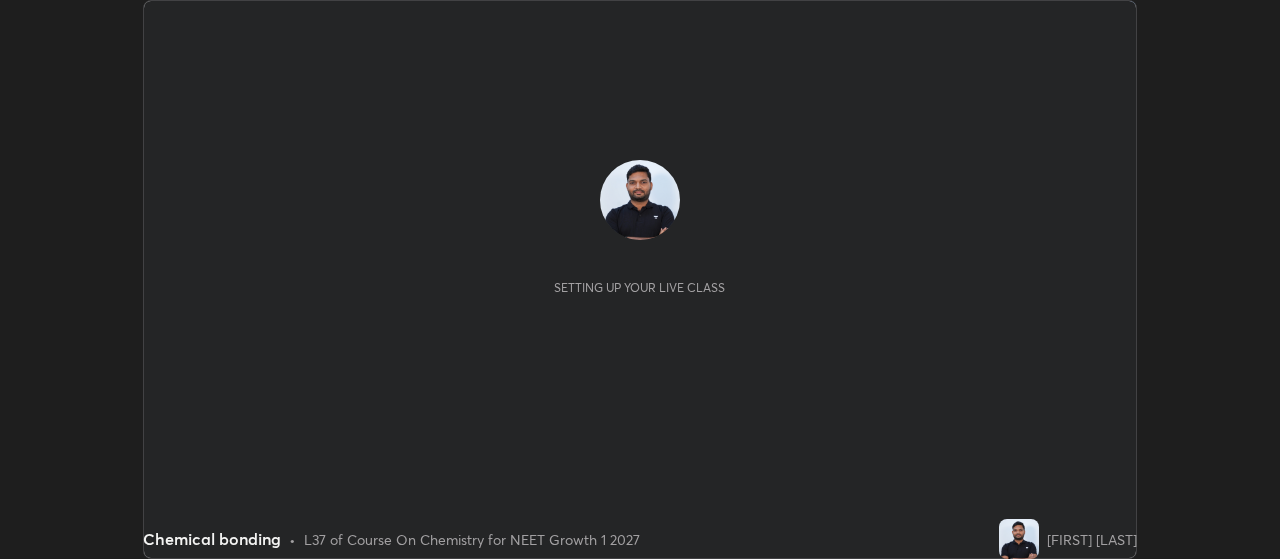 scroll, scrollTop: 0, scrollLeft: 0, axis: both 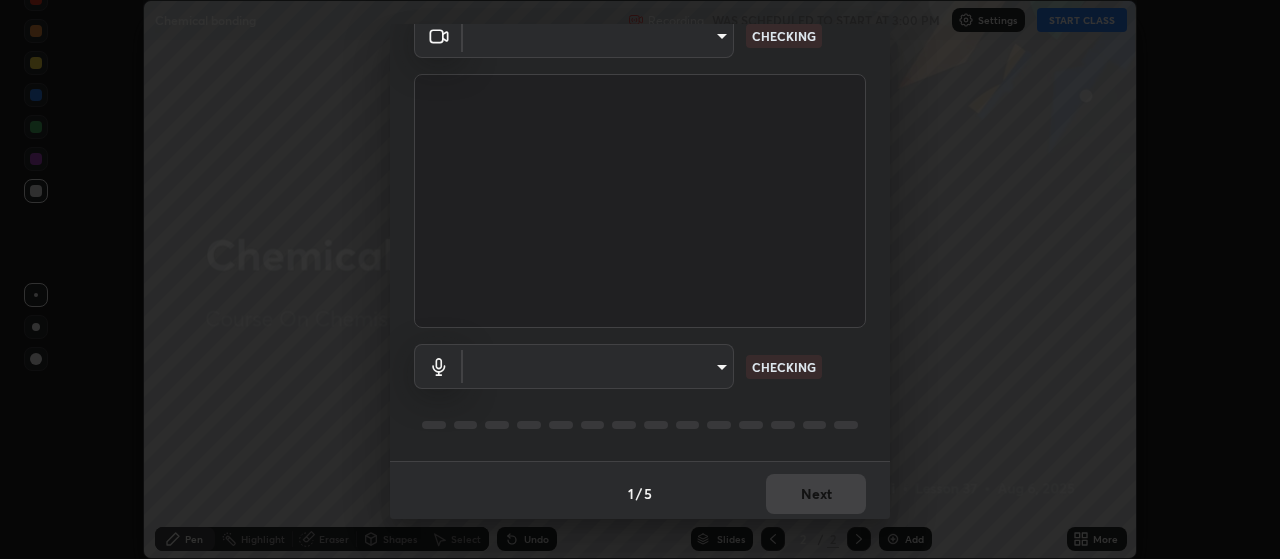 type on "[HASH]" 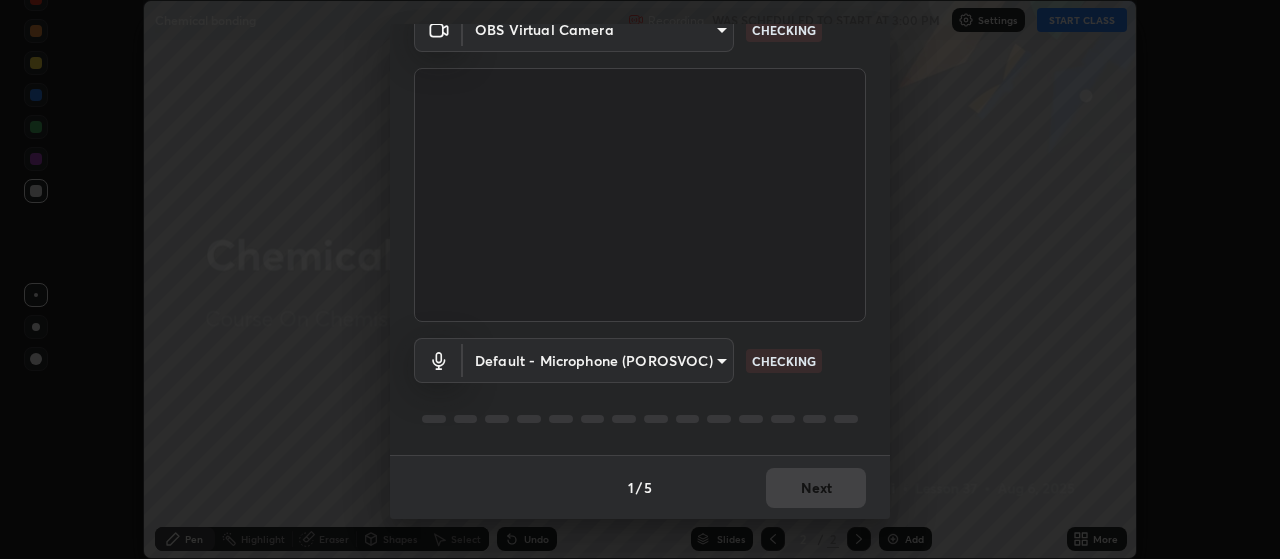 click on "Erase all Chemical bonding Recording WAS SCHEDULED TO START AT  3:00 PM Settings START CLASS Setting up your live class Chemical bonding • L37 of Course On Chemistry for NEET Growth 1 2027 [FIRST] [LAST] Pen Highlight Eraser Shapes Select Undo Slides 2 / 2 Add More No doubts shared Encourage your learners to ask a doubt for better clarity Report an issue Reason for reporting Buffering Chat not working Audio - Video sync issue Educator video quality low ​ Attach an image Report Media settings OBS Virtual Camera [HASH] CHECKING Default - Microphone (POROSVOC) default CHECKING 1 / 5 Next" at bounding box center [640, 279] 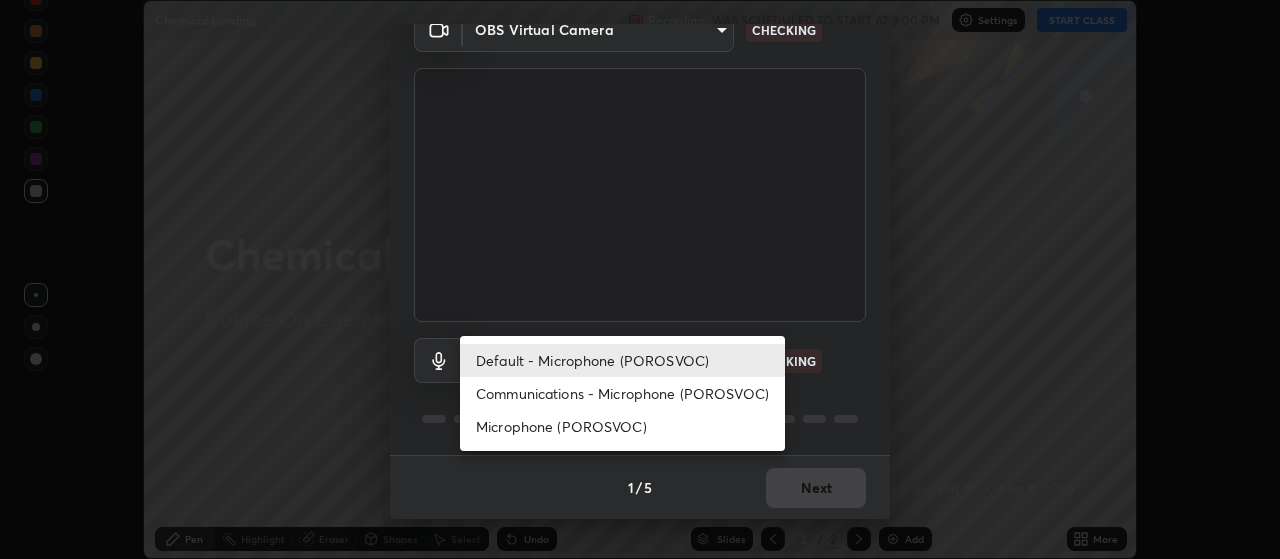 click on "Default - Microphone (POROSVOC)" at bounding box center [622, 360] 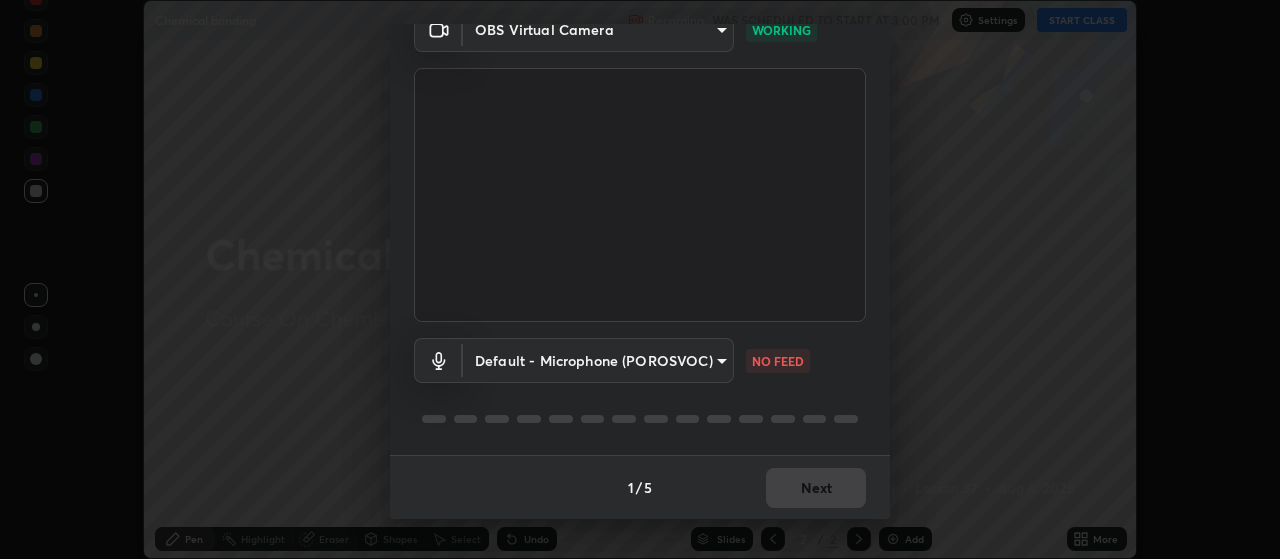 click on "Erase all Chemical bonding Recording WAS SCHEDULED TO START AT  3:00 PM Settings START CLASS Setting up your live class Chemical bonding • L37 of Course On Chemistry for NEET Growth 1 2027 [FIRST] [LAST] Pen Highlight Eraser Shapes Select Undo Slides 2 / 2 Add More No doubts shared Encourage your learners to ask a doubt for better clarity Report an issue Reason for reporting Buffering Chat not working Audio - Video sync issue Educator video quality low ​ Attach an image Report Media settings OBS Virtual Camera [HASH] WORKING Default - Microphone (POROSVOC) default NO FEED 1 / 5 Next" at bounding box center (640, 279) 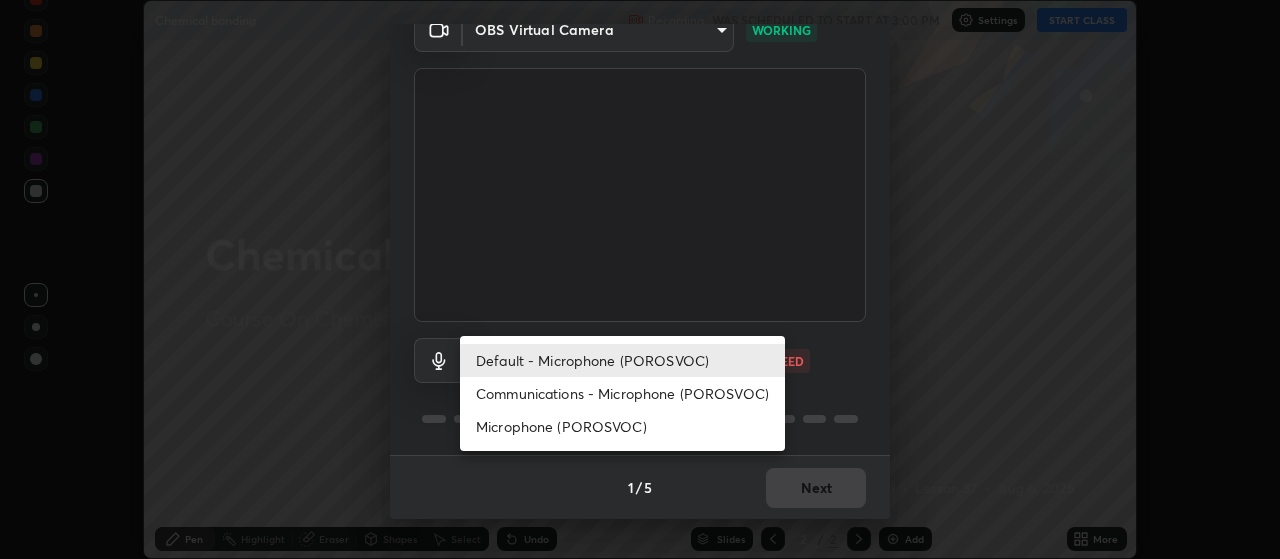 click on "Communications - Microphone (POROSVOC)" at bounding box center [622, 393] 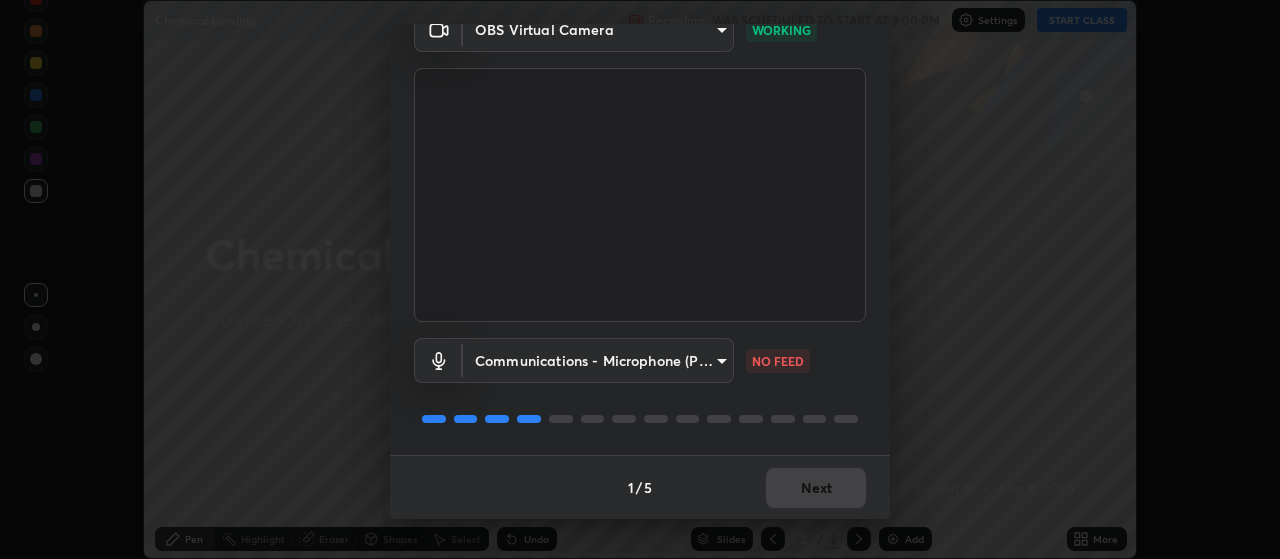 click on "Erase all Chemical bonding Recording WAS SCHEDULED TO START AT  3:00 PM Settings START CLASS Setting up your live class Chemical bonding • L37 of Course On Chemistry for NEET Growth 1 2027 [FIRST] [LAST] Pen Highlight Eraser Shapes Select Undo Slides 2 / 2 Add More No doubts shared Encourage your learners to ask a doubt for better clarity Report an issue Reason for reporting Buffering Chat not working Audio - Video sync issue Educator video quality low ​ Attach an image Report Media settings OBS Virtual Camera [HASH] WORKING Communications - Microphone (POROSVOC) communications NO FEED 1 / 5 Next" at bounding box center [640, 279] 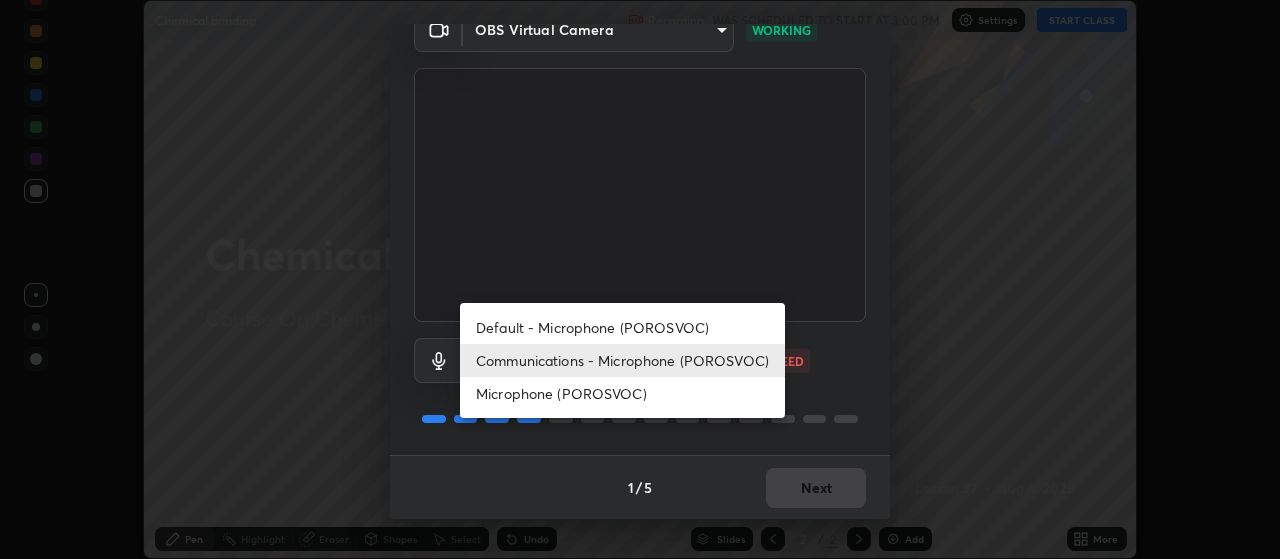 click on "Default - Microphone (POROSVOC)" at bounding box center [622, 327] 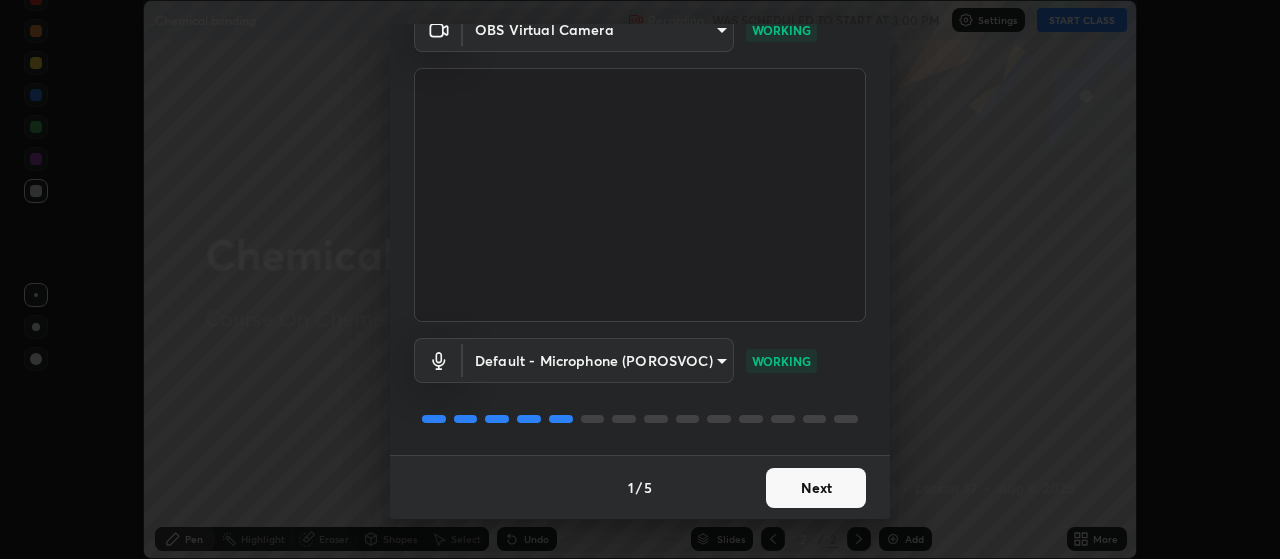 click on "Next" at bounding box center (816, 488) 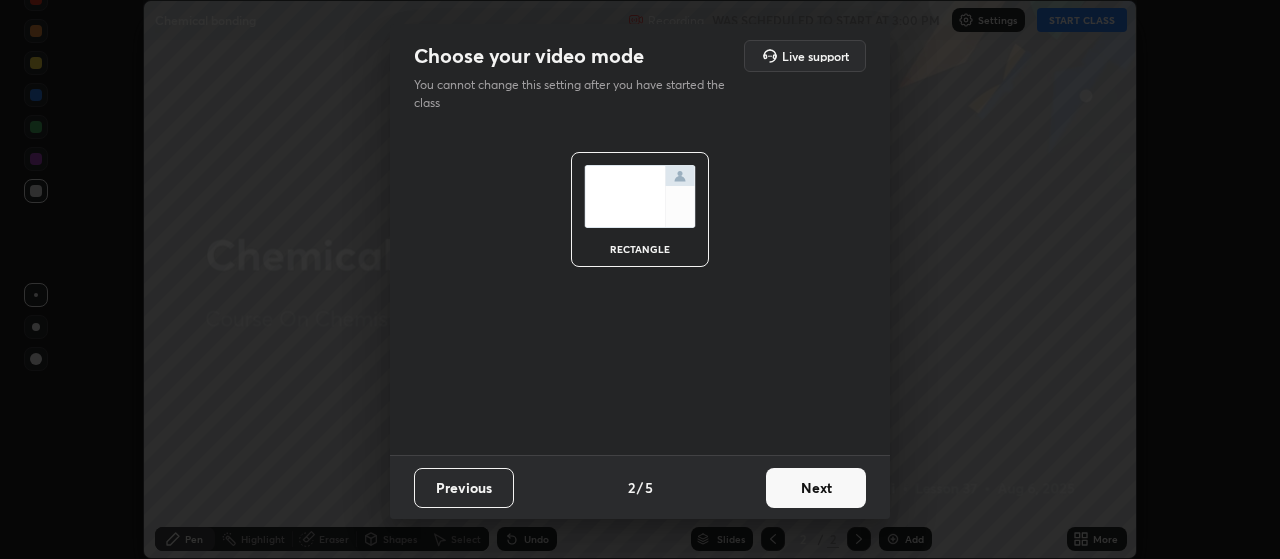 scroll, scrollTop: 0, scrollLeft: 0, axis: both 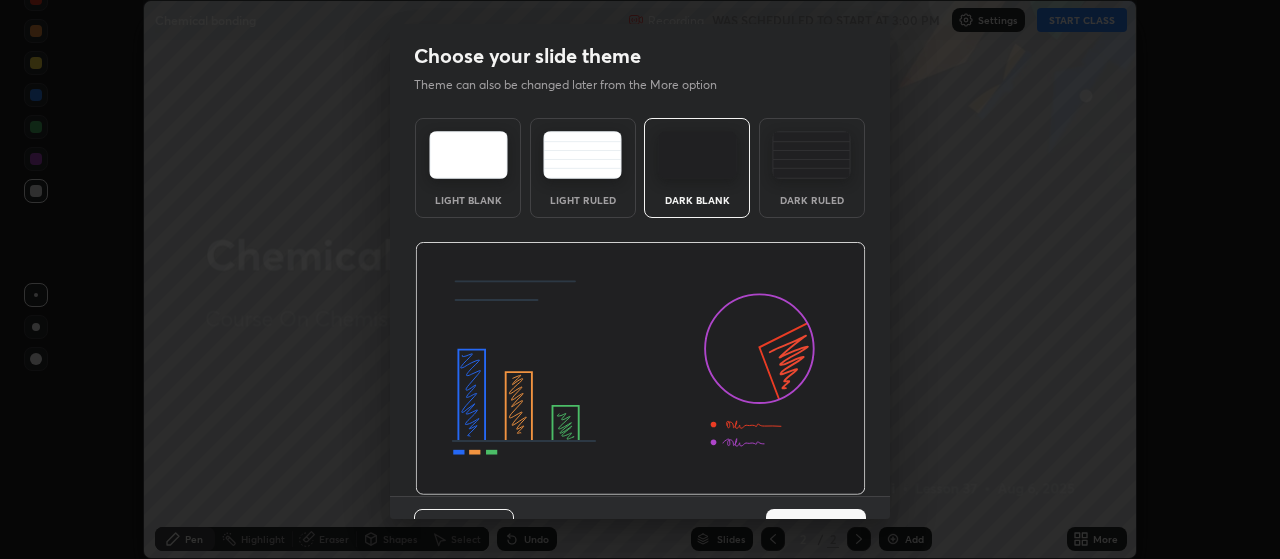 click on "Next" at bounding box center (816, 529) 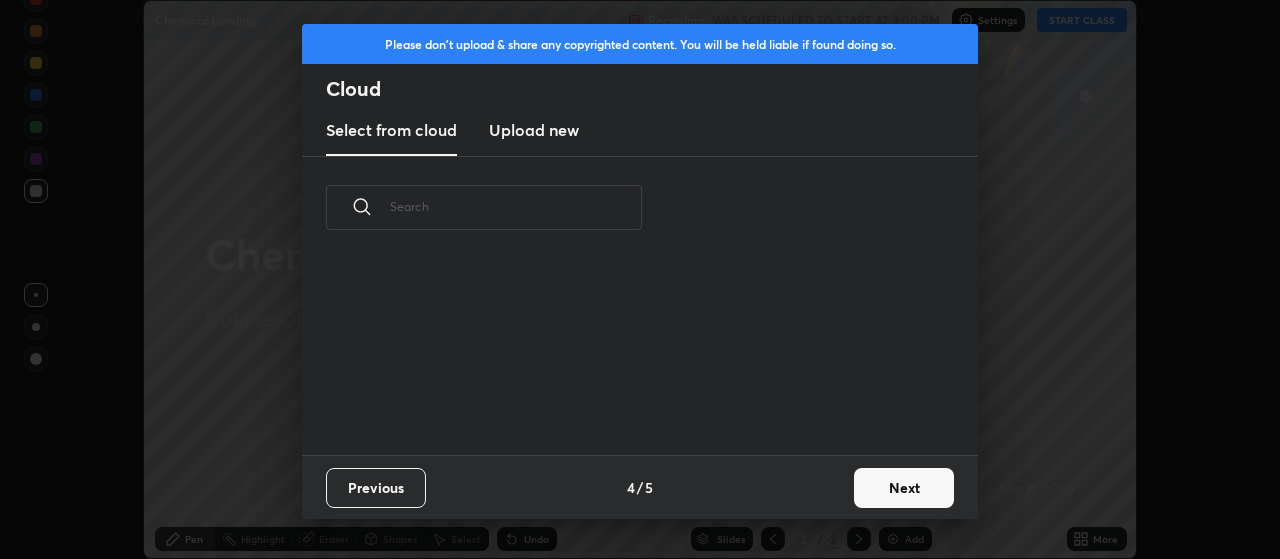 click on "Next" at bounding box center (904, 488) 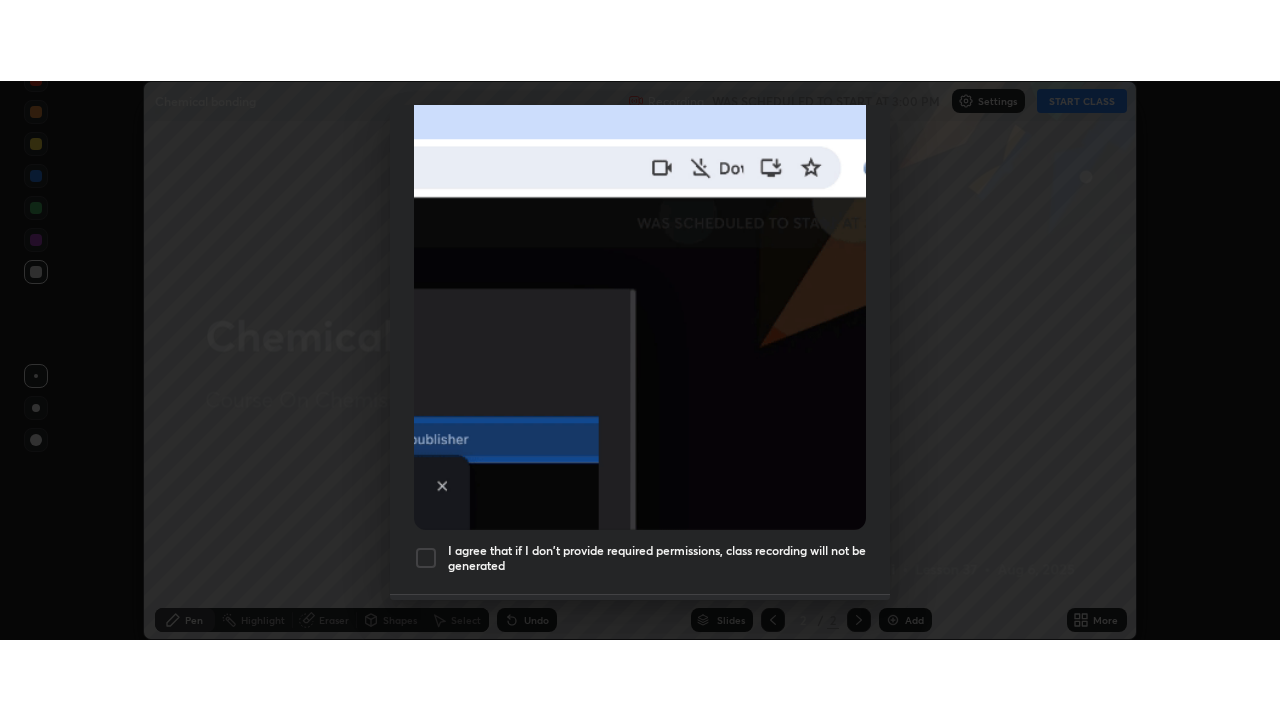 scroll, scrollTop: 505, scrollLeft: 0, axis: vertical 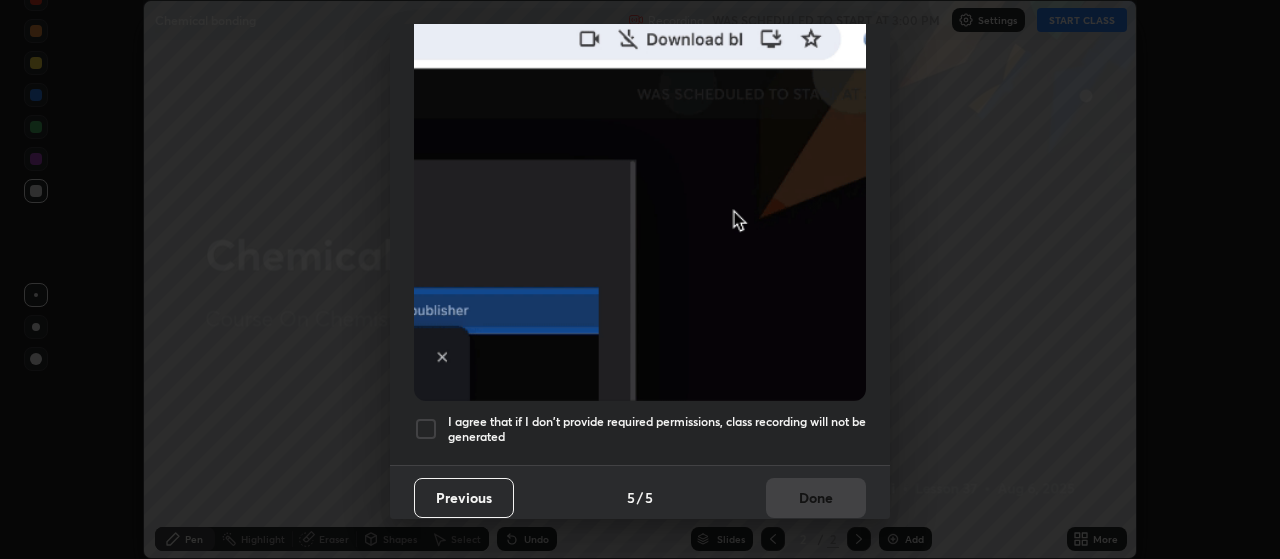 click at bounding box center [426, 429] 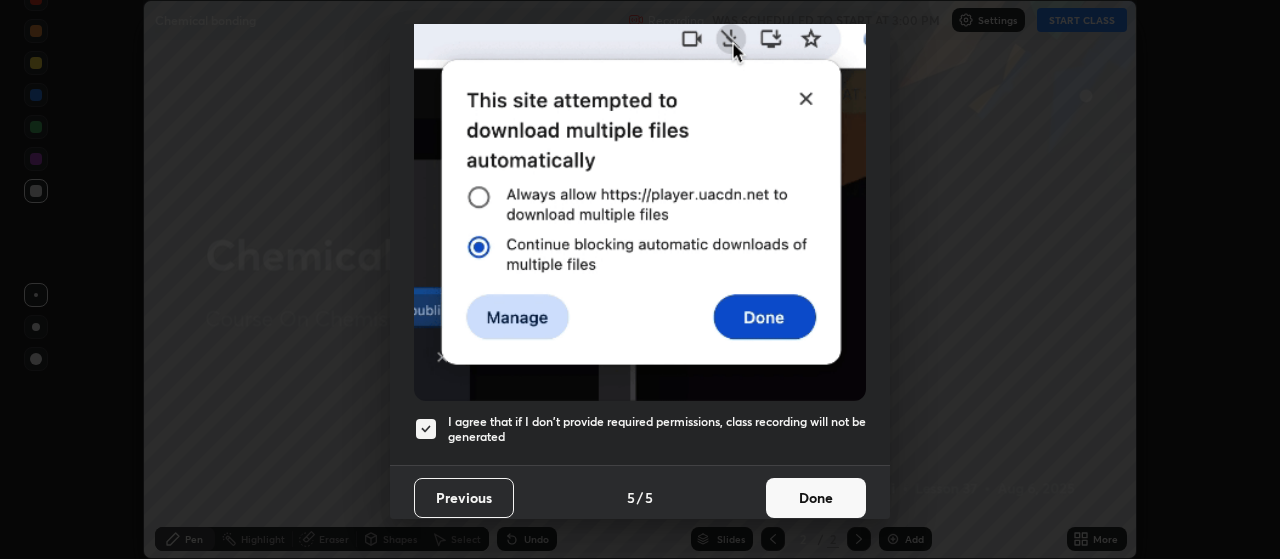 click on "Done" at bounding box center (816, 498) 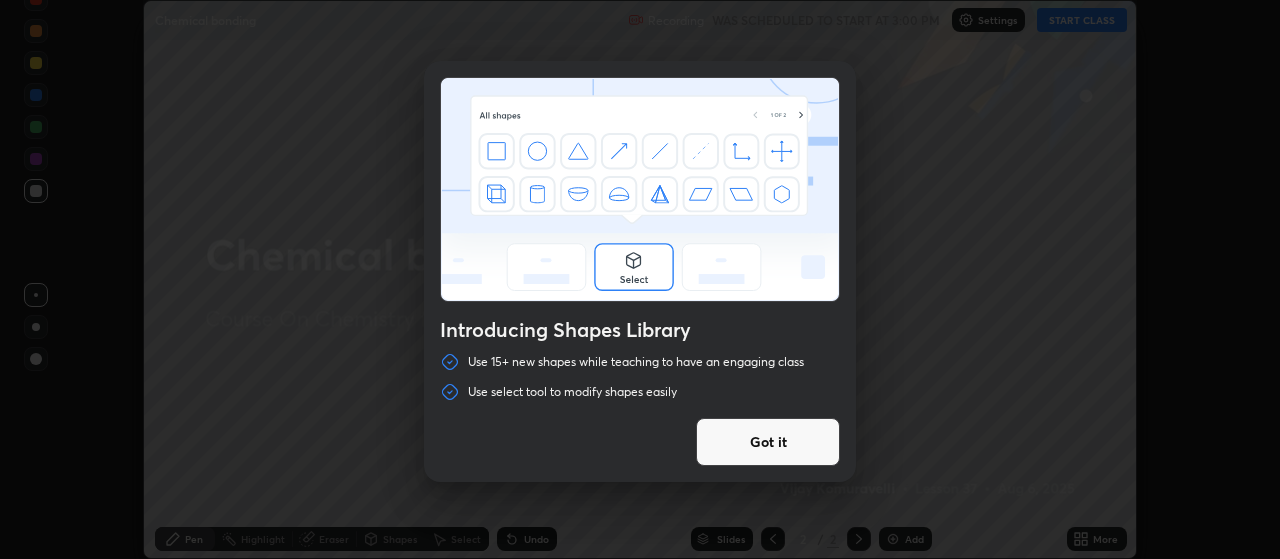 click on "Introducing Shapes Library Use 15+ new shapes while teaching to have an engaging class Use select tool to modify shapes easily Got it" at bounding box center (640, 279) 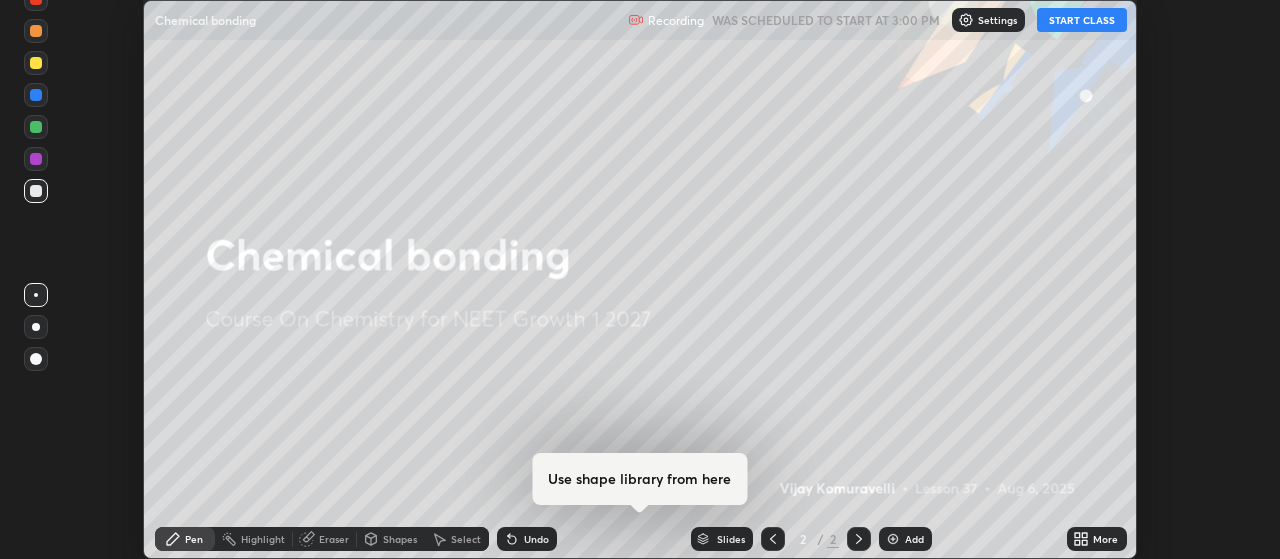 click on "START CLASS" at bounding box center [1082, 20] 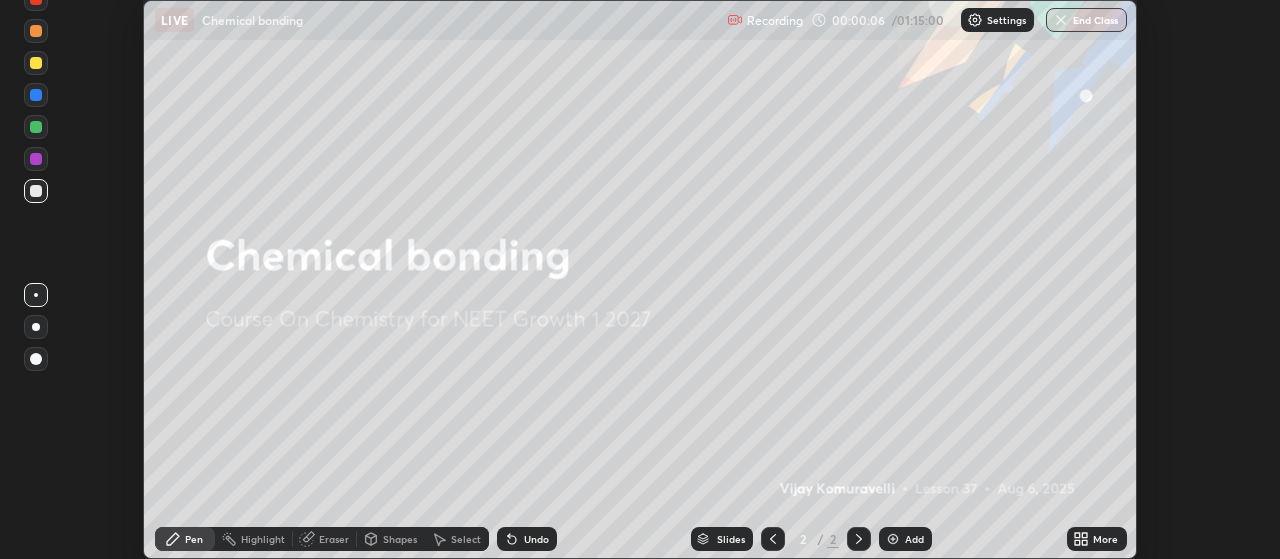 click 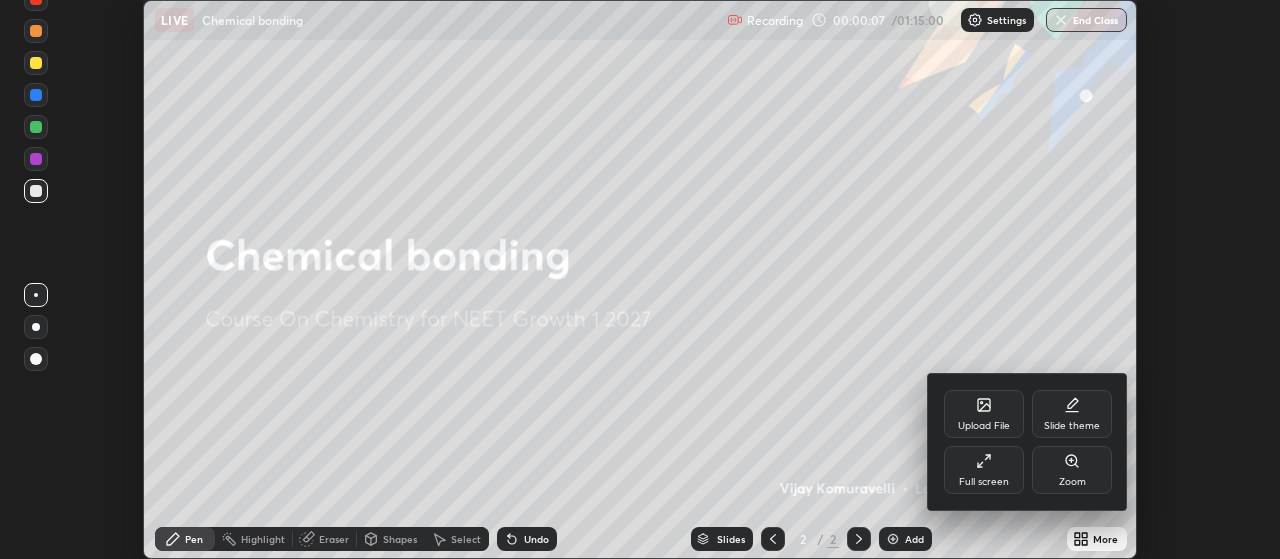 click on "Full screen" at bounding box center [984, 482] 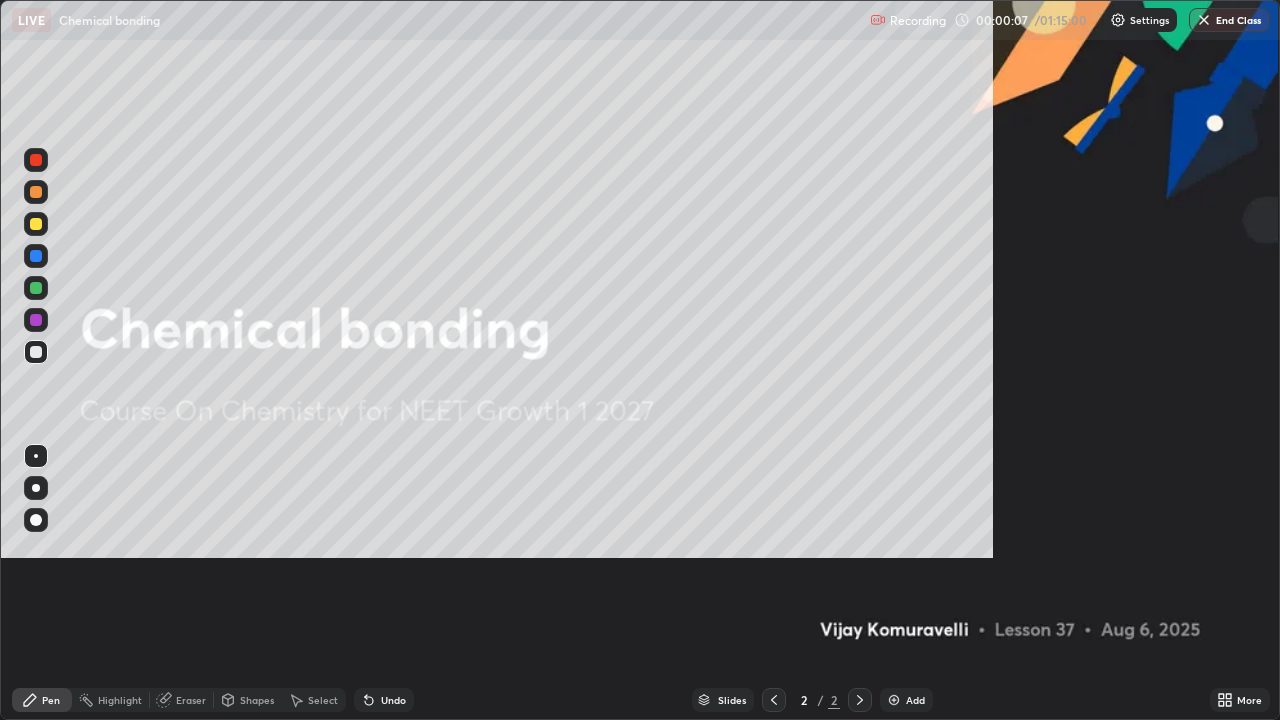 scroll, scrollTop: 99280, scrollLeft: 98720, axis: both 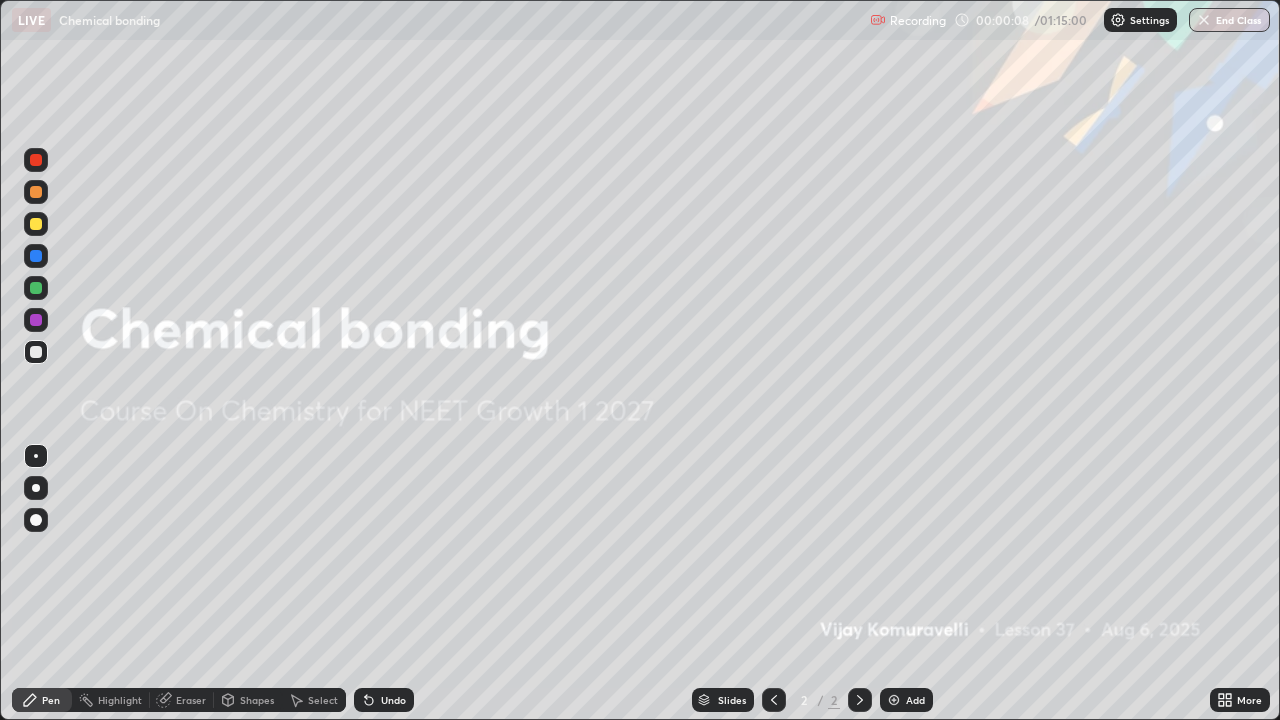 click on "Add" at bounding box center [906, 700] 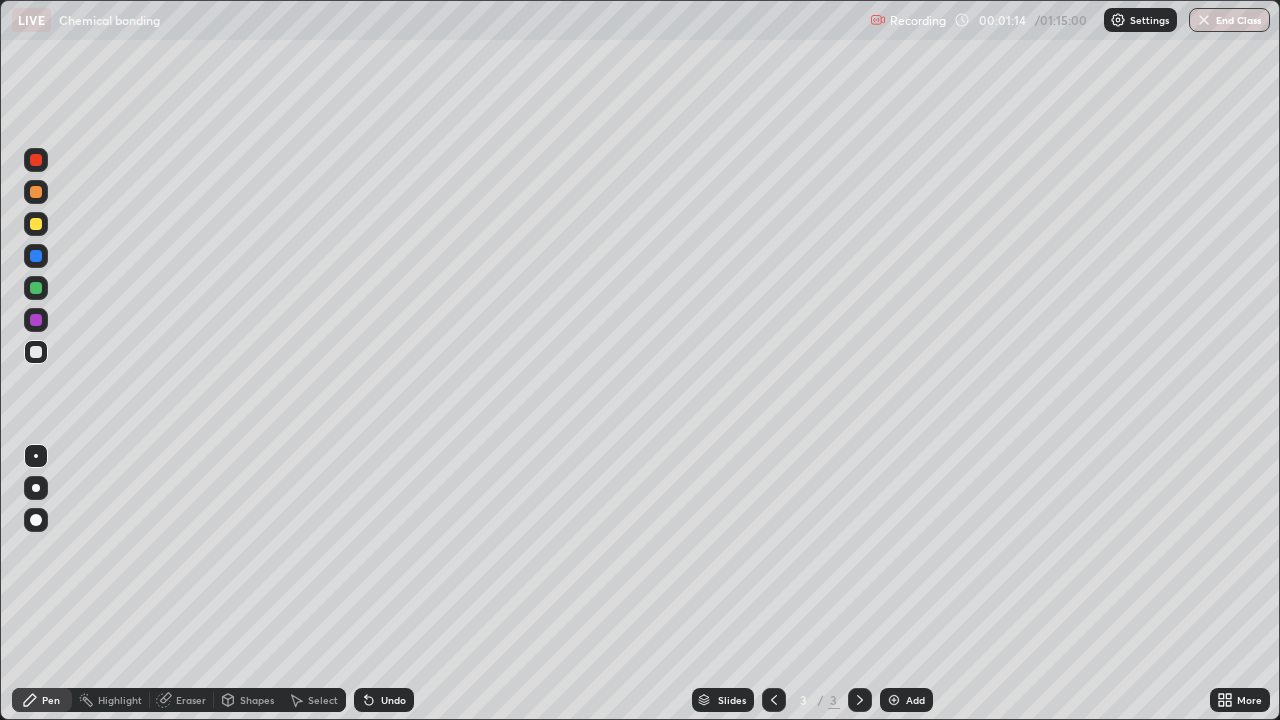 click at bounding box center (36, 224) 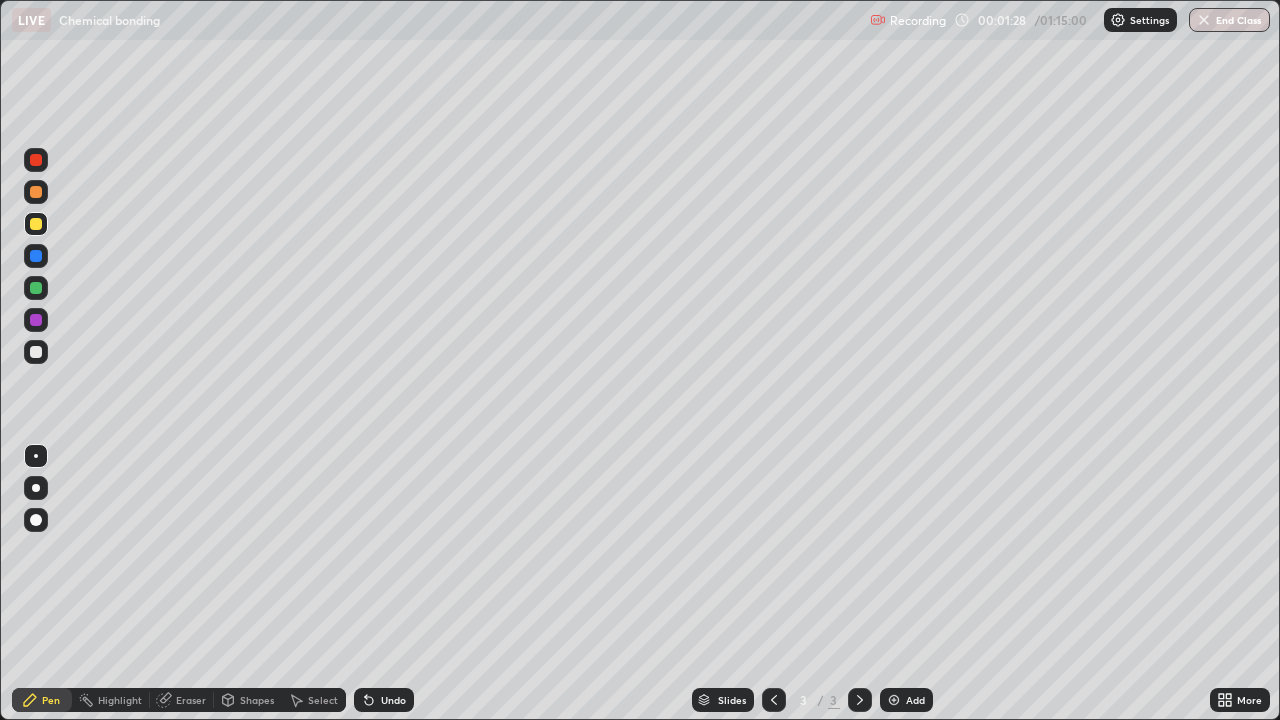 click at bounding box center [36, 352] 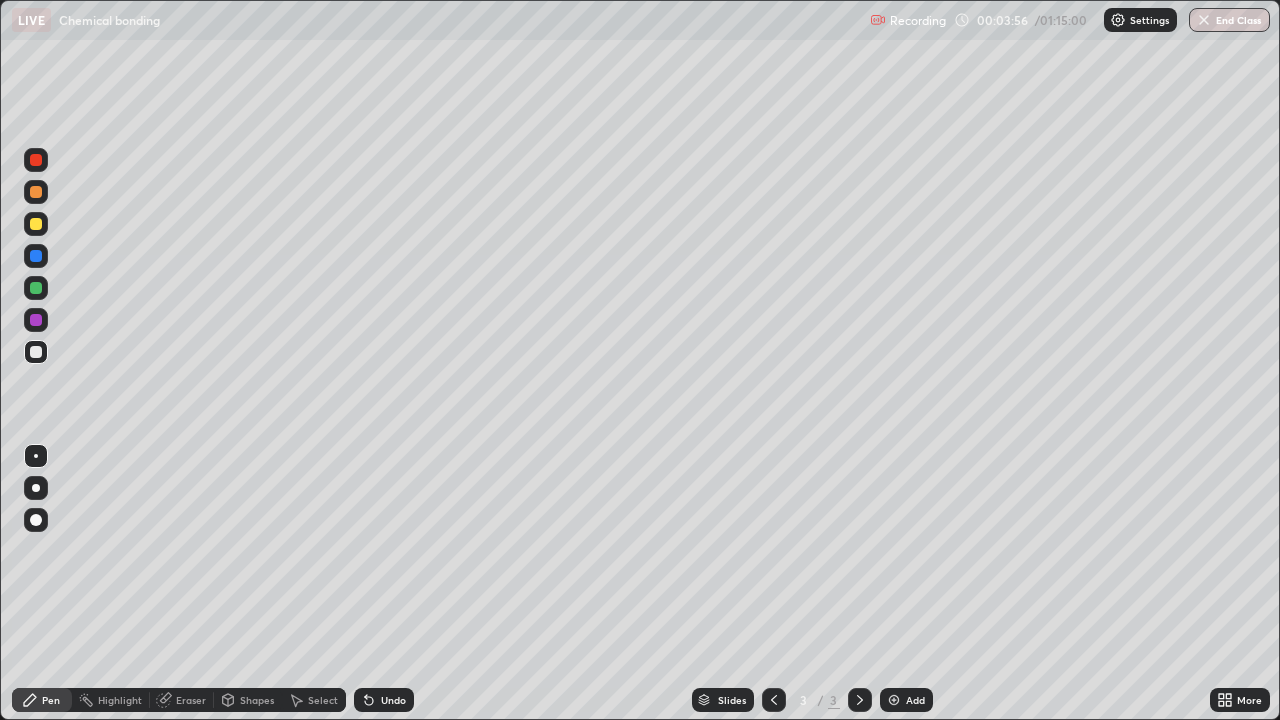 click on "Undo" at bounding box center [384, 700] 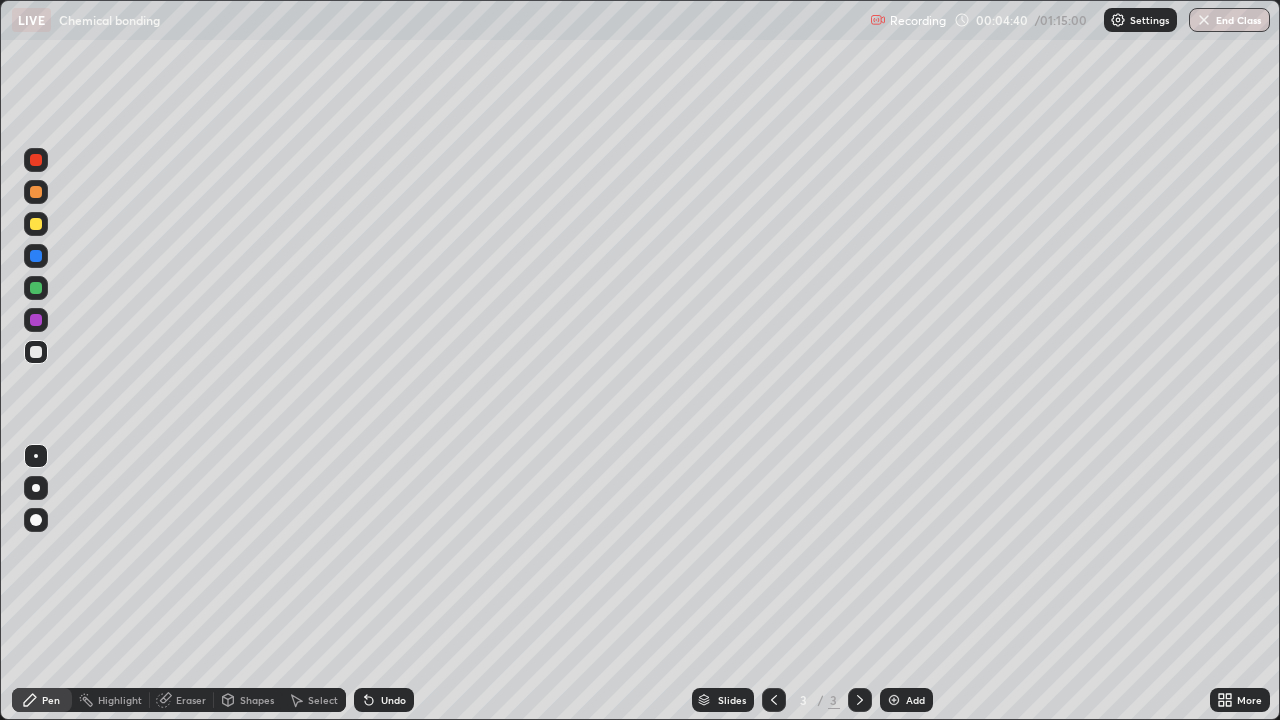 click on "Eraser" at bounding box center (191, 700) 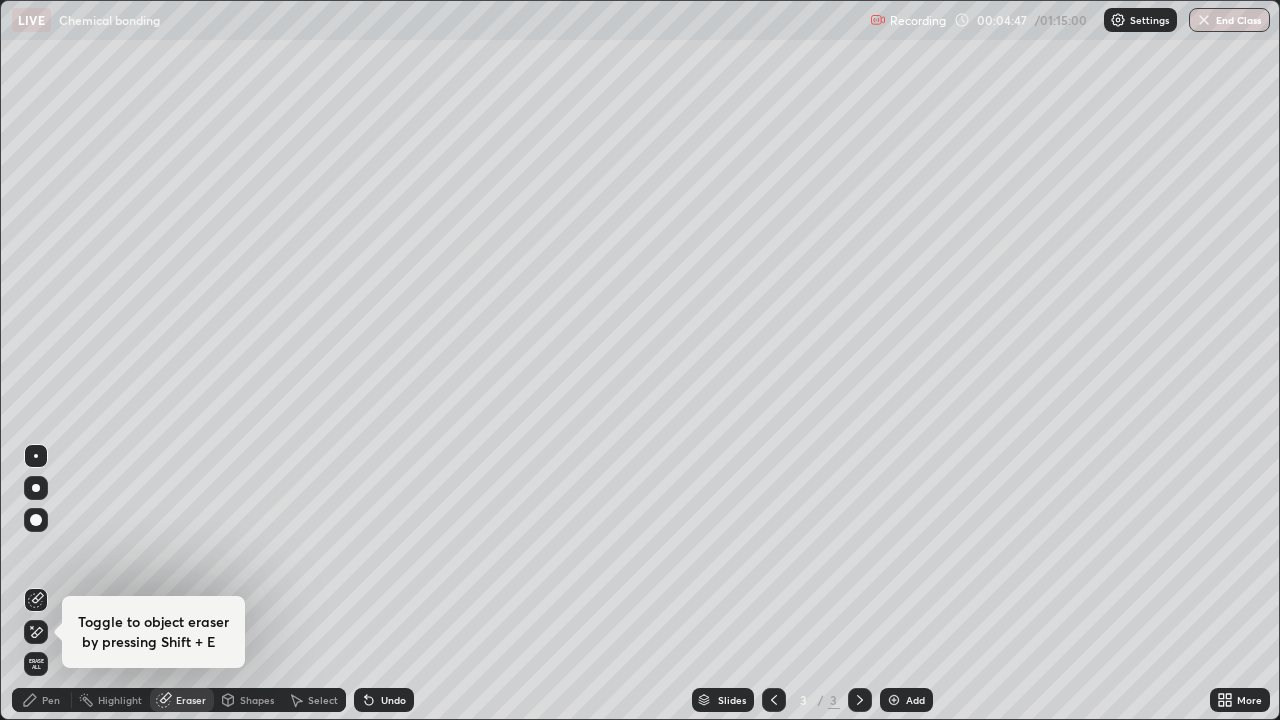 click at bounding box center [36, 520] 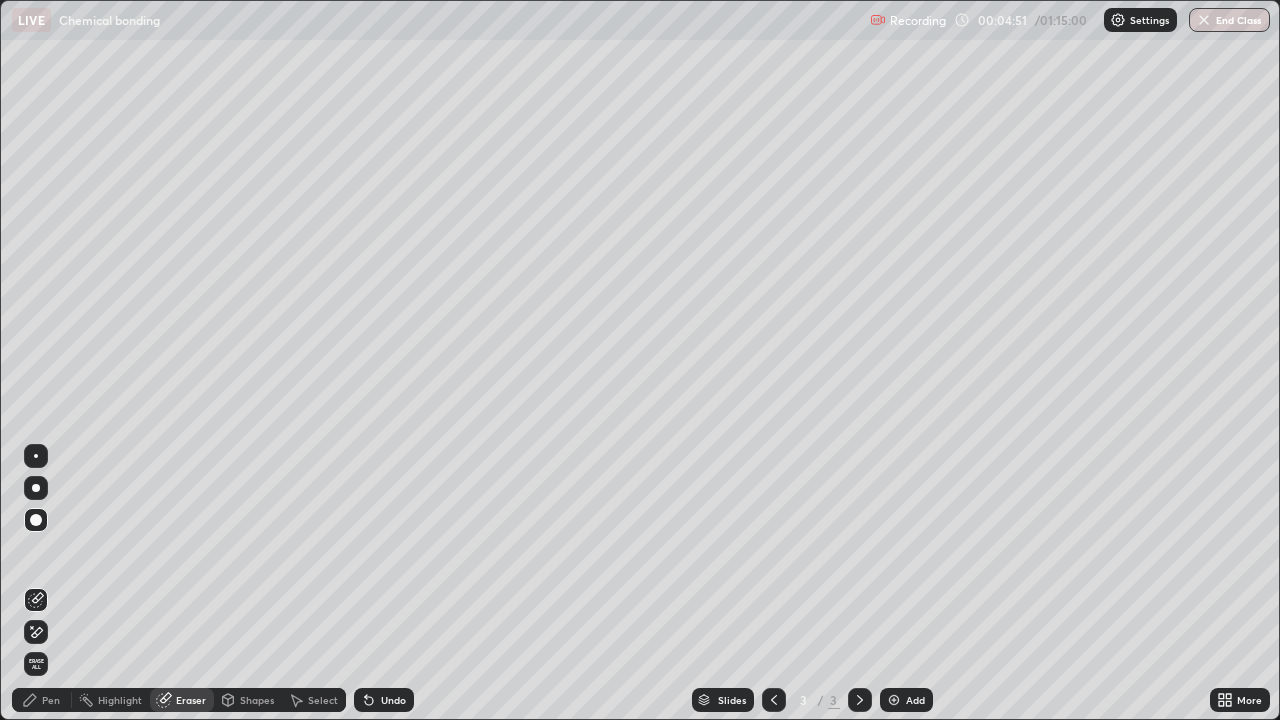 click on "Pen" at bounding box center (51, 700) 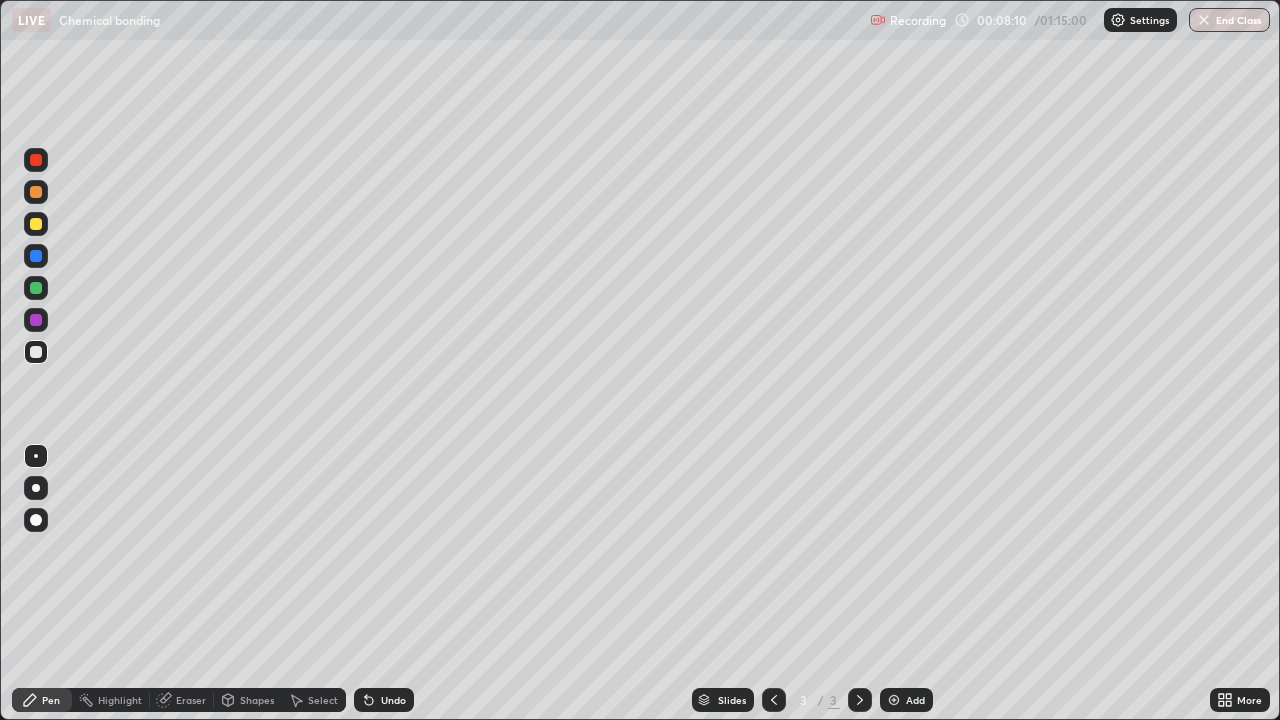 click on "Shapes" at bounding box center [257, 700] 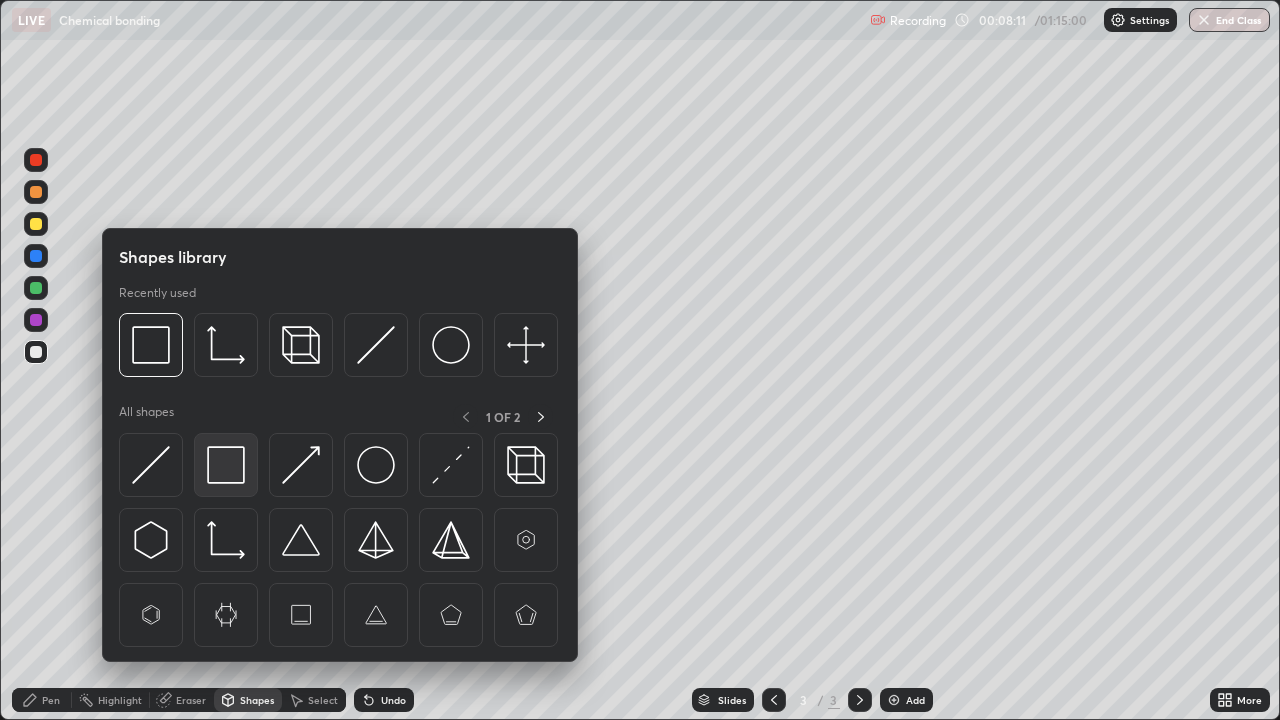 click at bounding box center (226, 465) 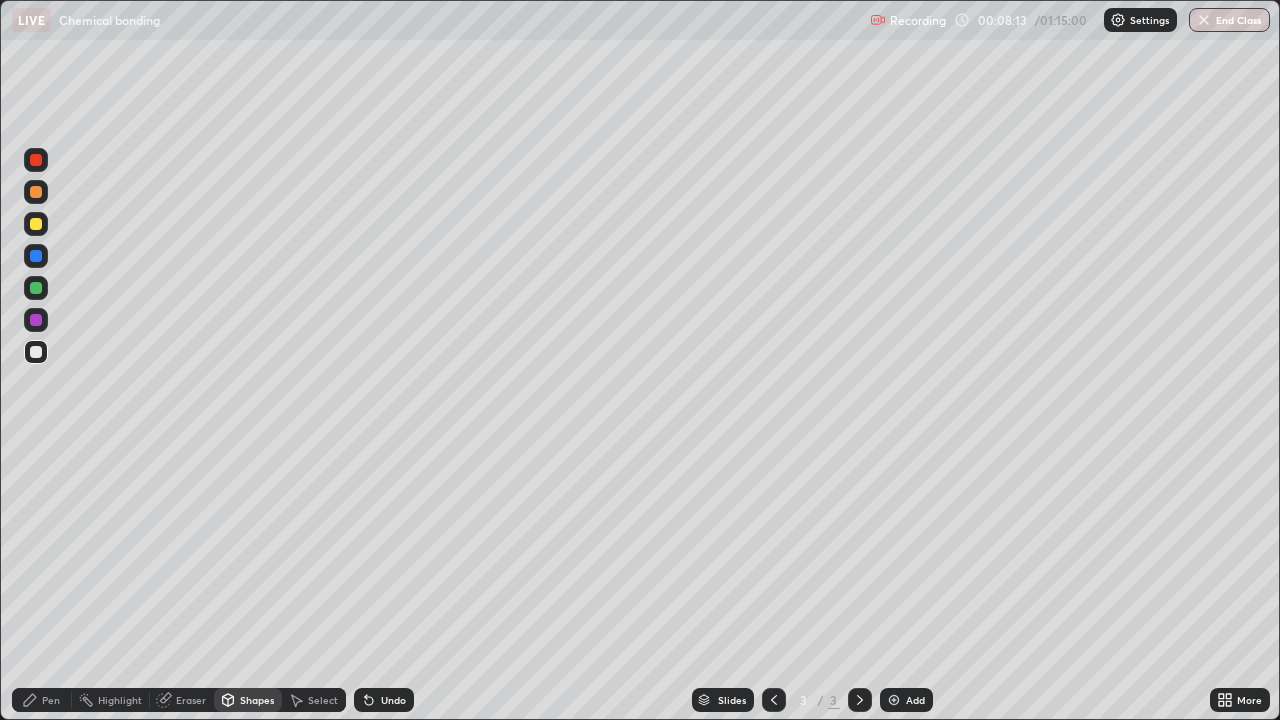 click 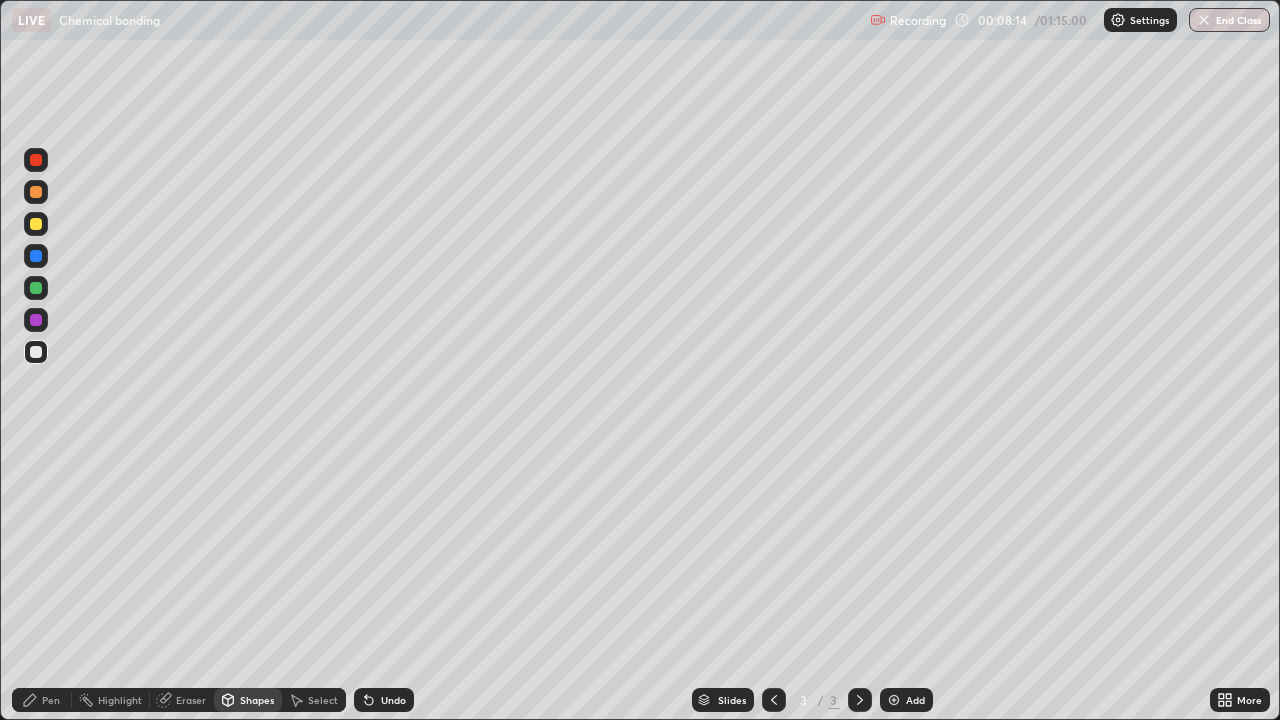 click at bounding box center [36, 224] 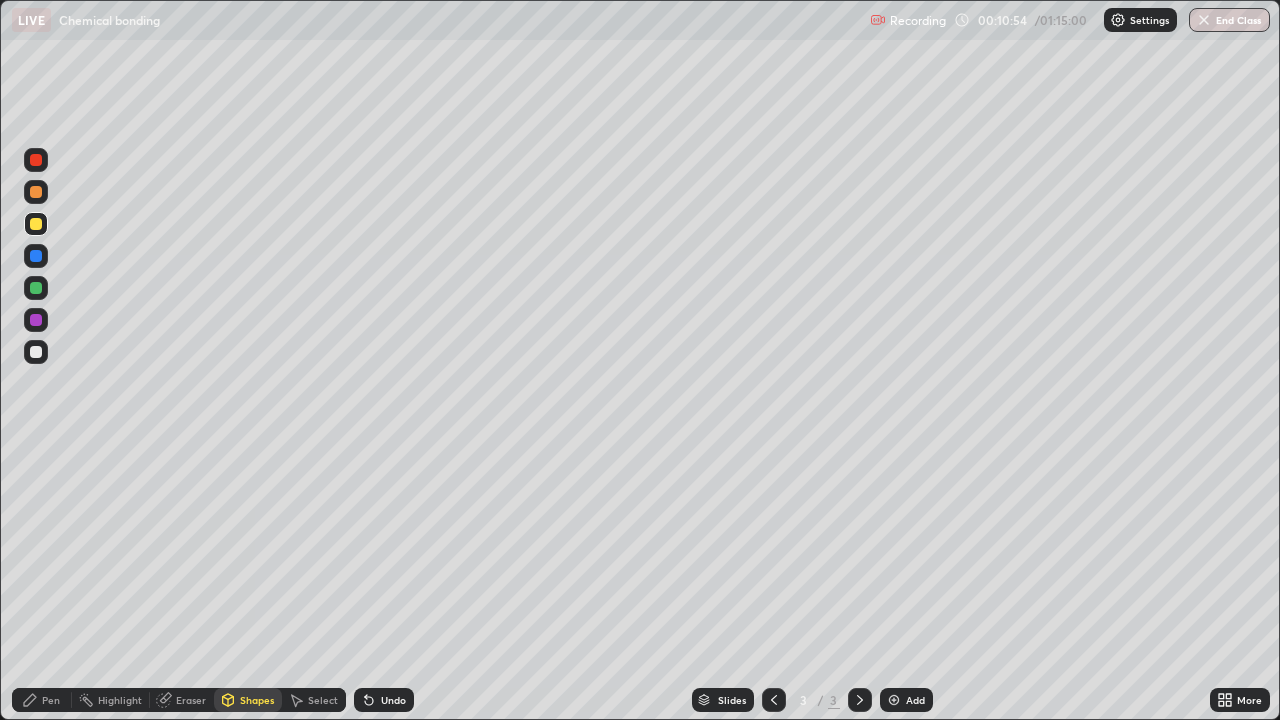click at bounding box center [894, 700] 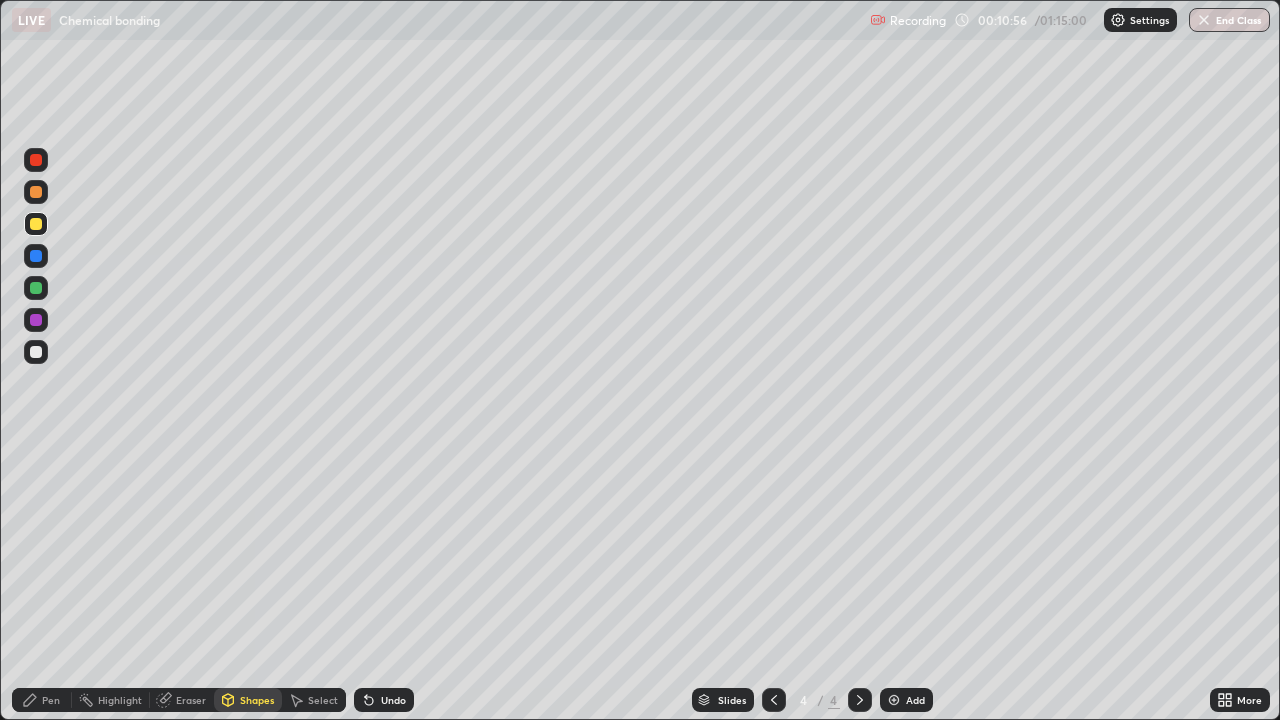 click at bounding box center [36, 224] 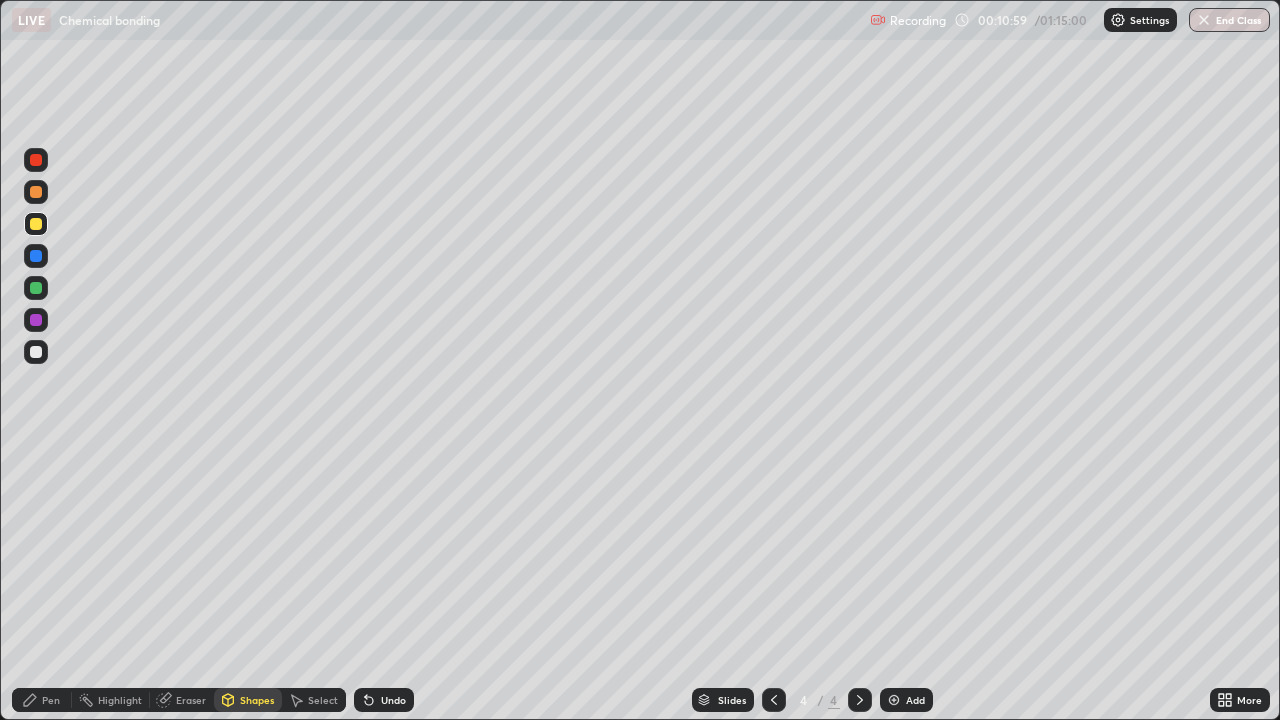 click on "Undo" at bounding box center (393, 700) 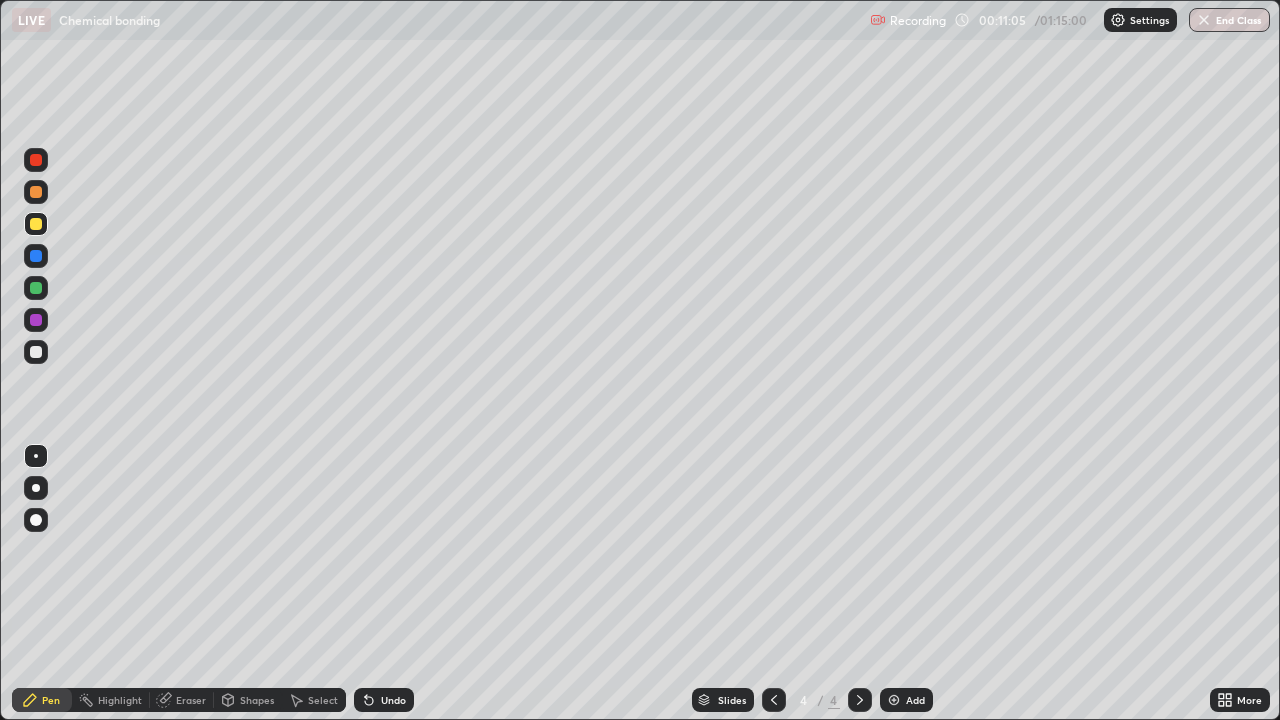 click at bounding box center (36, 352) 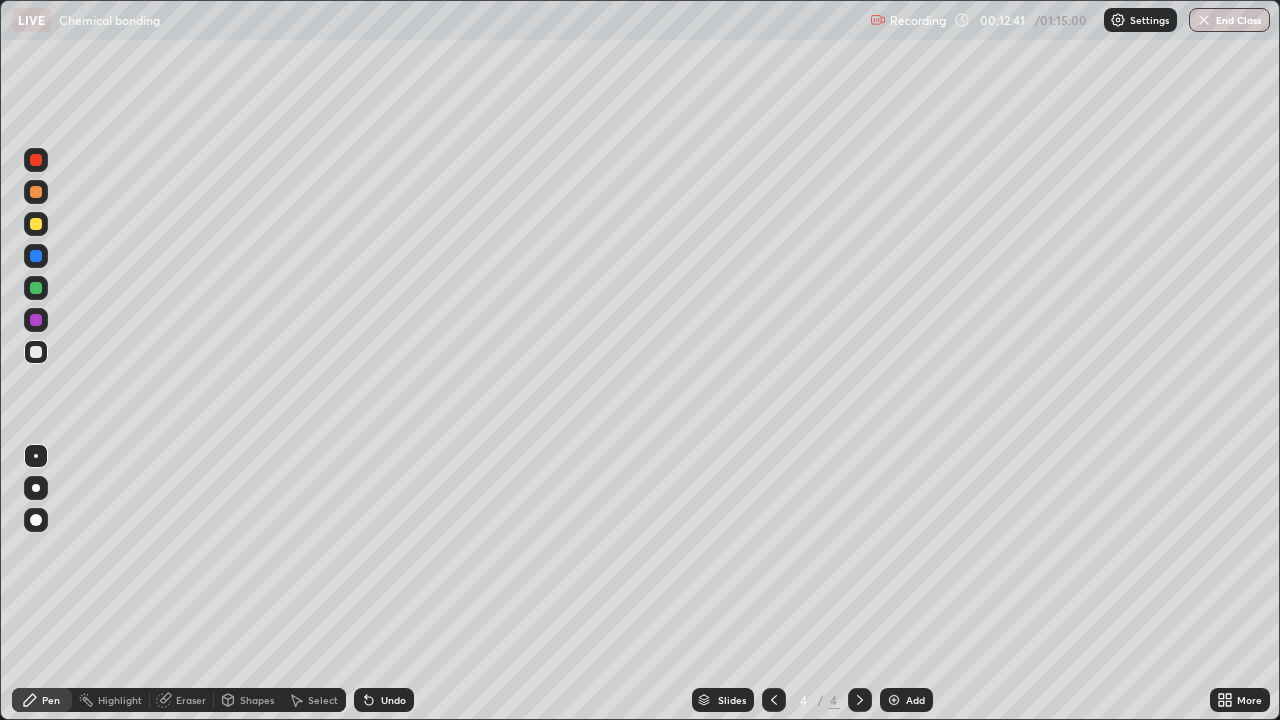 click at bounding box center (36, 224) 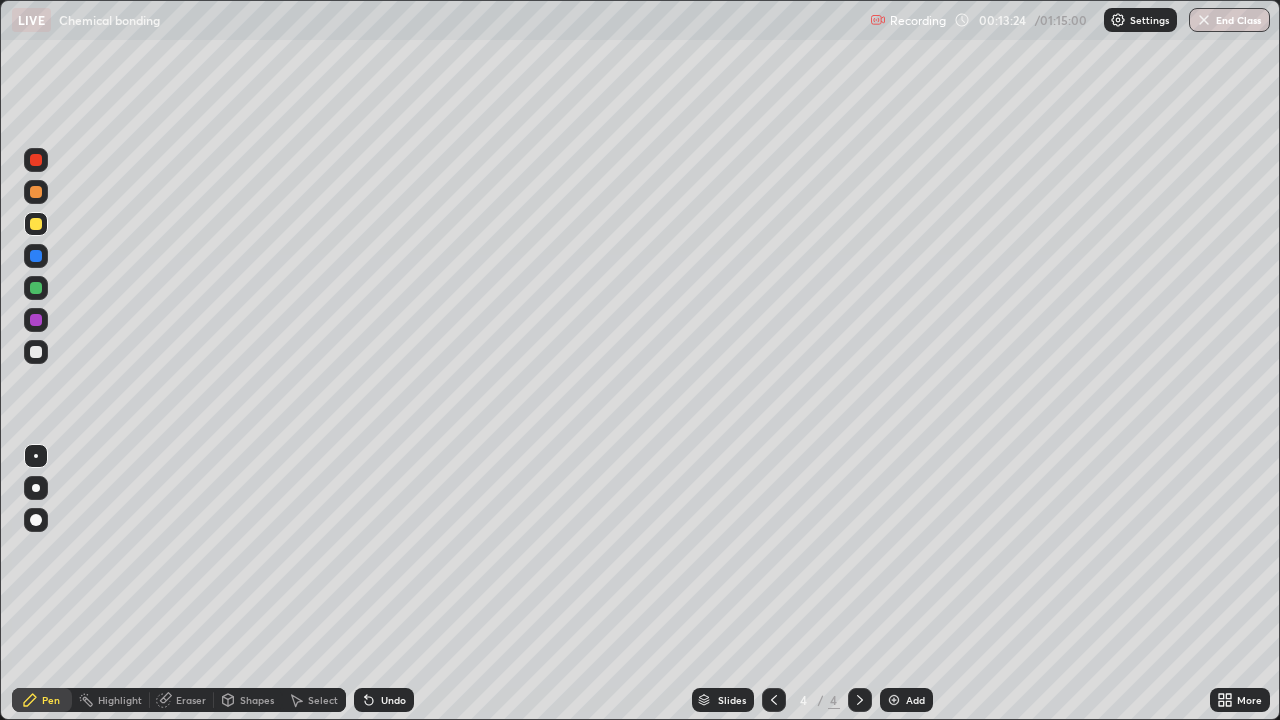 click at bounding box center [36, 352] 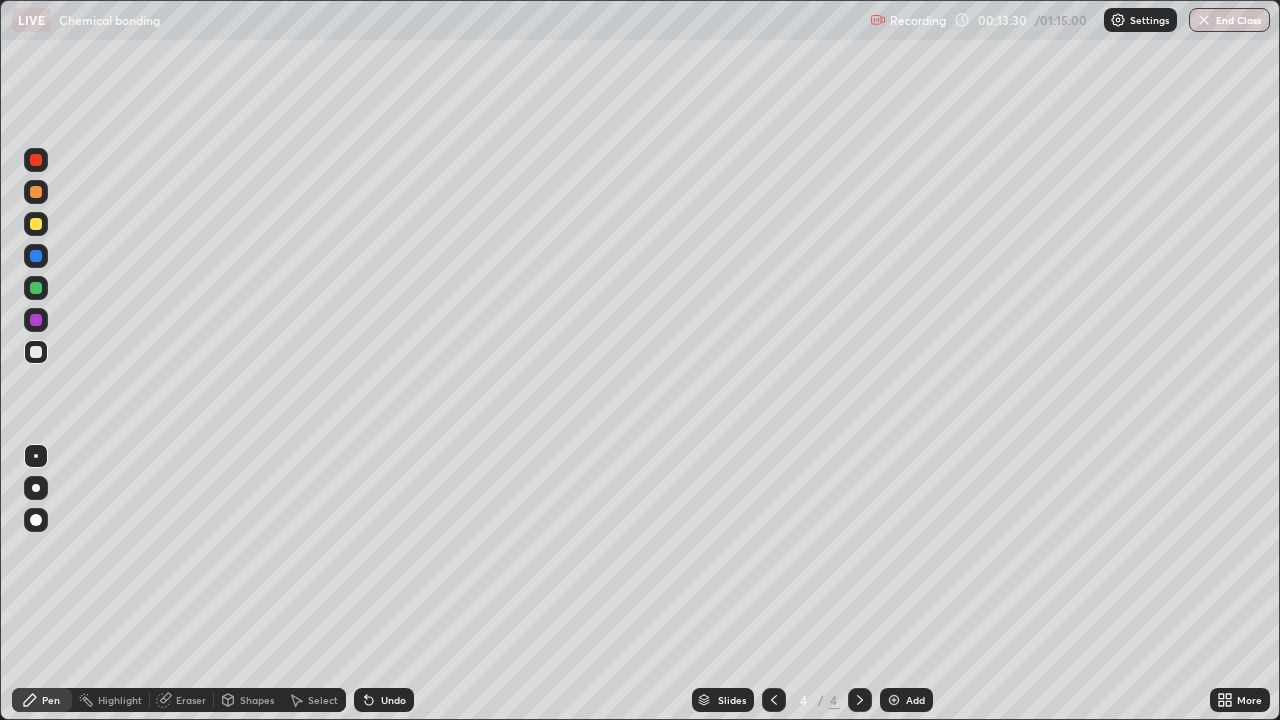 click on "Undo" at bounding box center (393, 700) 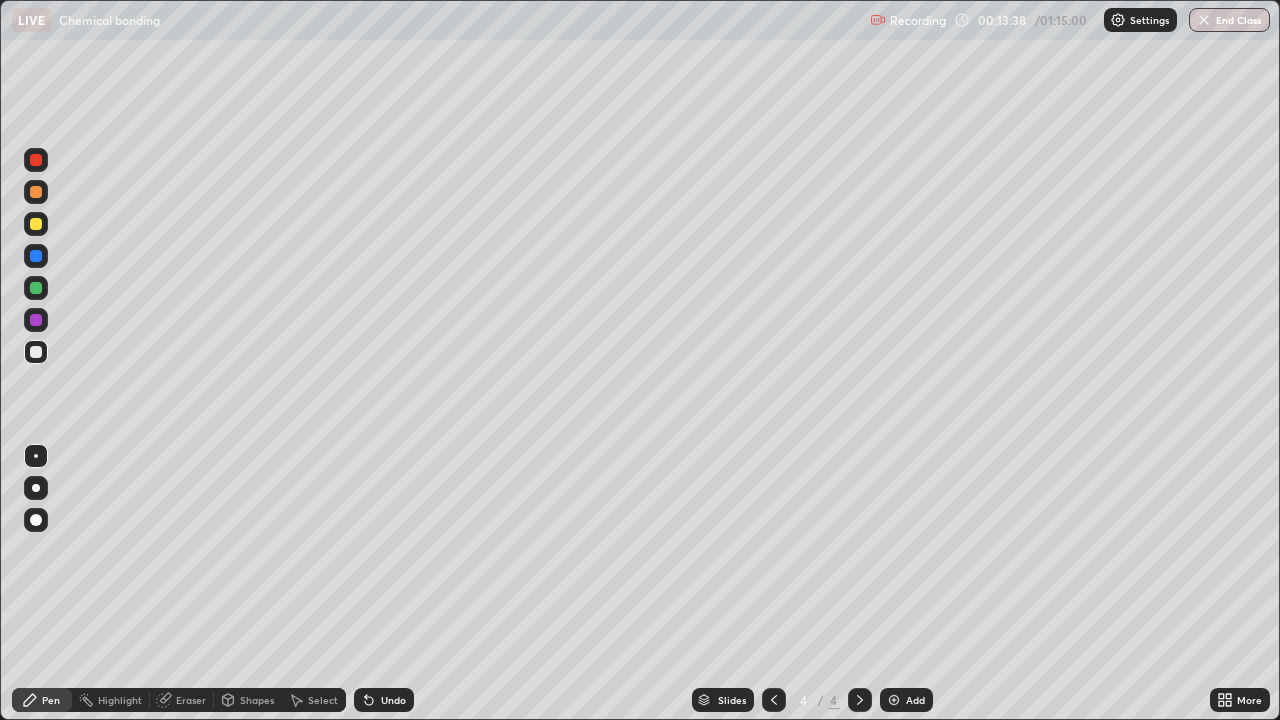click on "Undo" at bounding box center (393, 700) 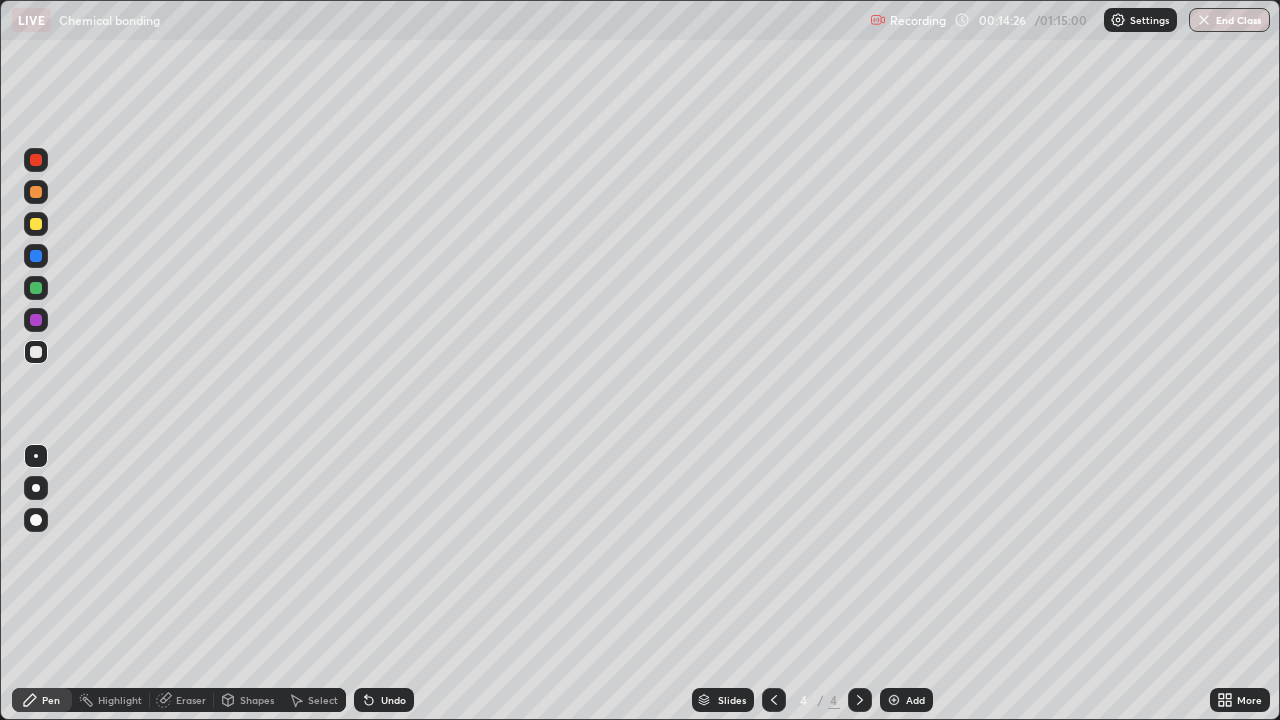 click at bounding box center (36, 224) 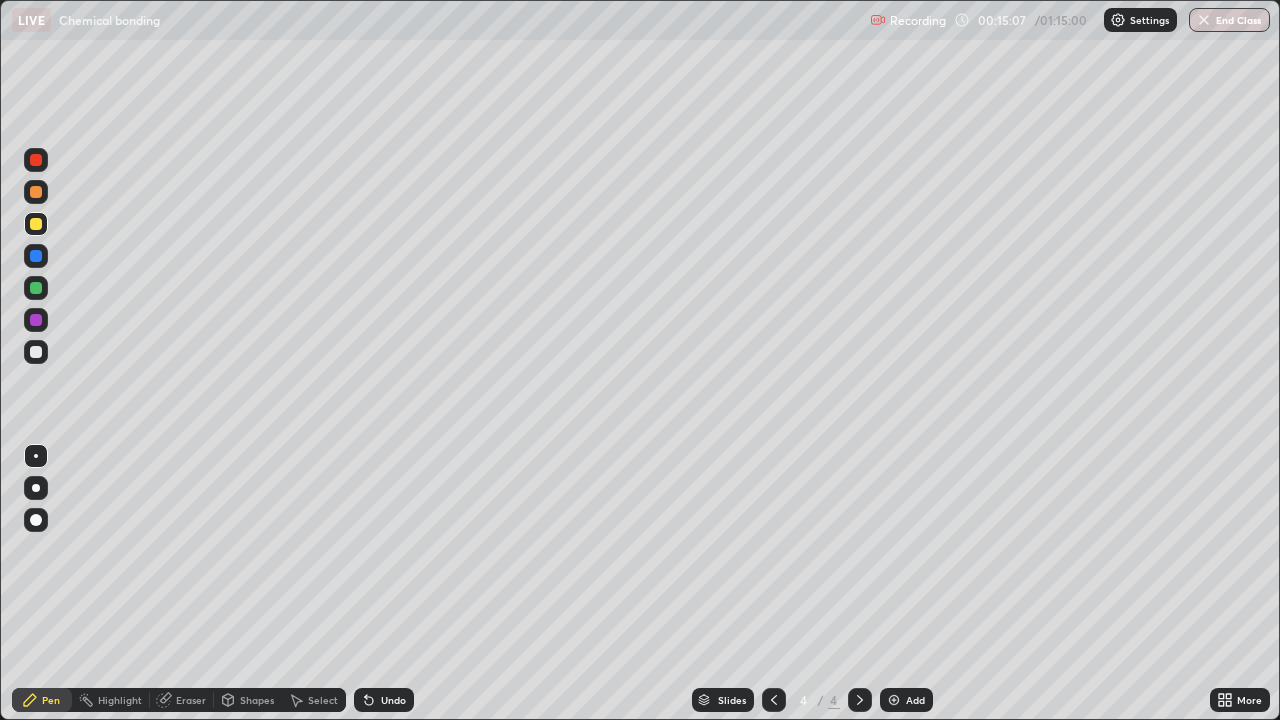 click at bounding box center [36, 352] 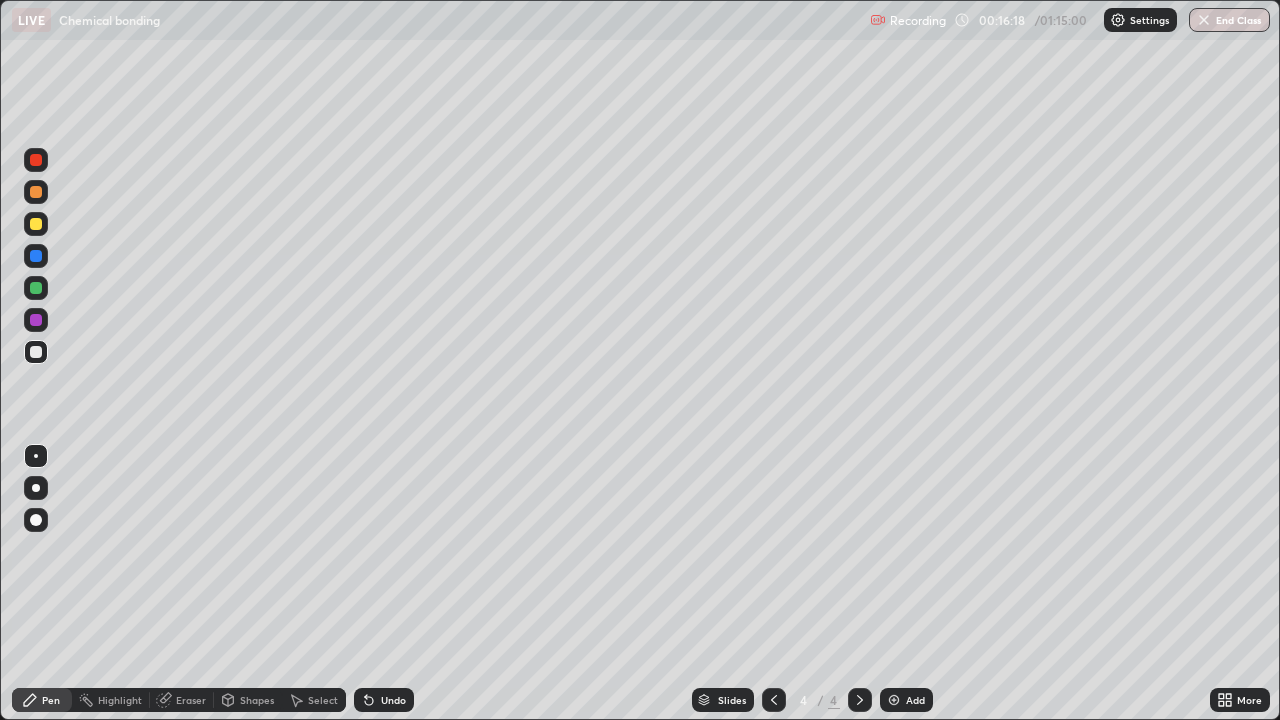 click on "Shapes" at bounding box center [257, 700] 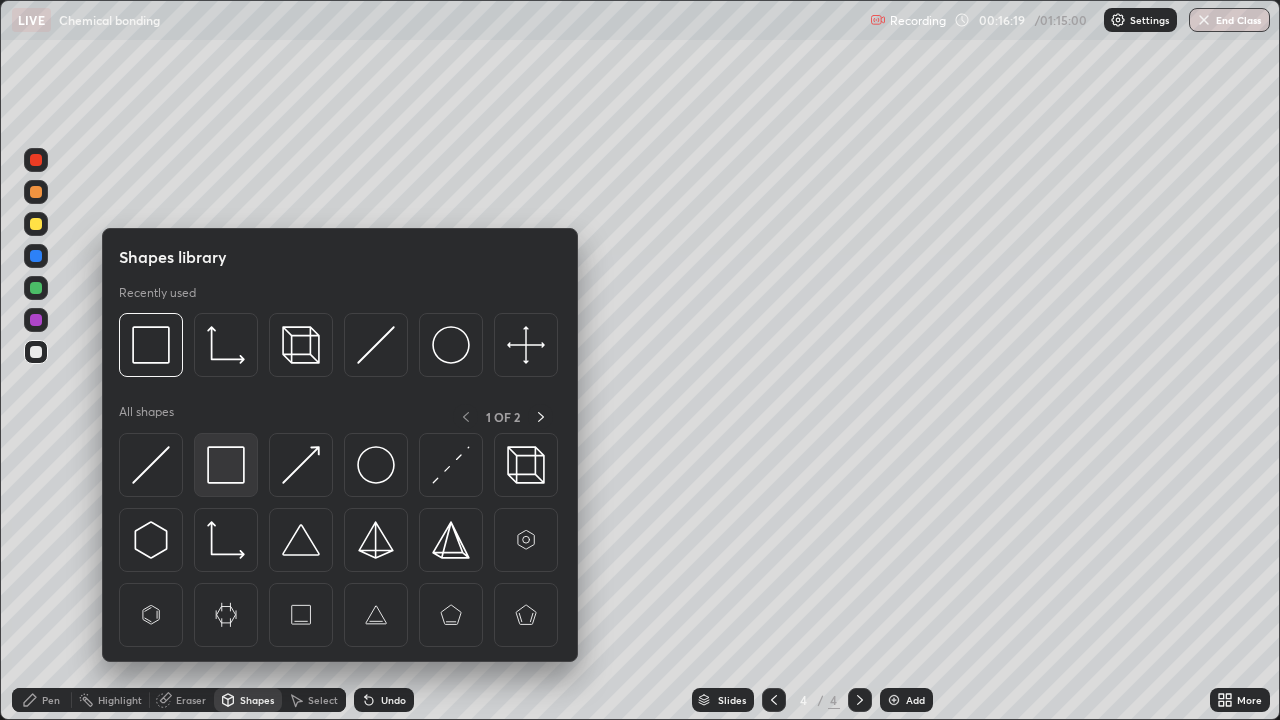 click at bounding box center (226, 465) 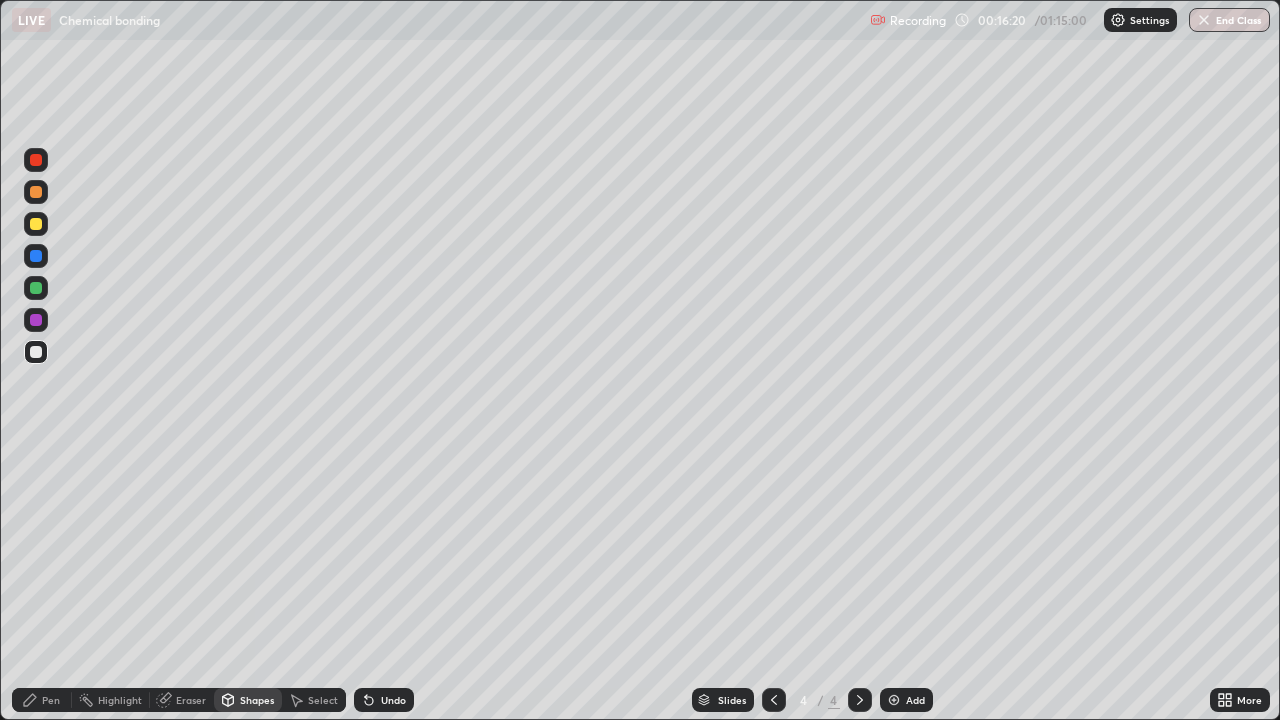 click at bounding box center (36, 224) 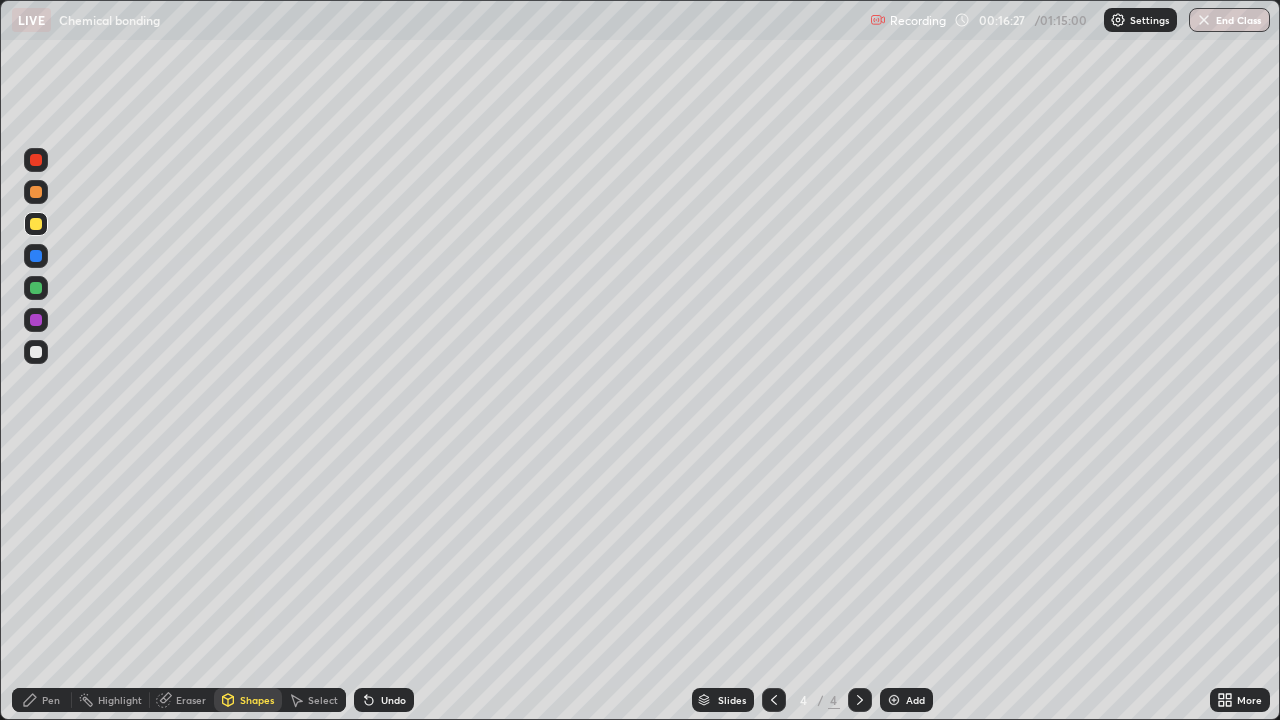 click on "Pen" at bounding box center (51, 700) 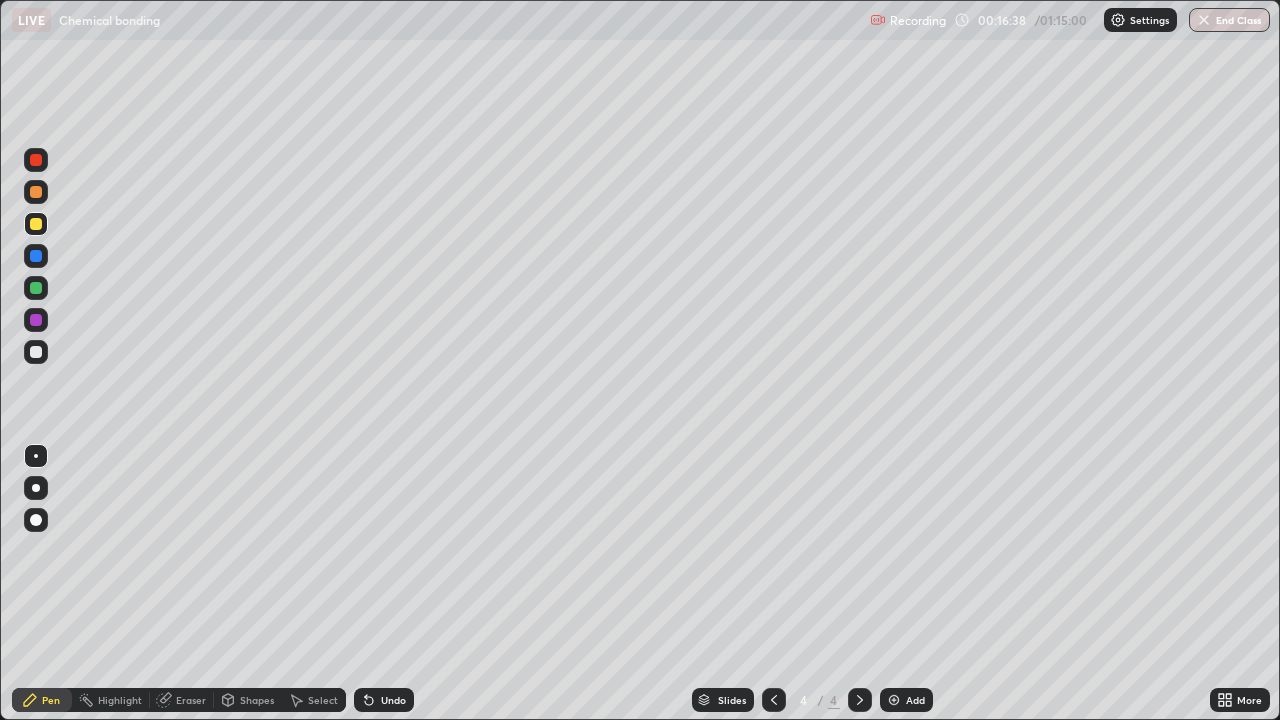 click 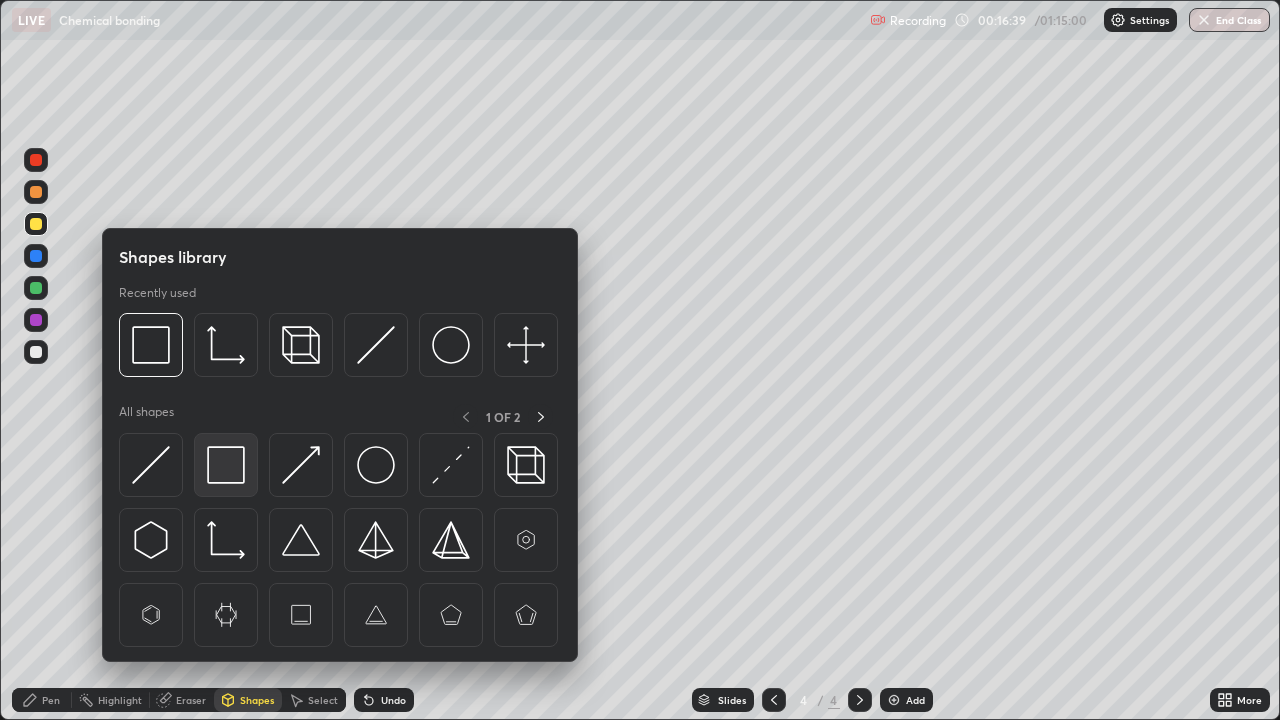 click at bounding box center (226, 465) 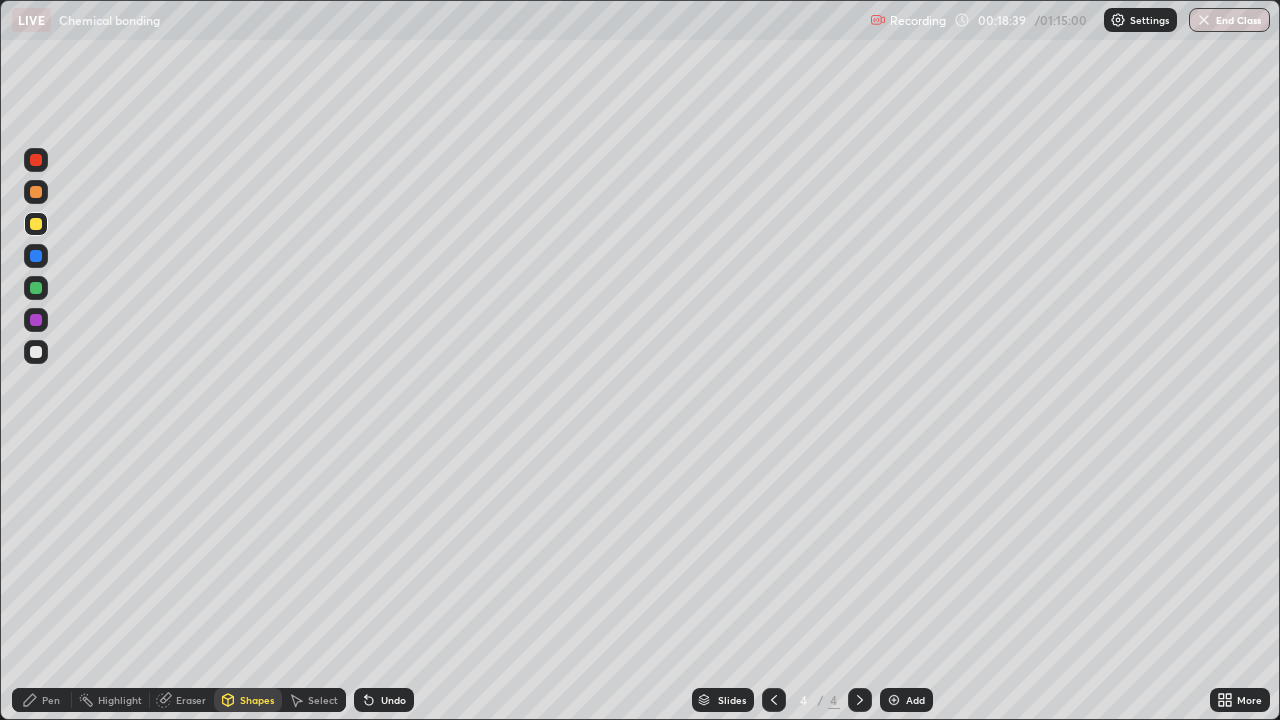 click on "Undo" at bounding box center [393, 700] 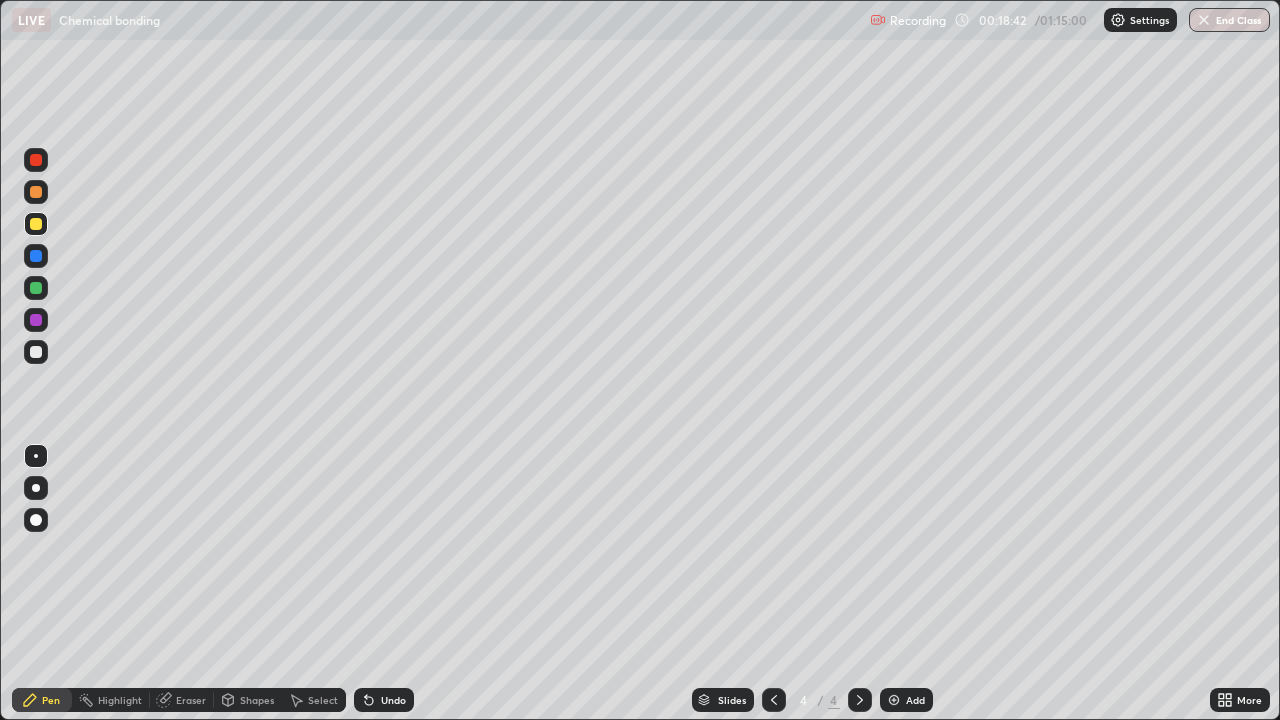 click on "Undo" at bounding box center [393, 700] 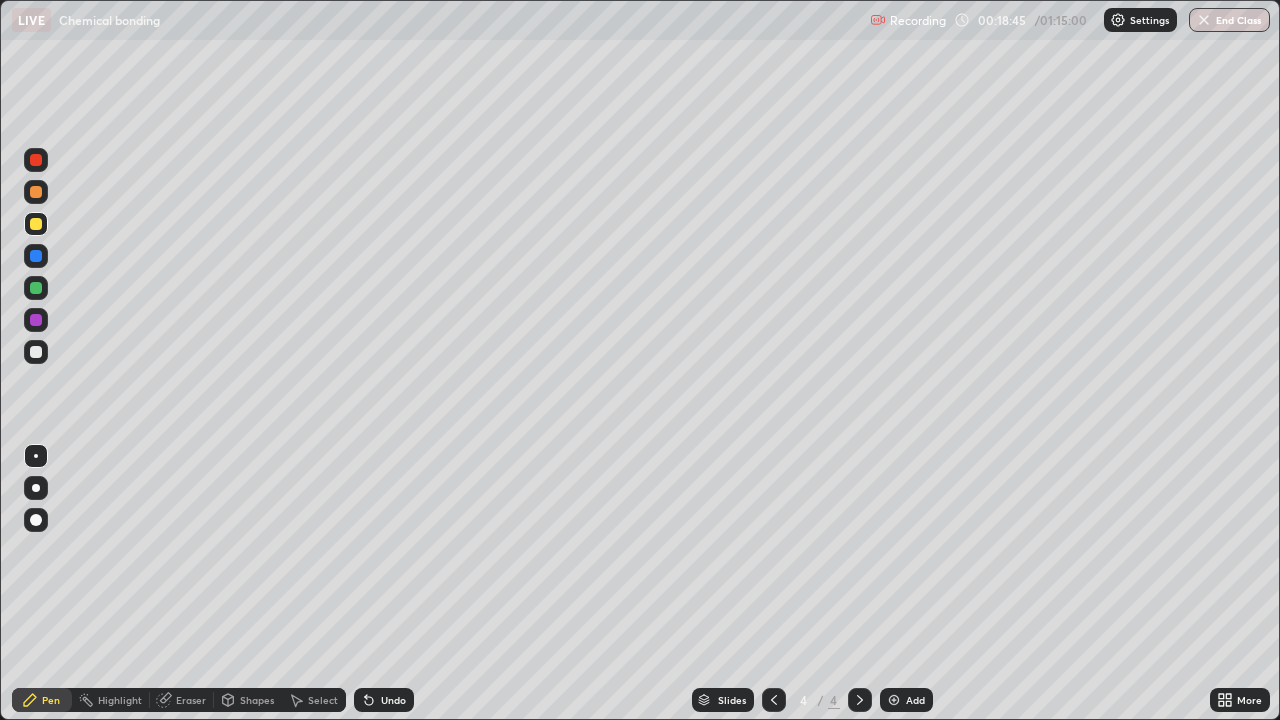 click at bounding box center [36, 352] 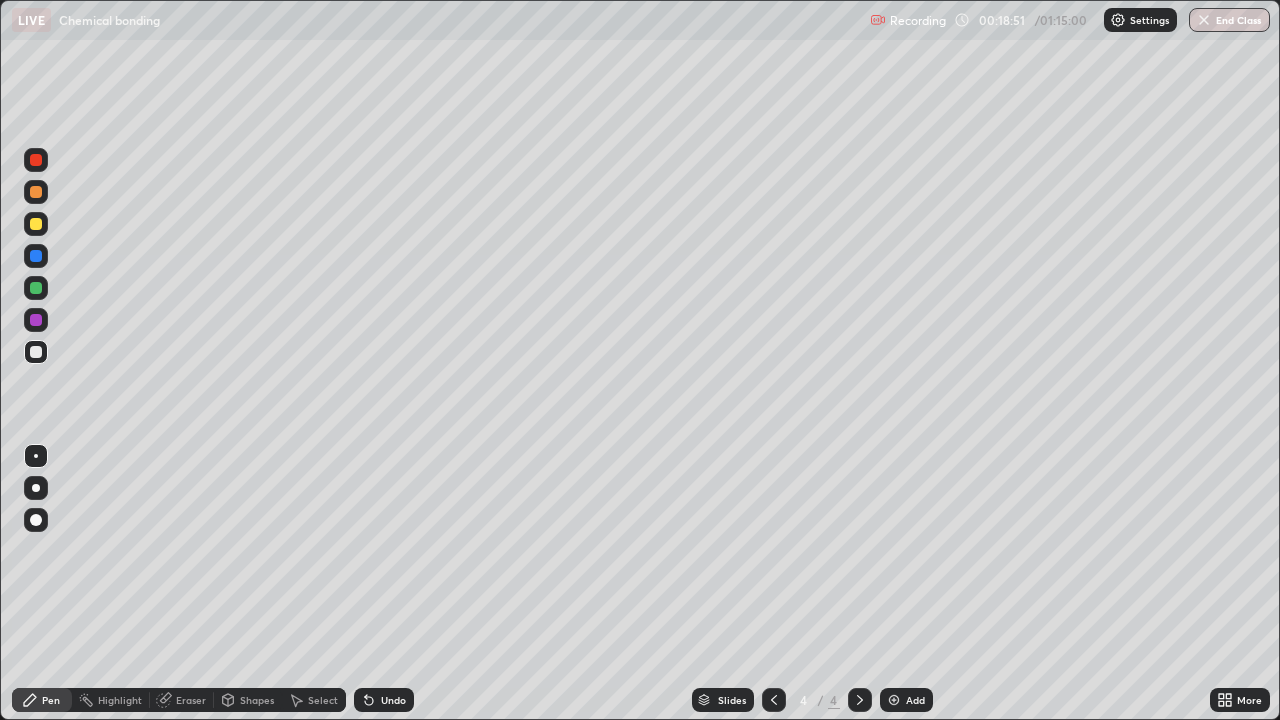 click 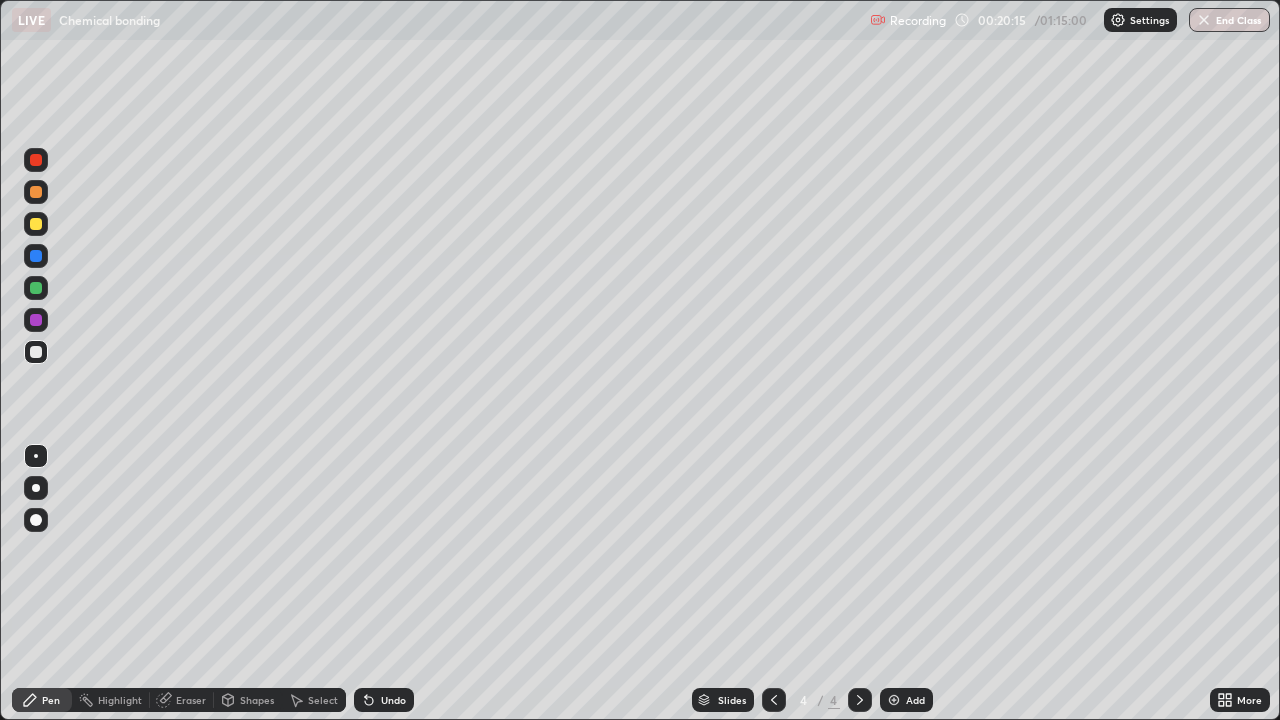 click at bounding box center (36, 224) 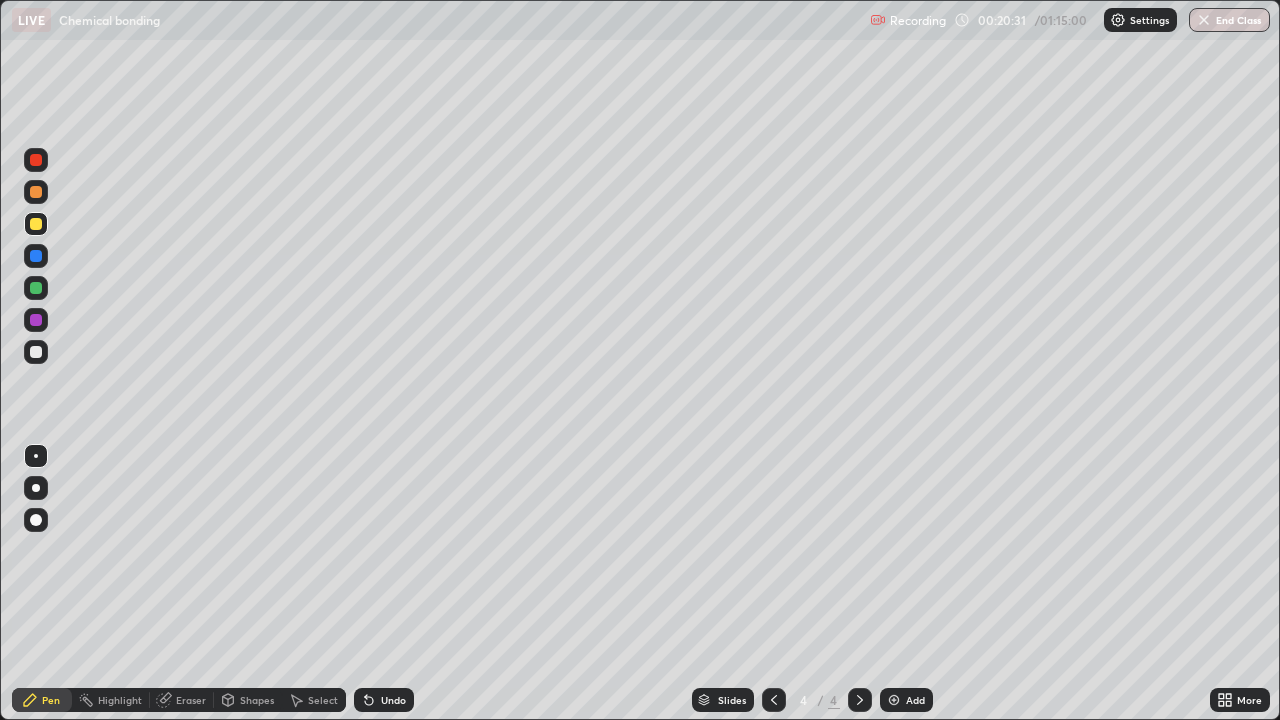 click on "Undo" at bounding box center [393, 700] 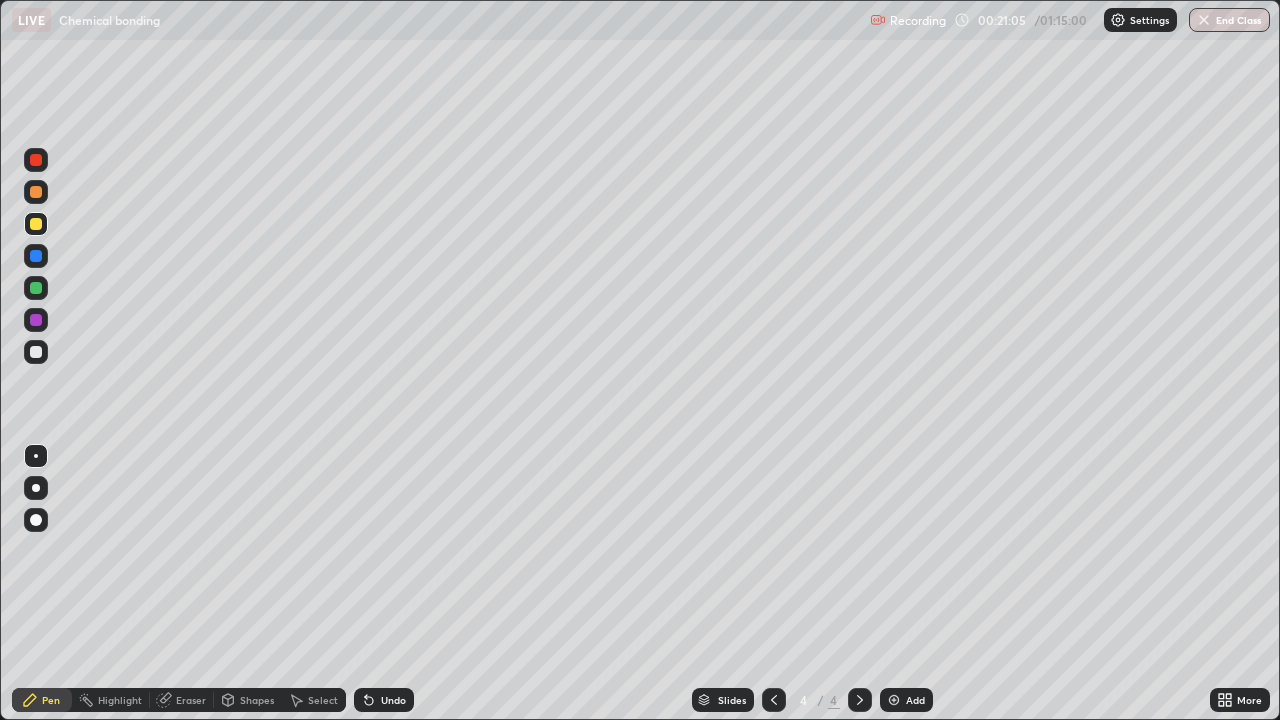 click at bounding box center (894, 700) 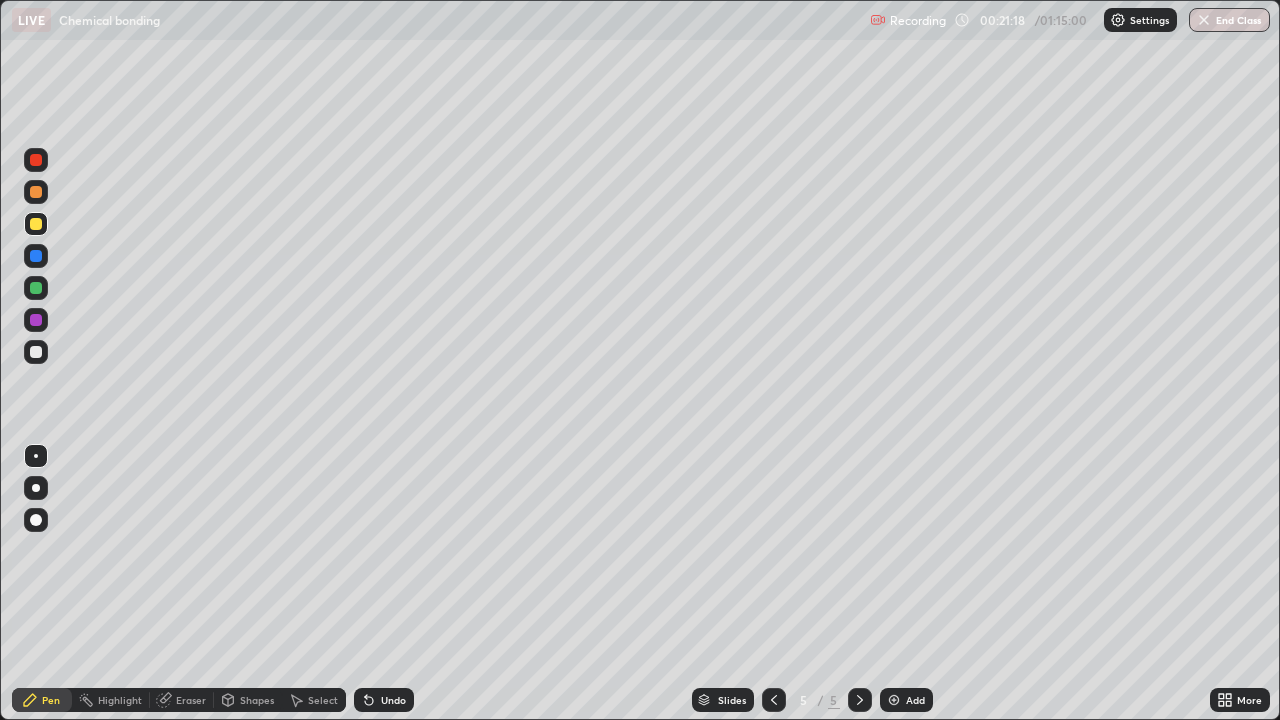 click at bounding box center [36, 352] 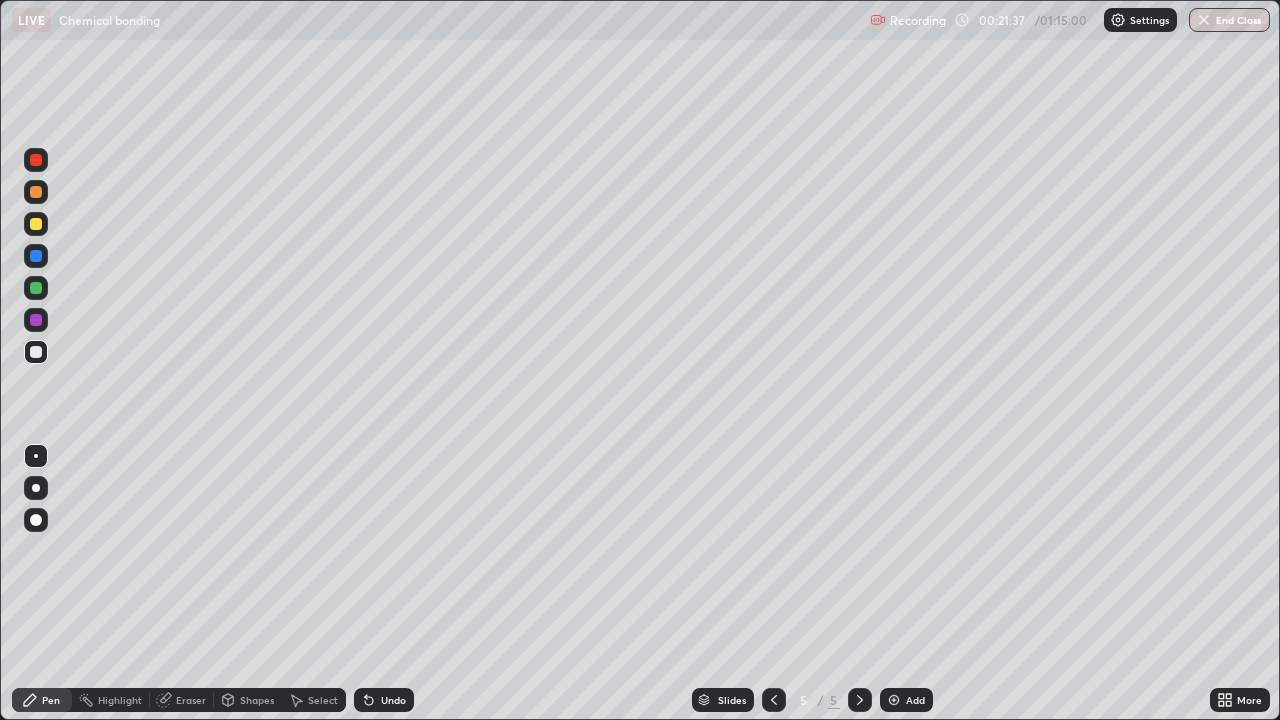 click at bounding box center [36, 224] 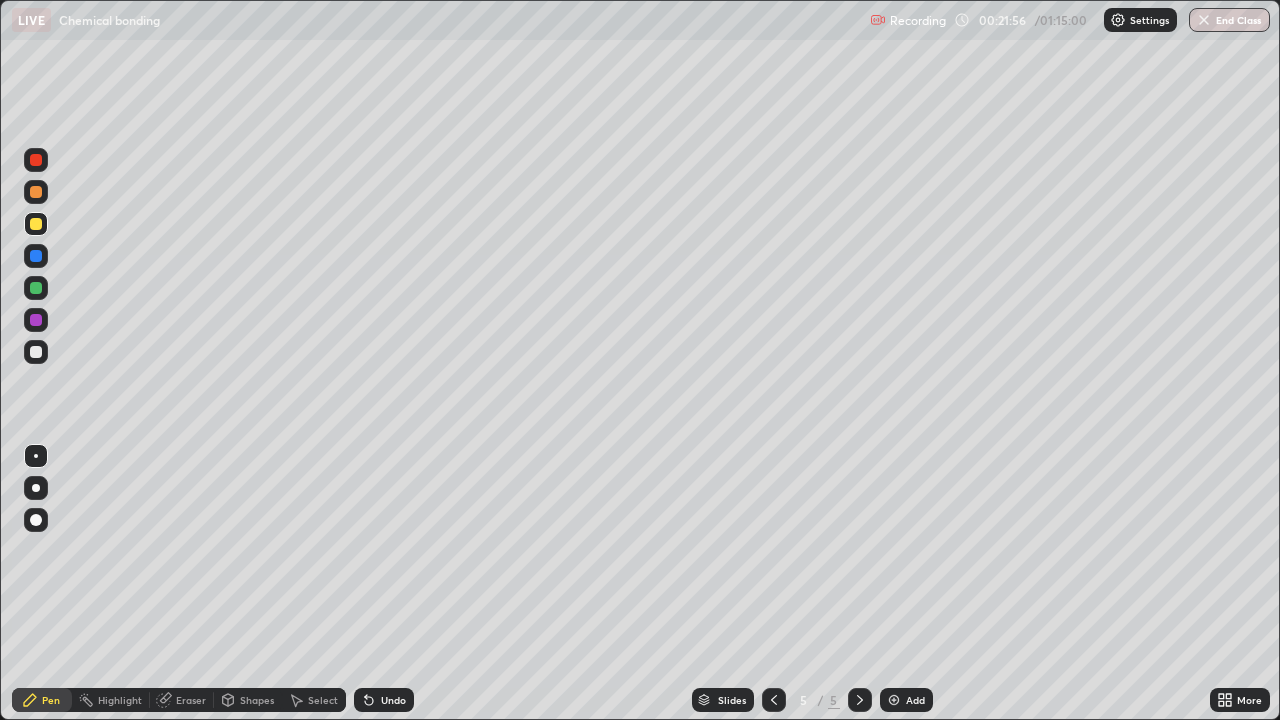 click at bounding box center [36, 352] 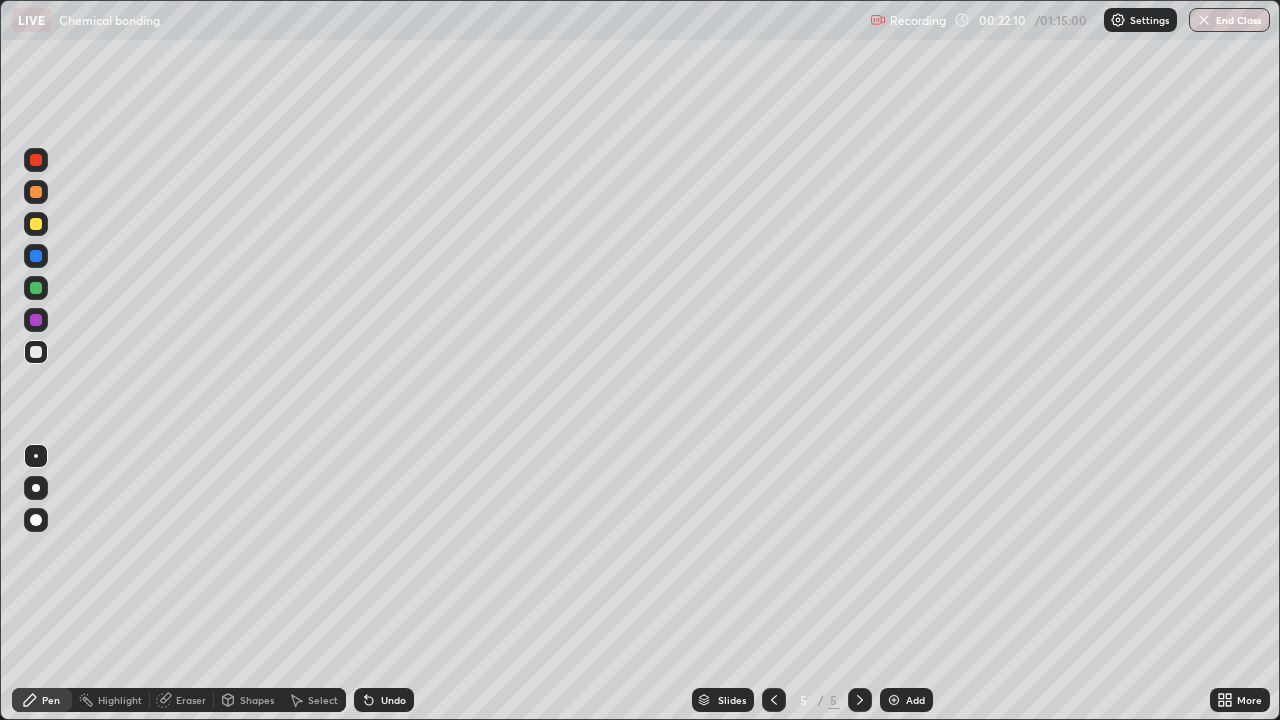 click at bounding box center [36, 224] 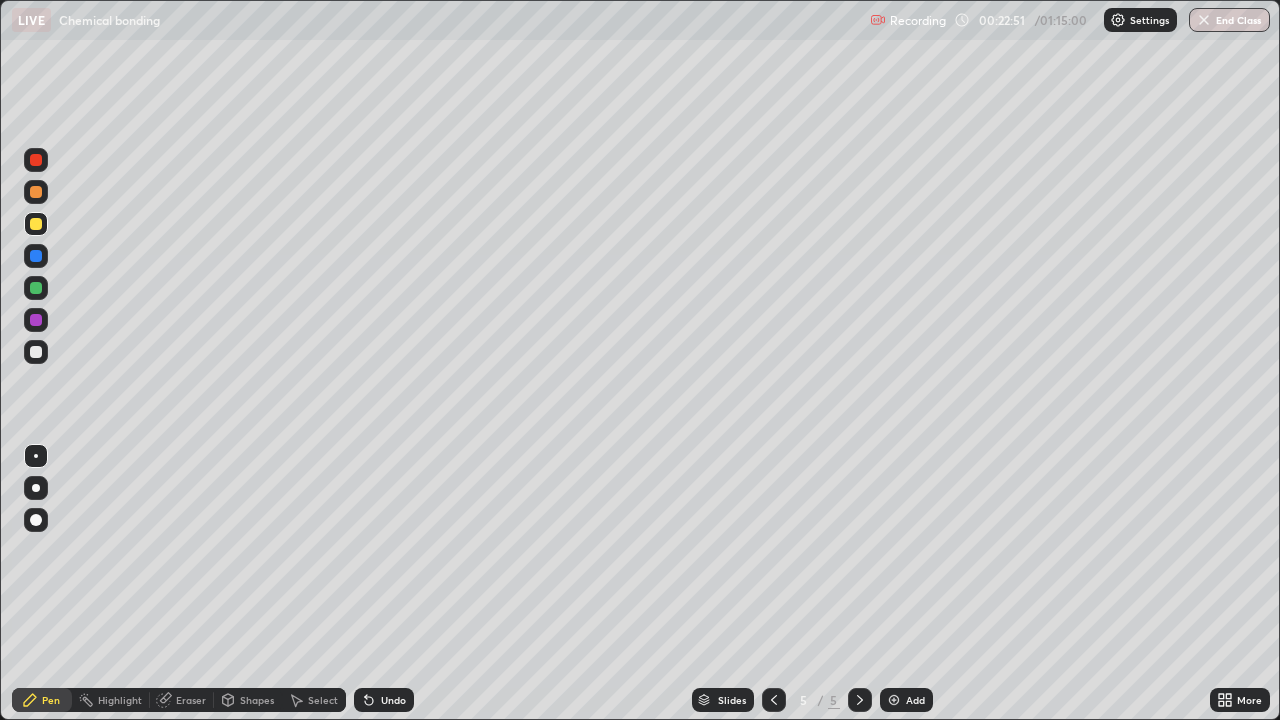 click at bounding box center [36, 352] 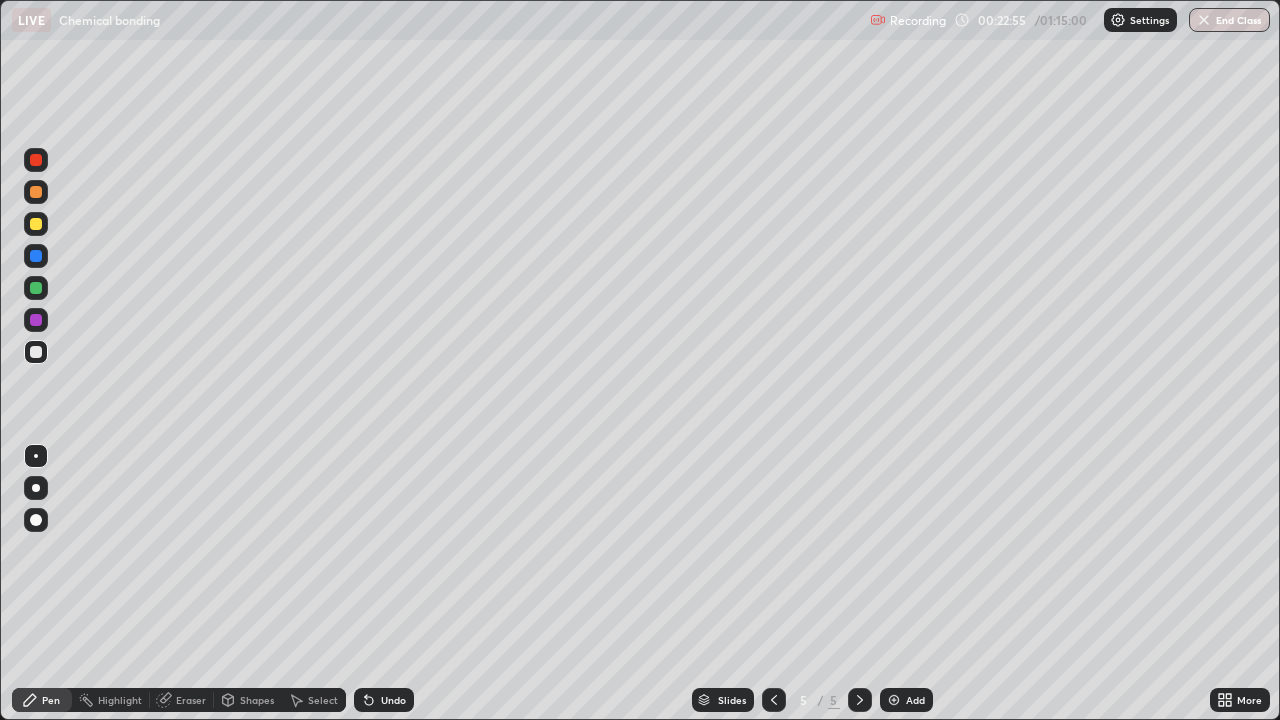 click on "Undo" at bounding box center [393, 700] 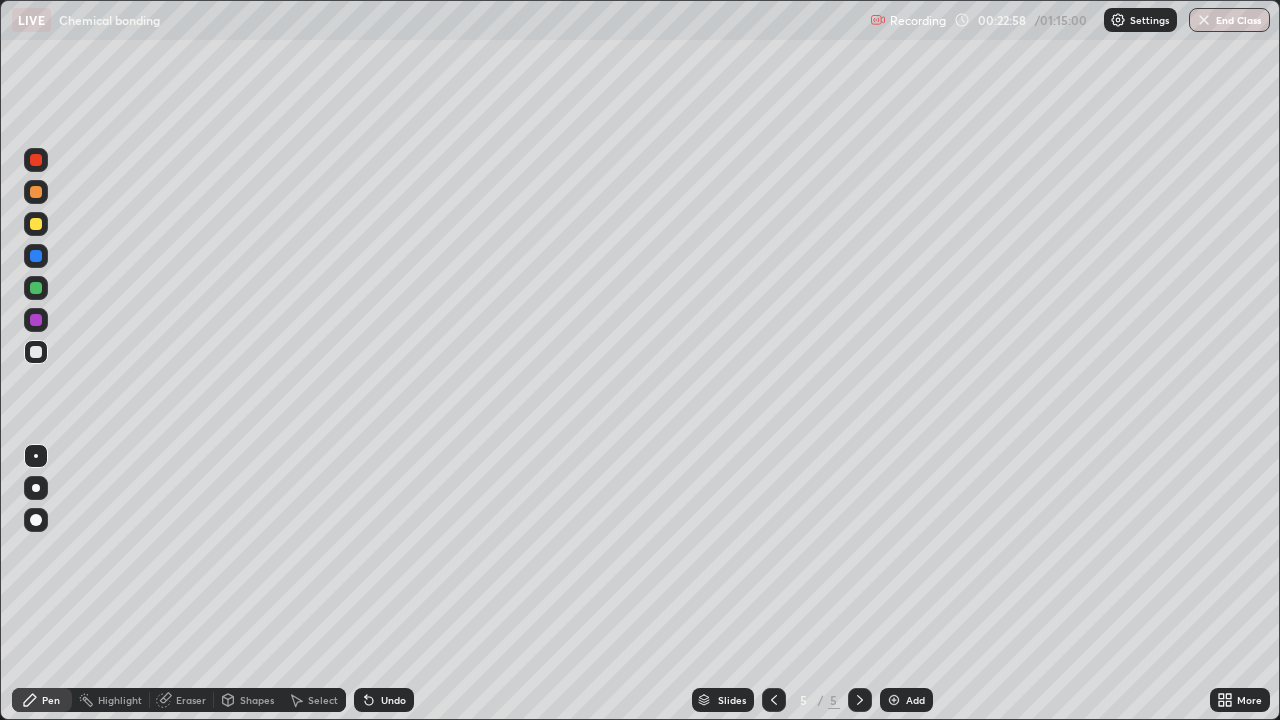 click at bounding box center [36, 224] 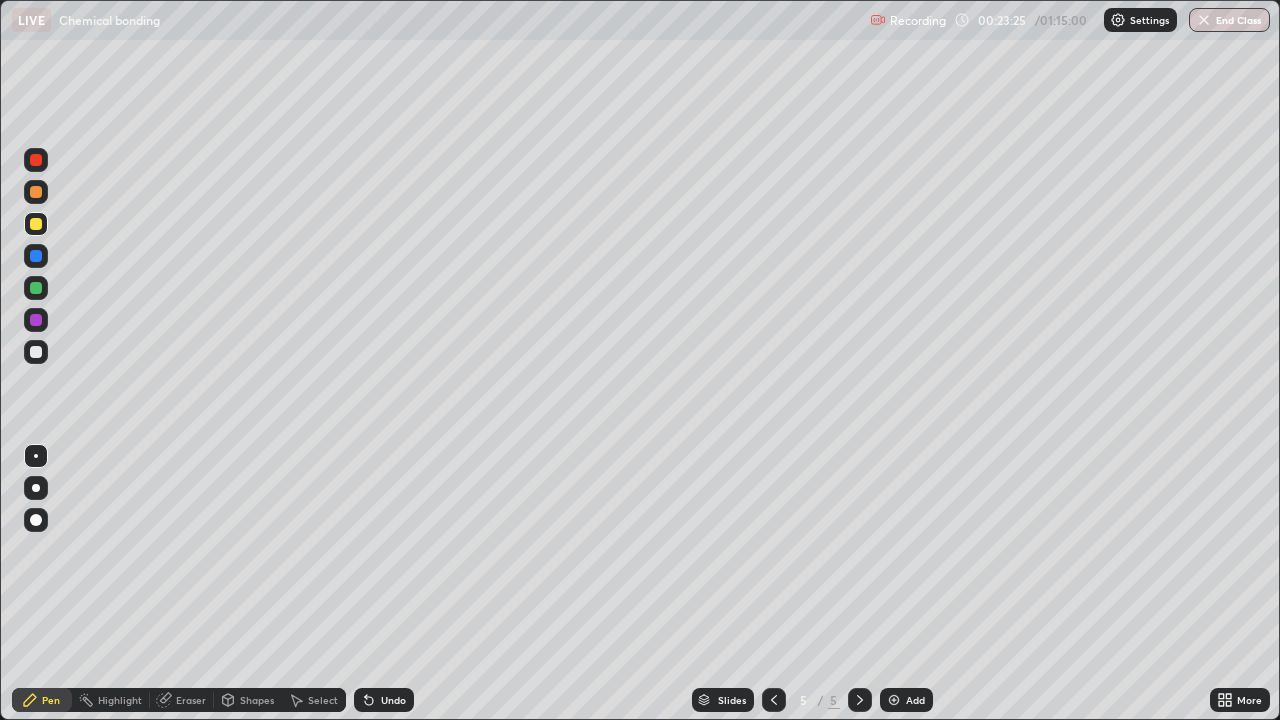 click on "Undo" at bounding box center [384, 700] 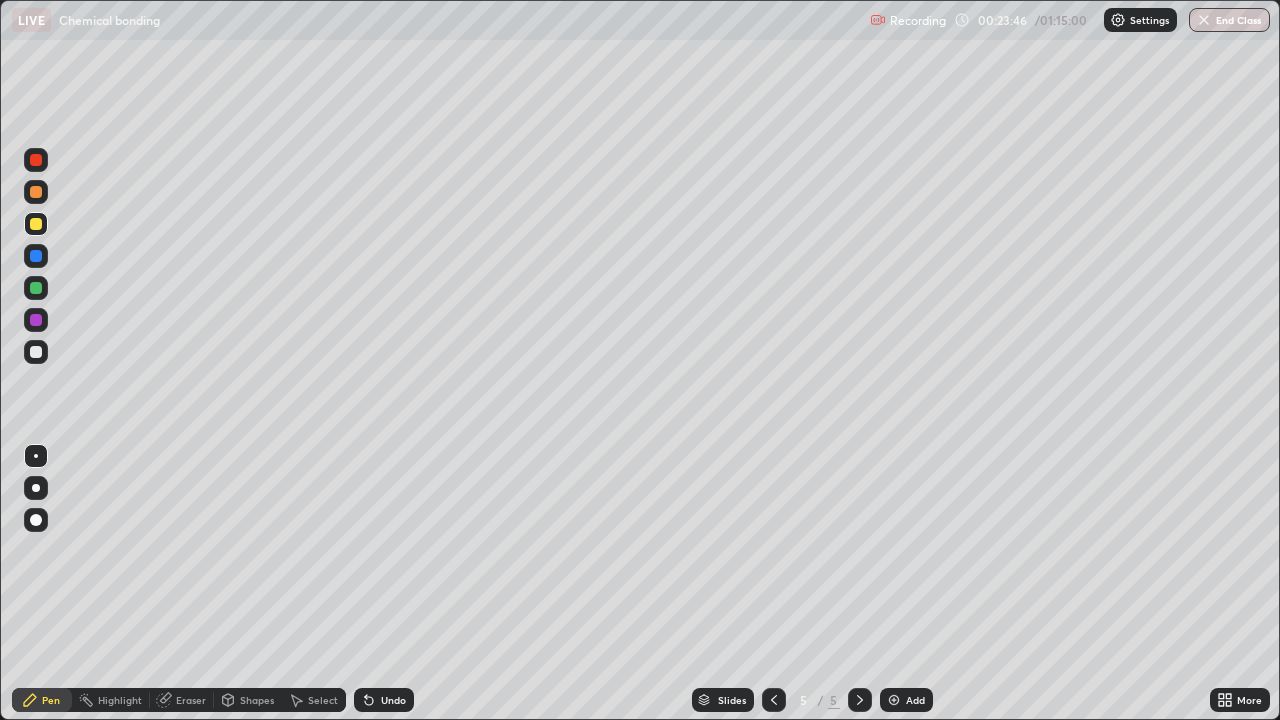 click at bounding box center (36, 352) 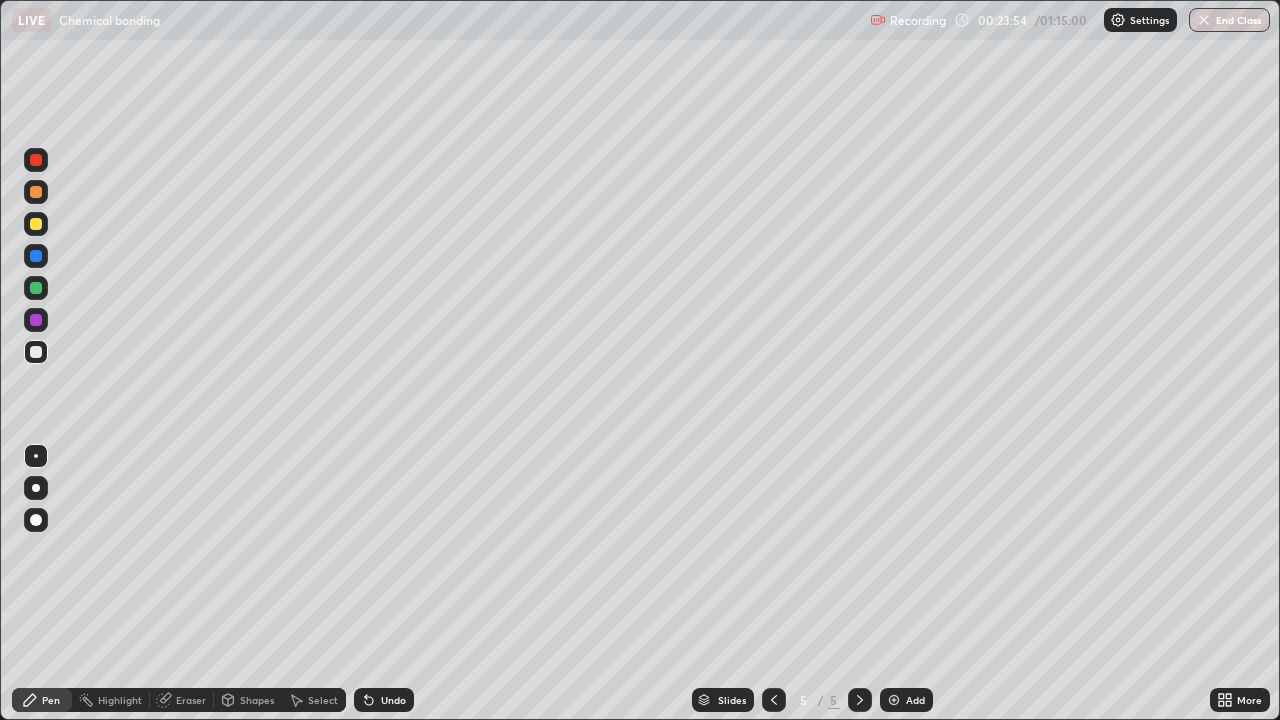 click at bounding box center (36, 224) 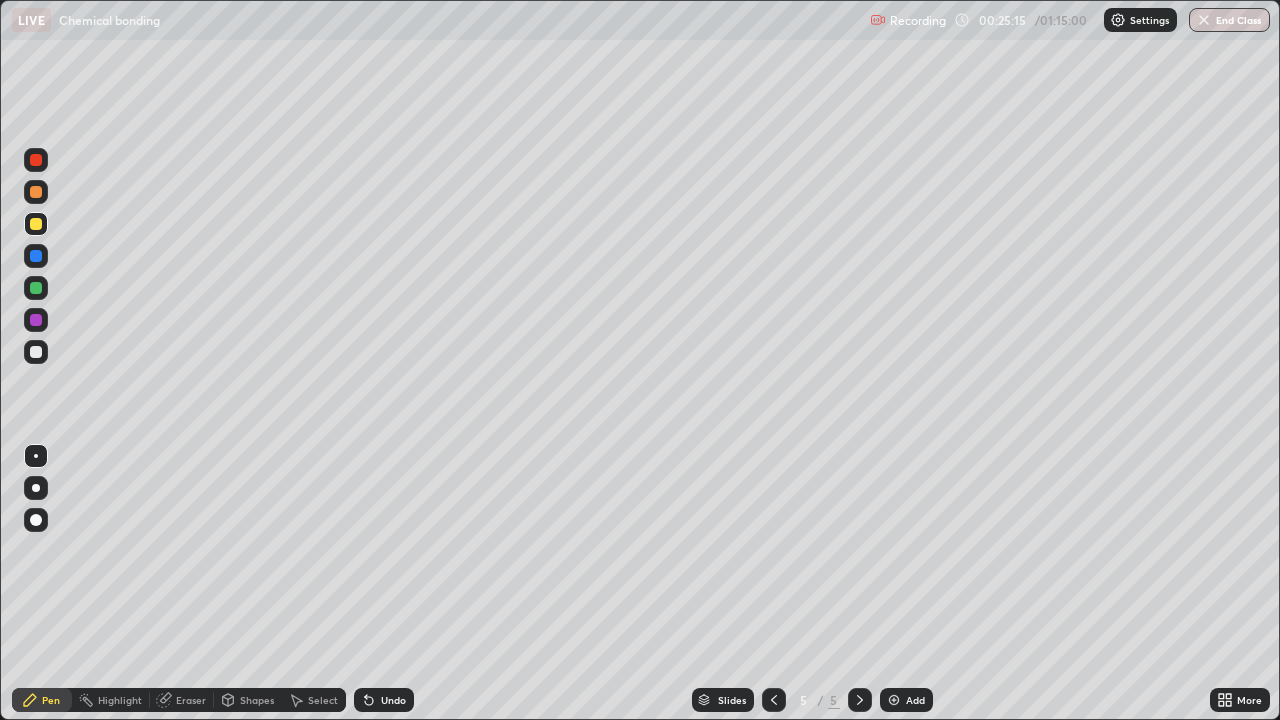 click on "Eraser" at bounding box center [191, 700] 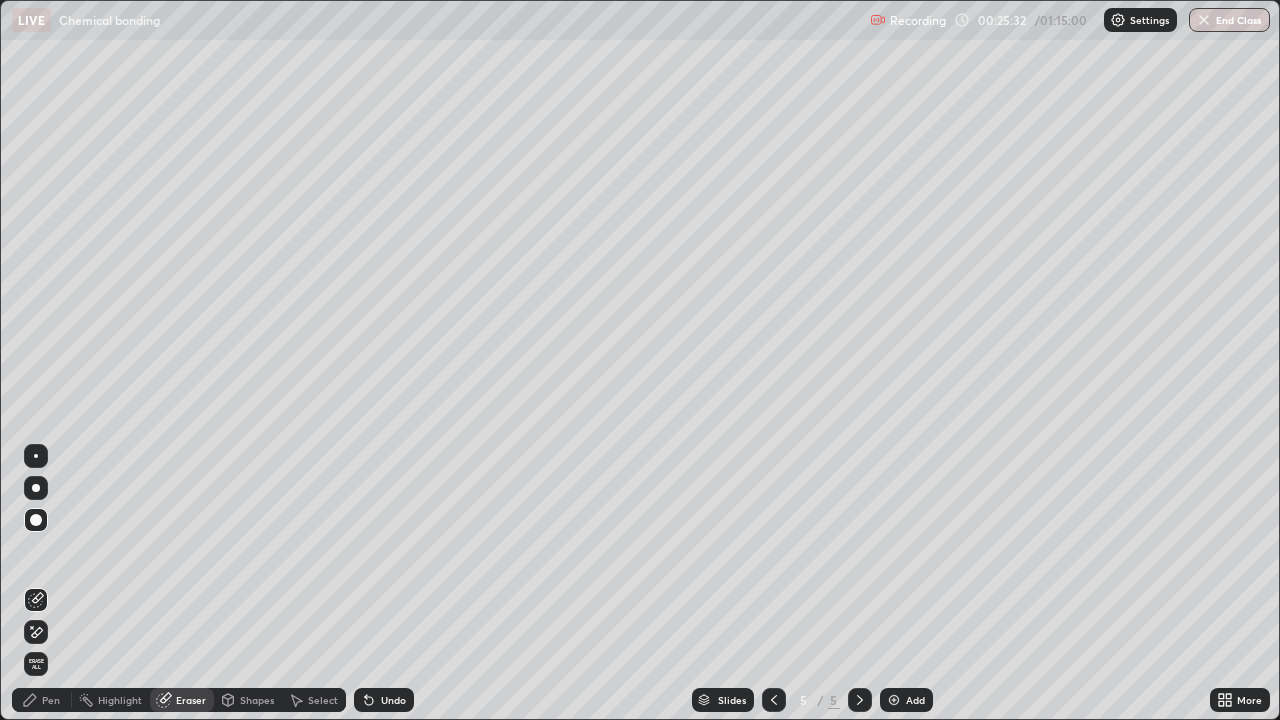 click on "Pen" at bounding box center (42, 700) 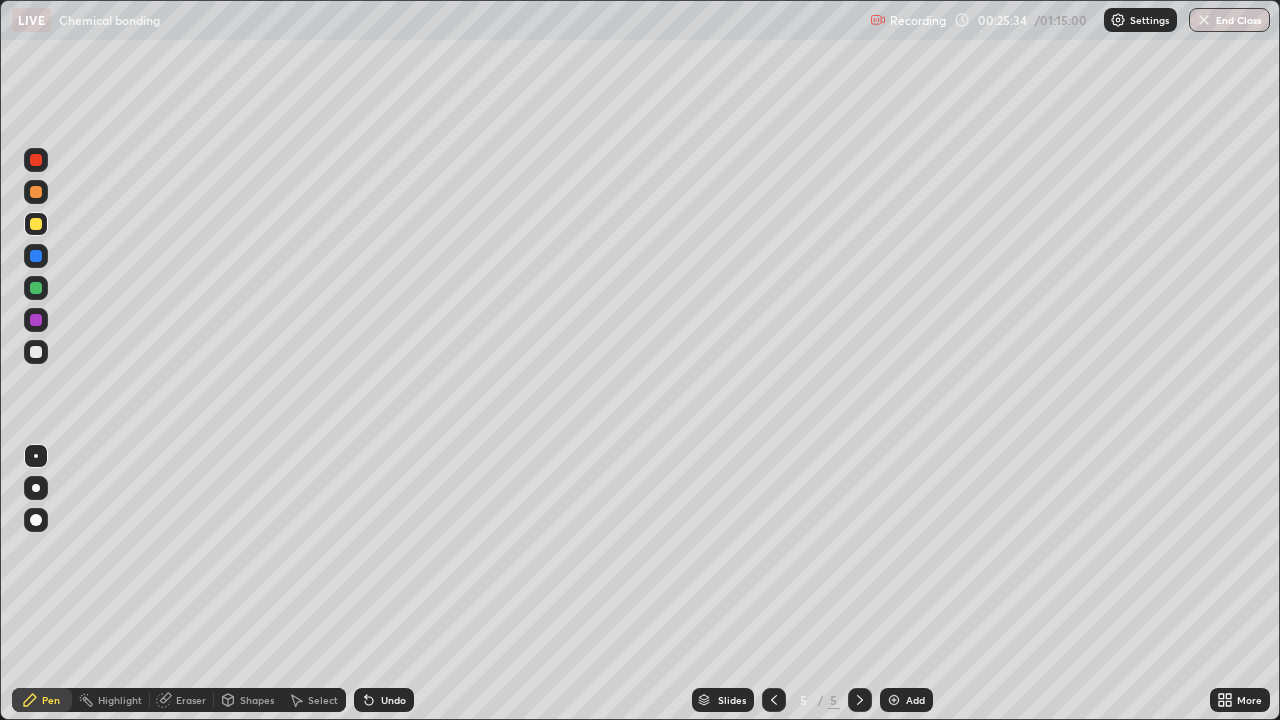 click at bounding box center [36, 352] 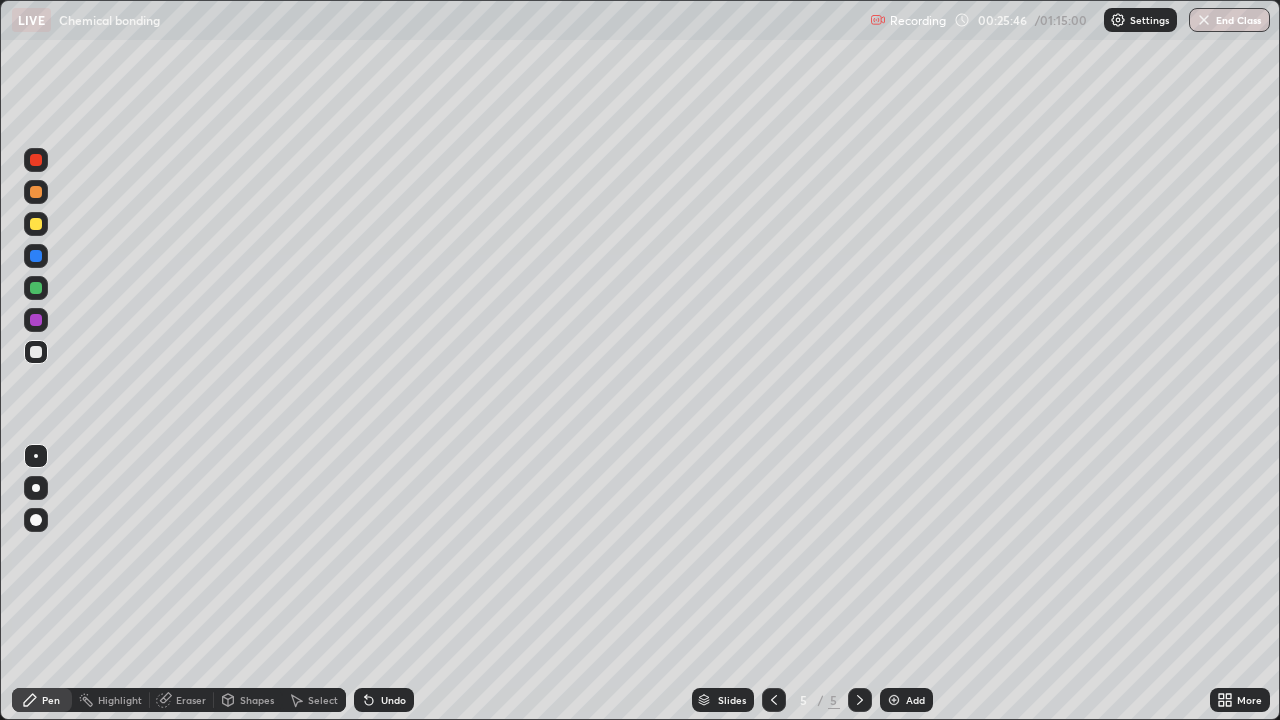click on "Undo" at bounding box center [393, 700] 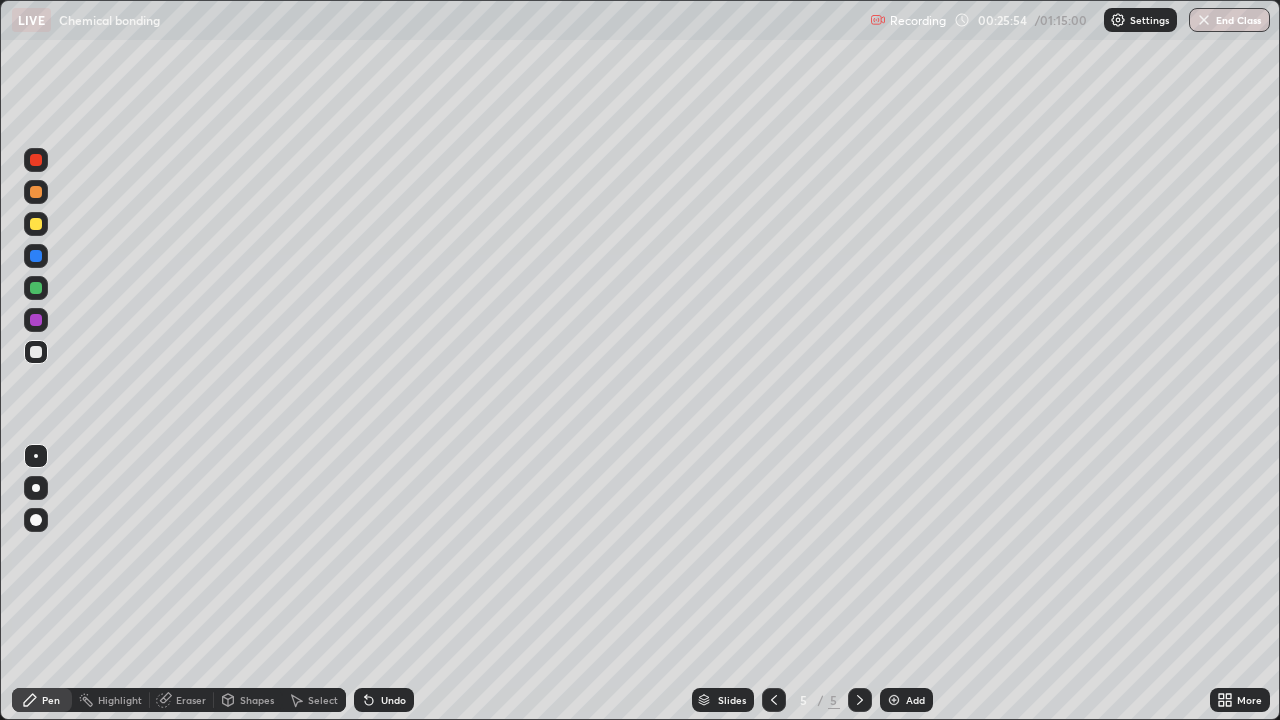 click at bounding box center [36, 224] 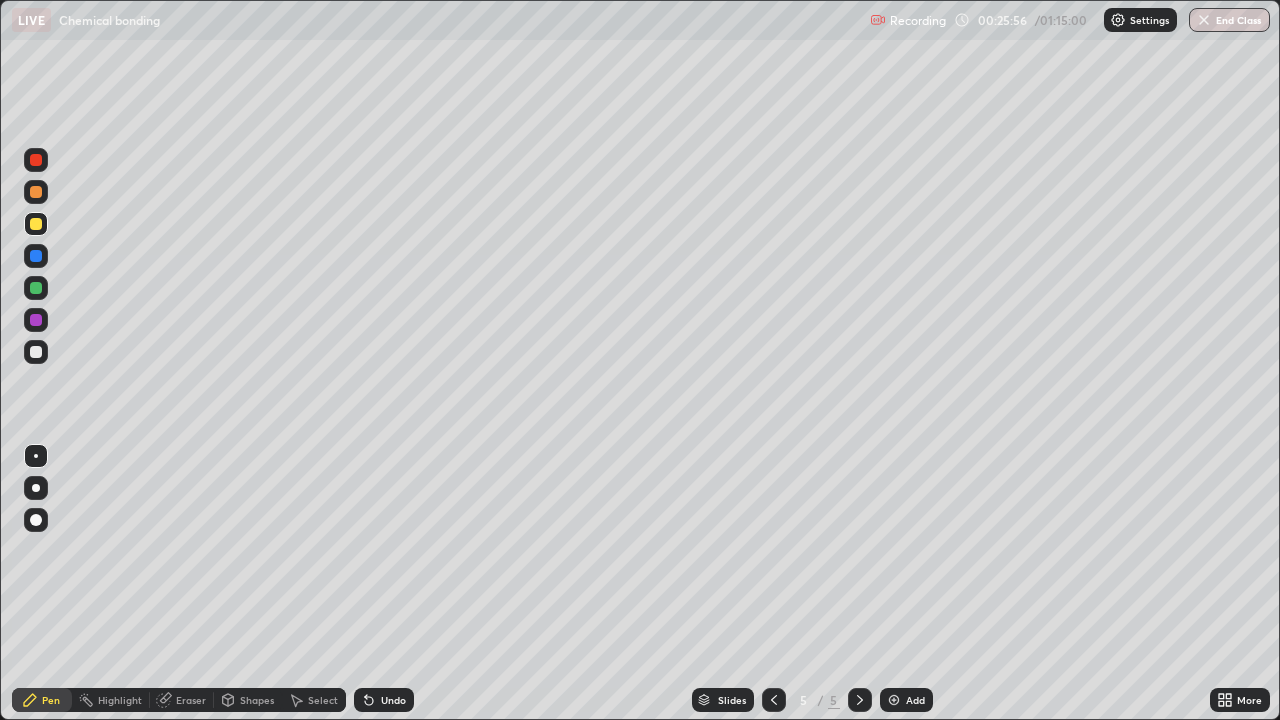 click on "Shapes" at bounding box center (257, 700) 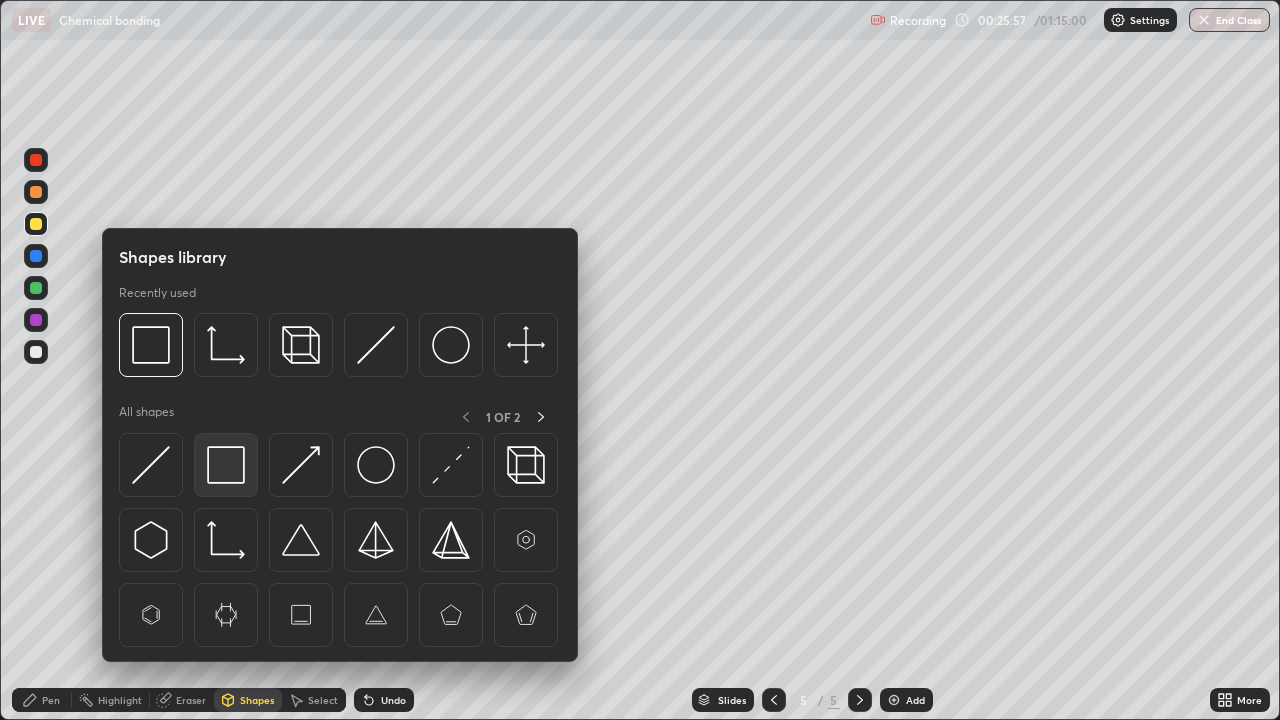 click at bounding box center [226, 465] 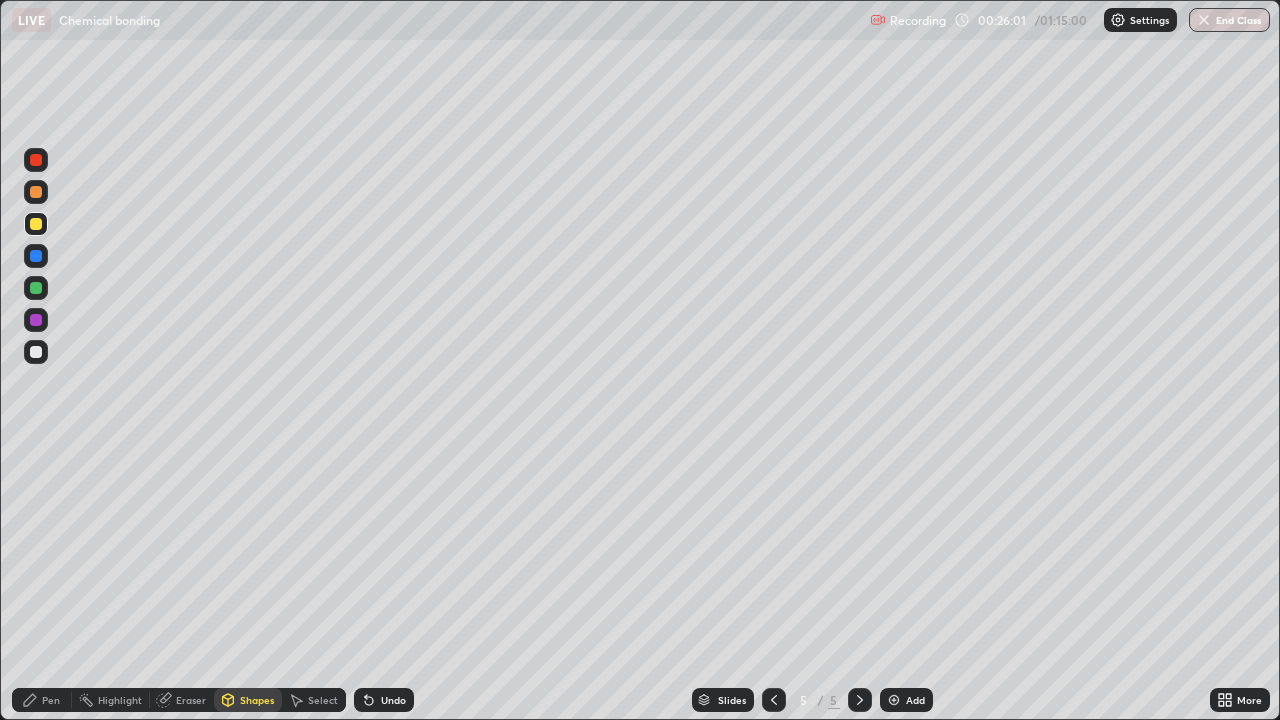 click at bounding box center (36, 352) 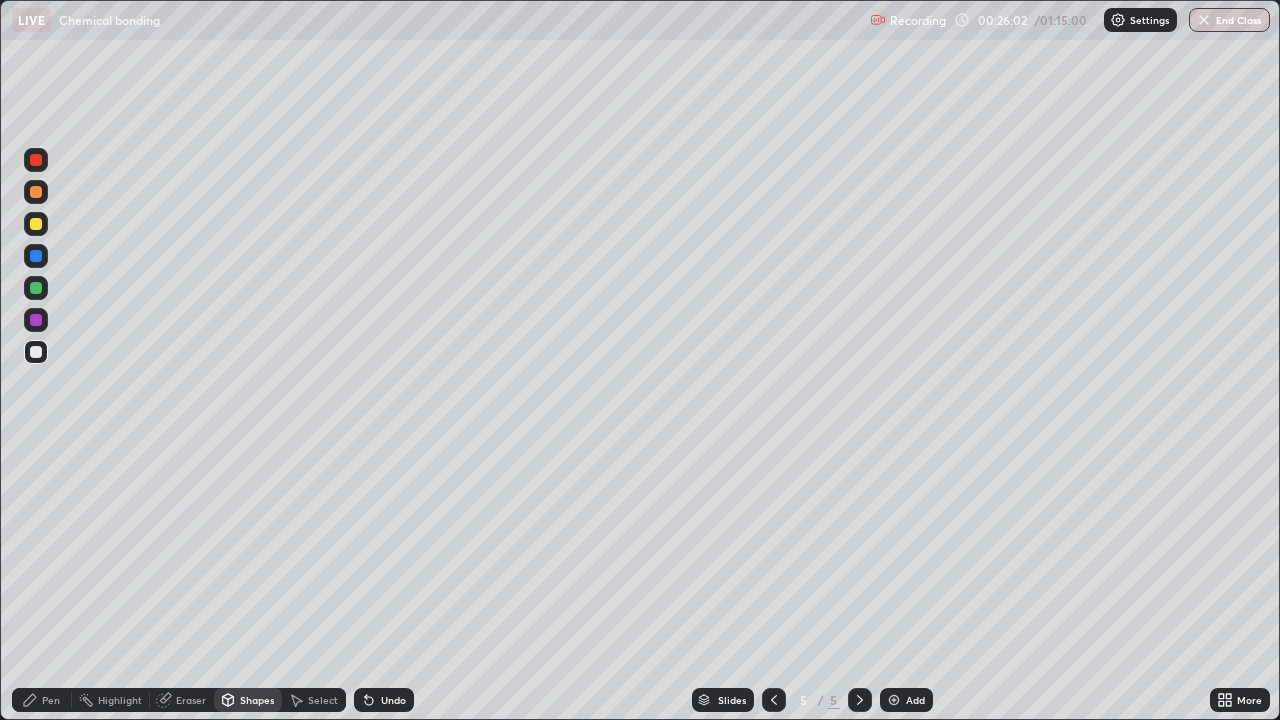 click on "Pen" at bounding box center [51, 700] 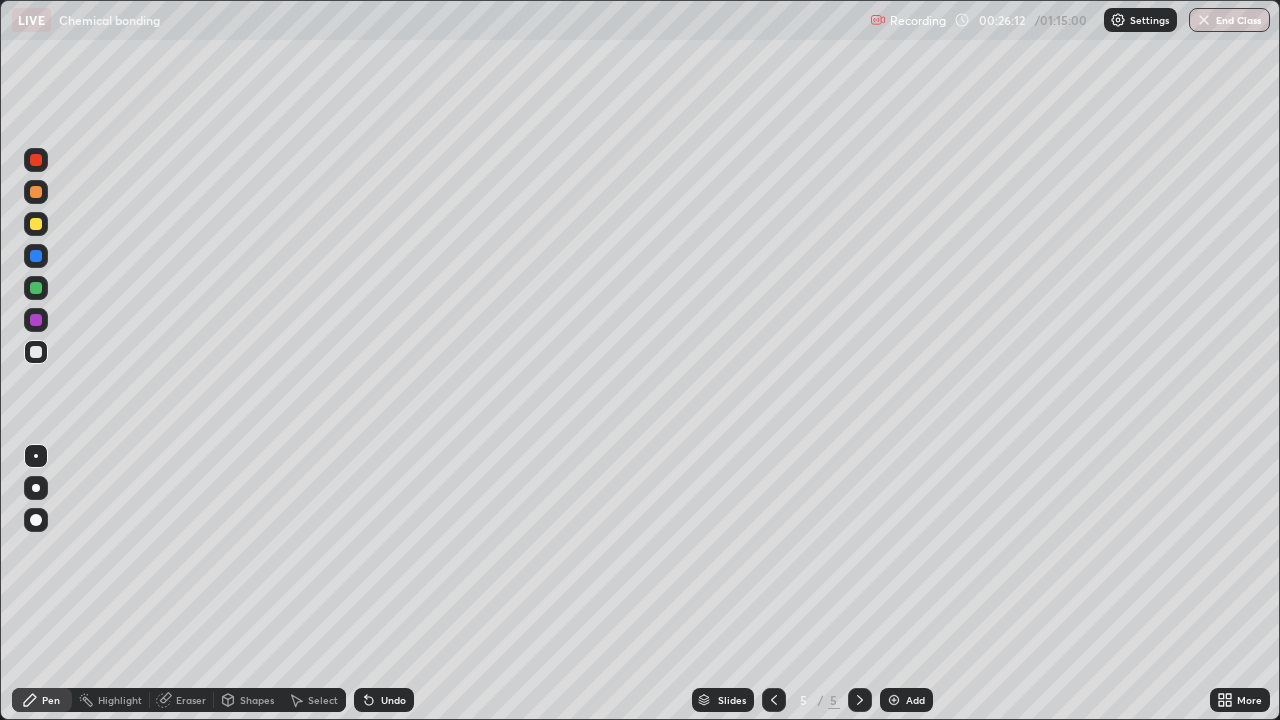 click at bounding box center (36, 352) 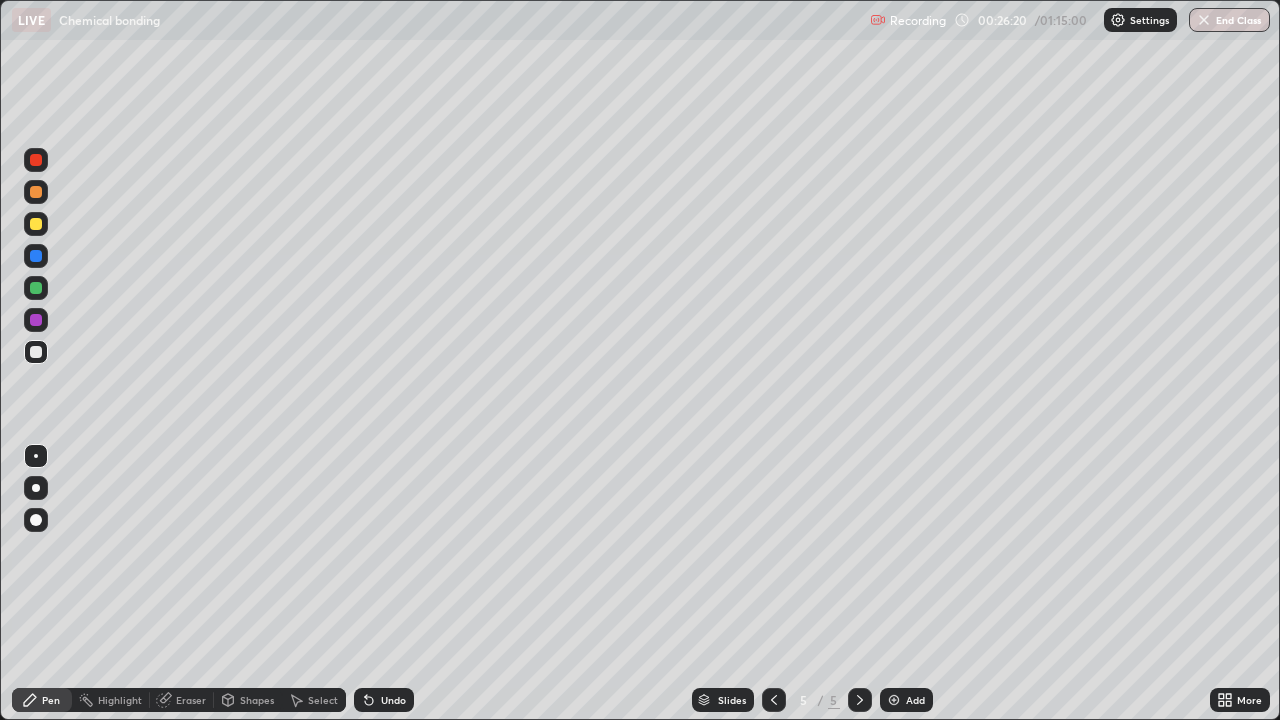 click at bounding box center [36, 224] 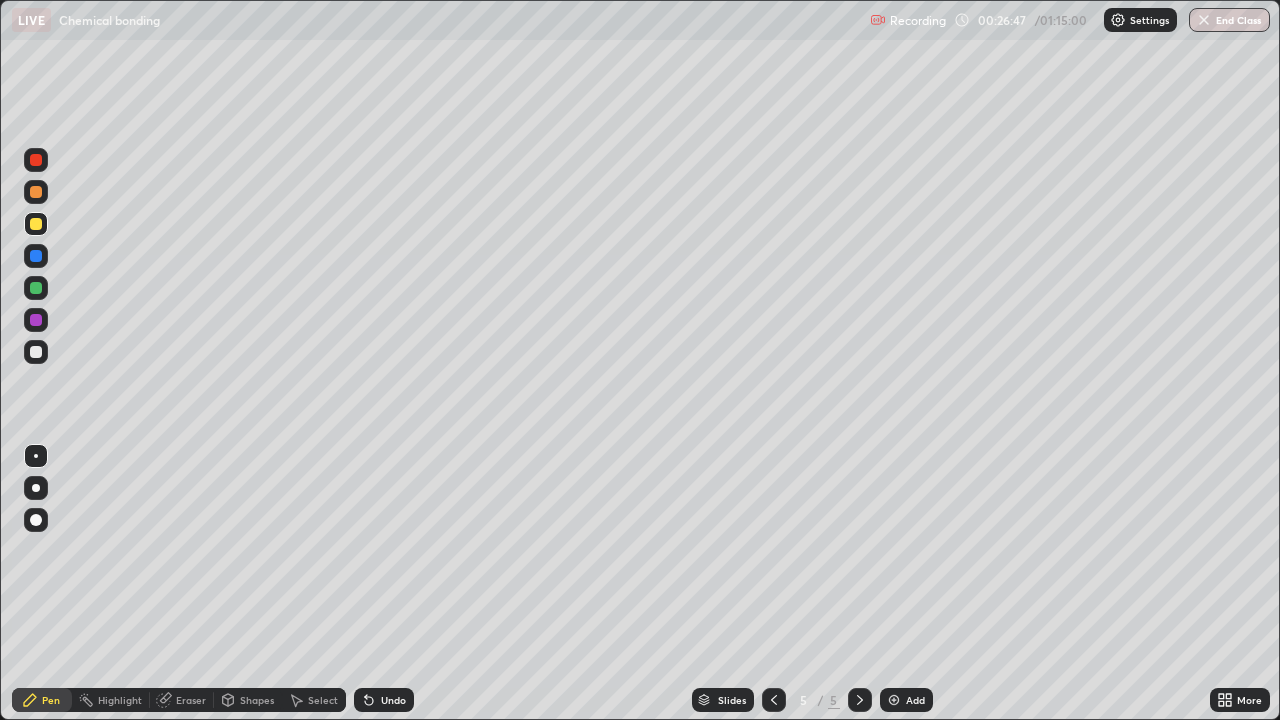 click 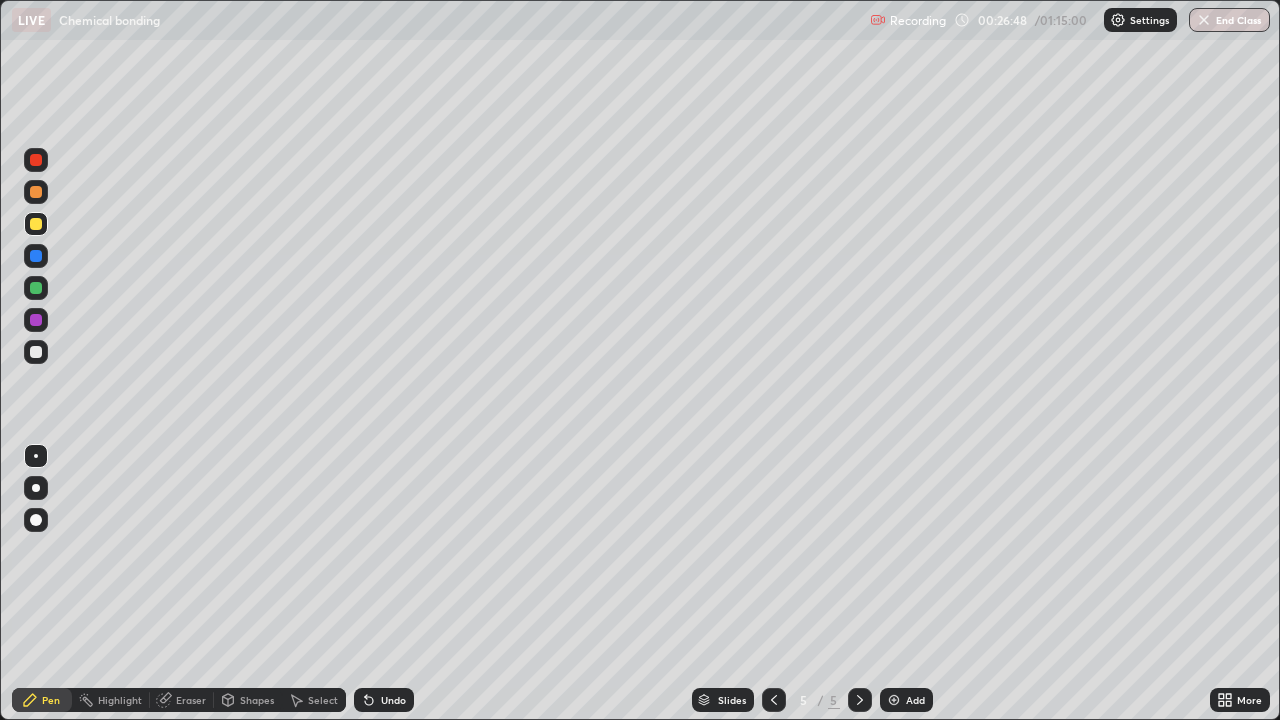 click on "Undo" at bounding box center (384, 700) 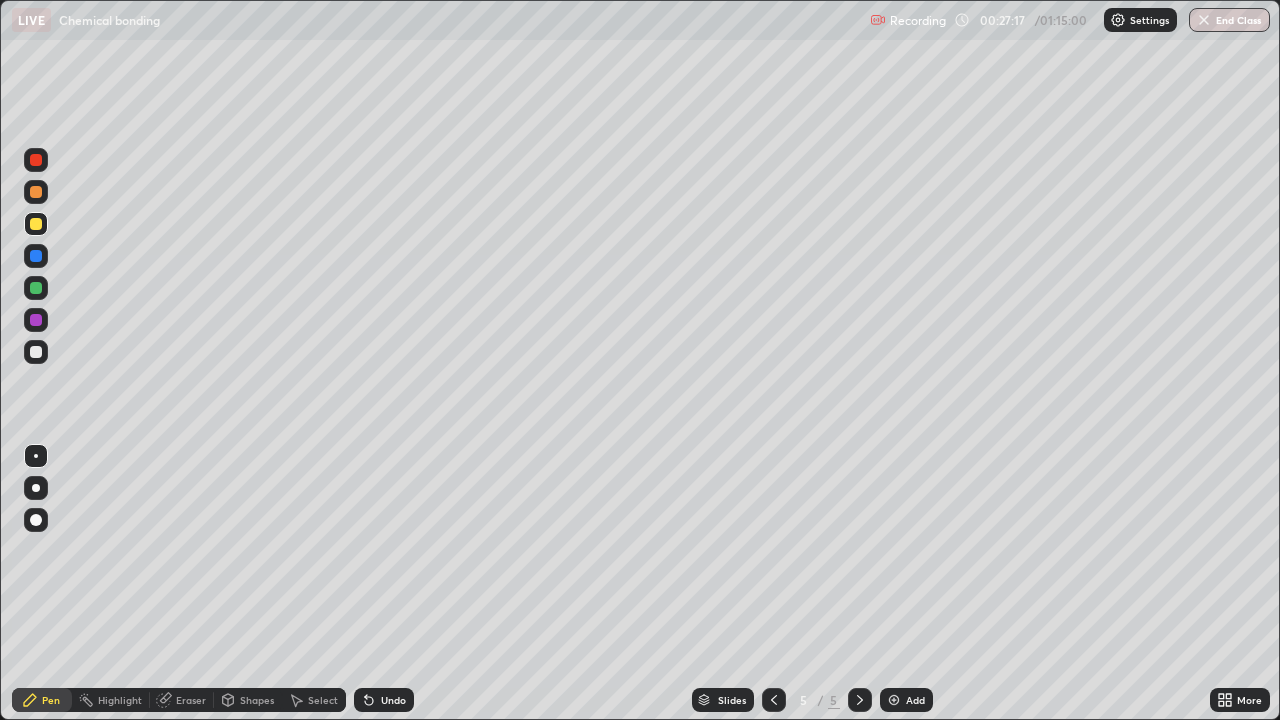 click at bounding box center (36, 352) 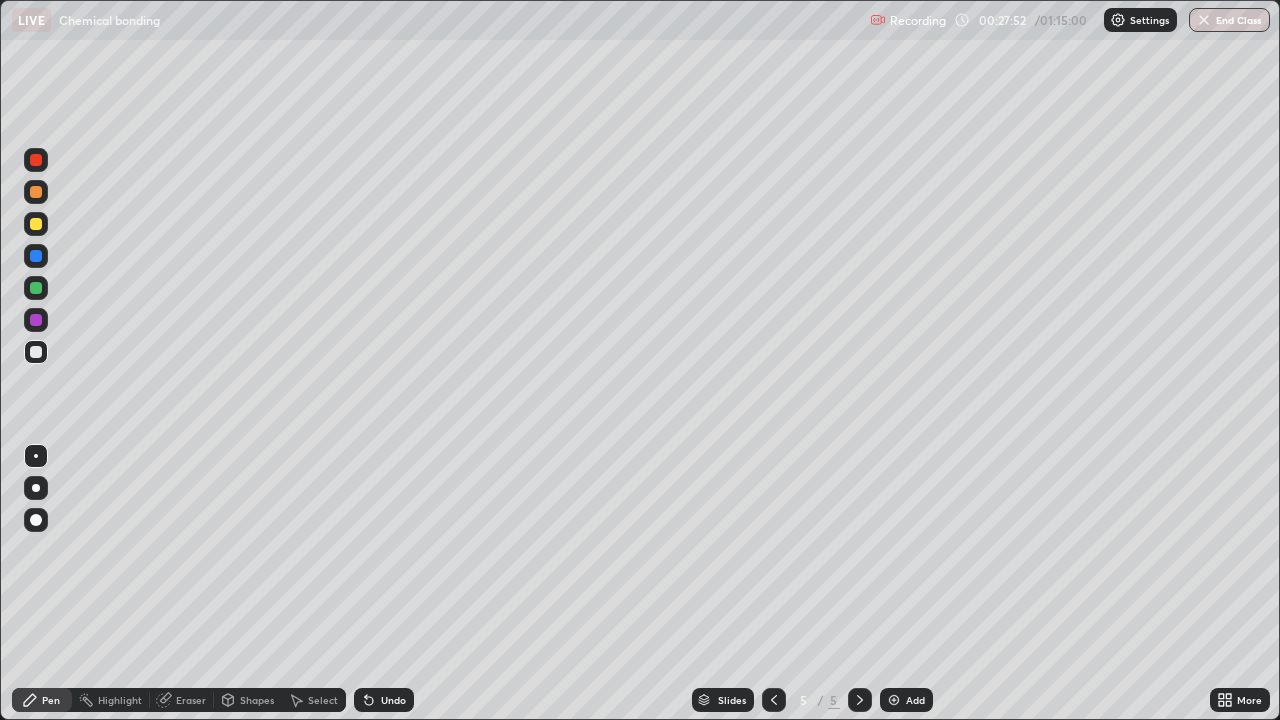 click on "Eraser" at bounding box center (191, 700) 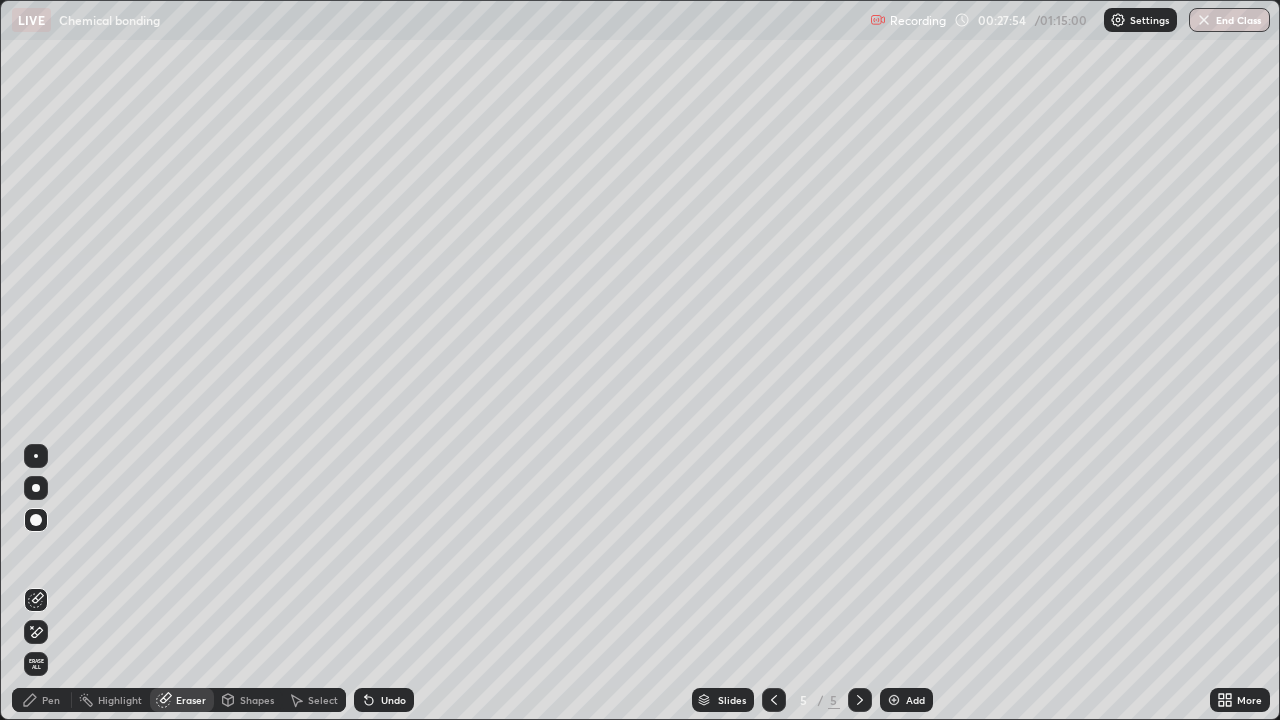 click at bounding box center [36, 456] 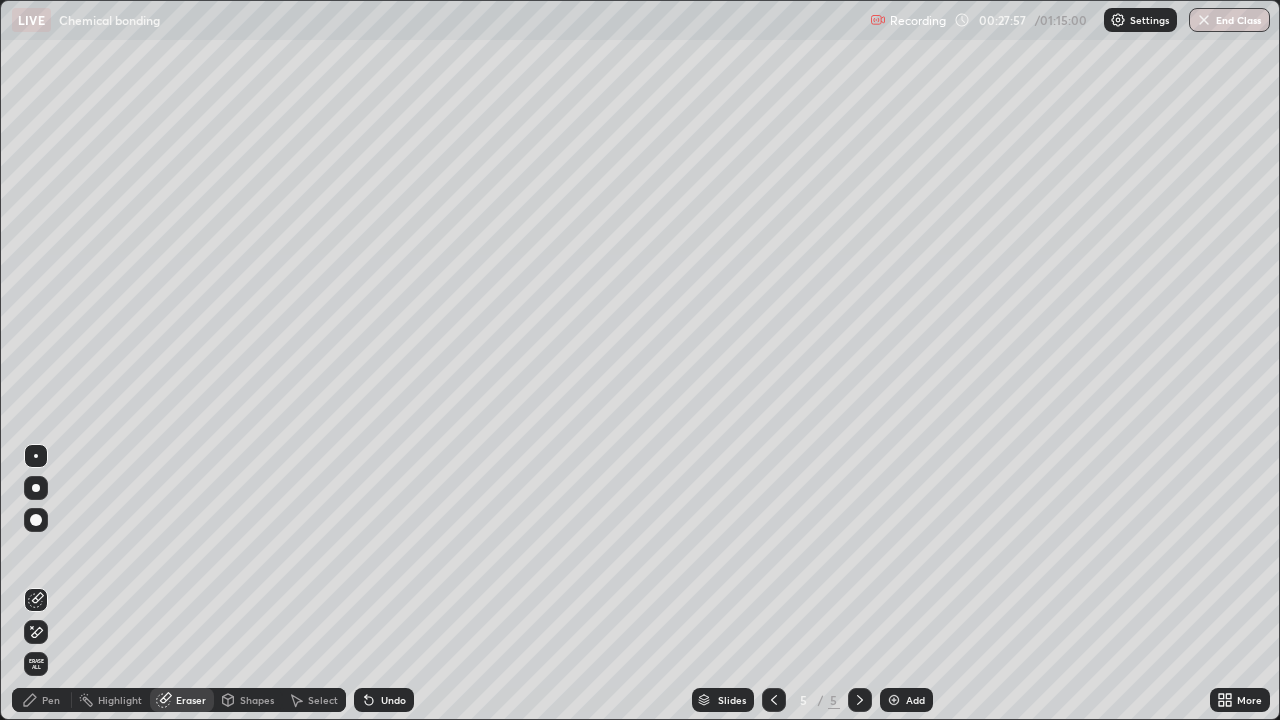 click 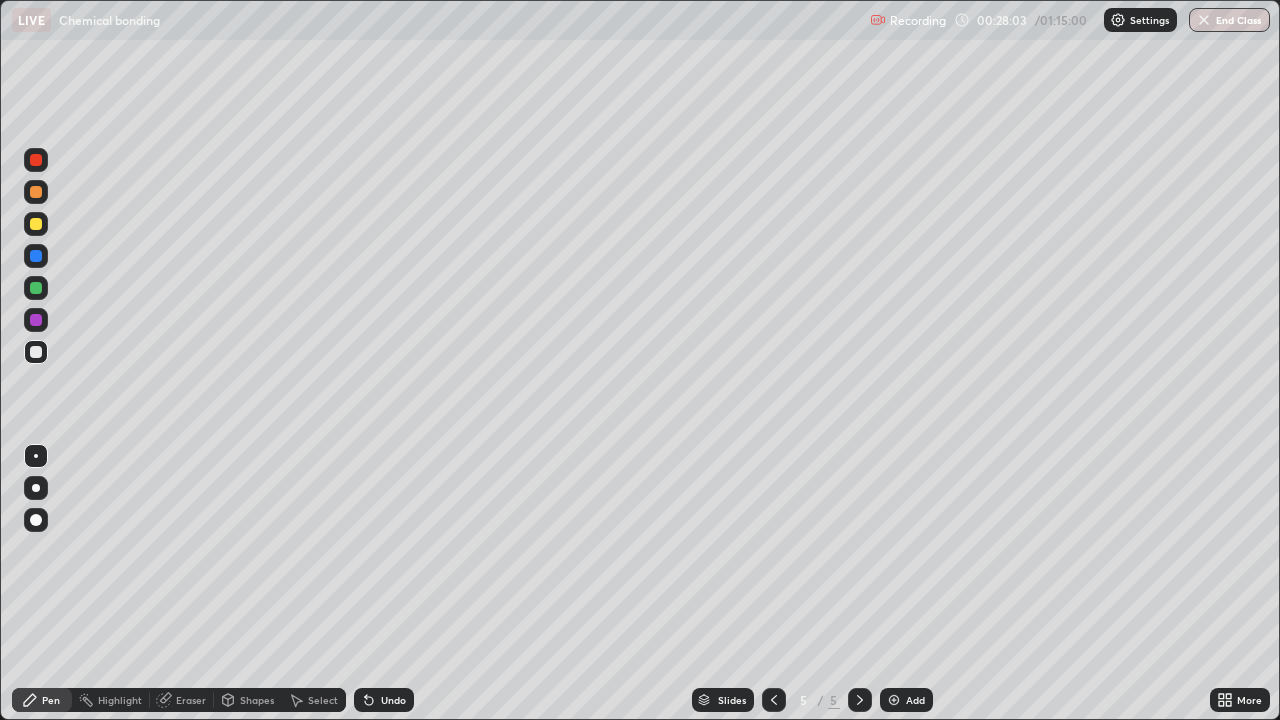 click on "Undo" at bounding box center (384, 700) 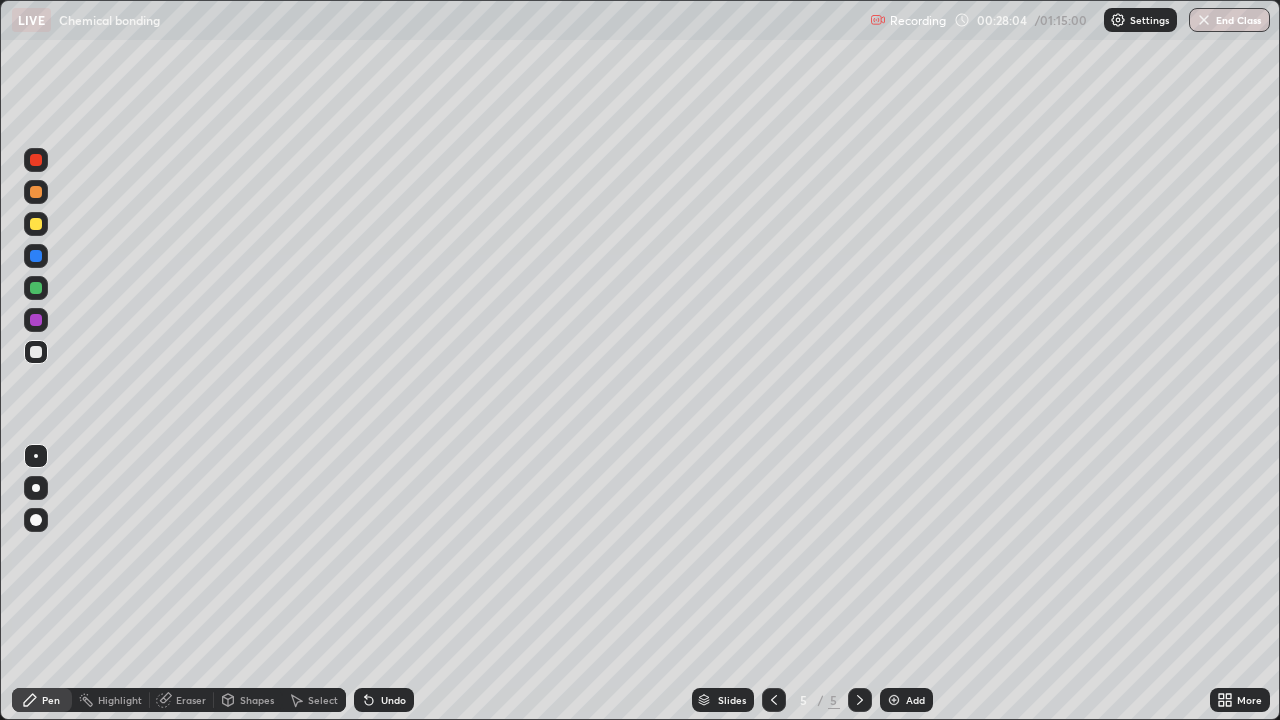 click at bounding box center (36, 224) 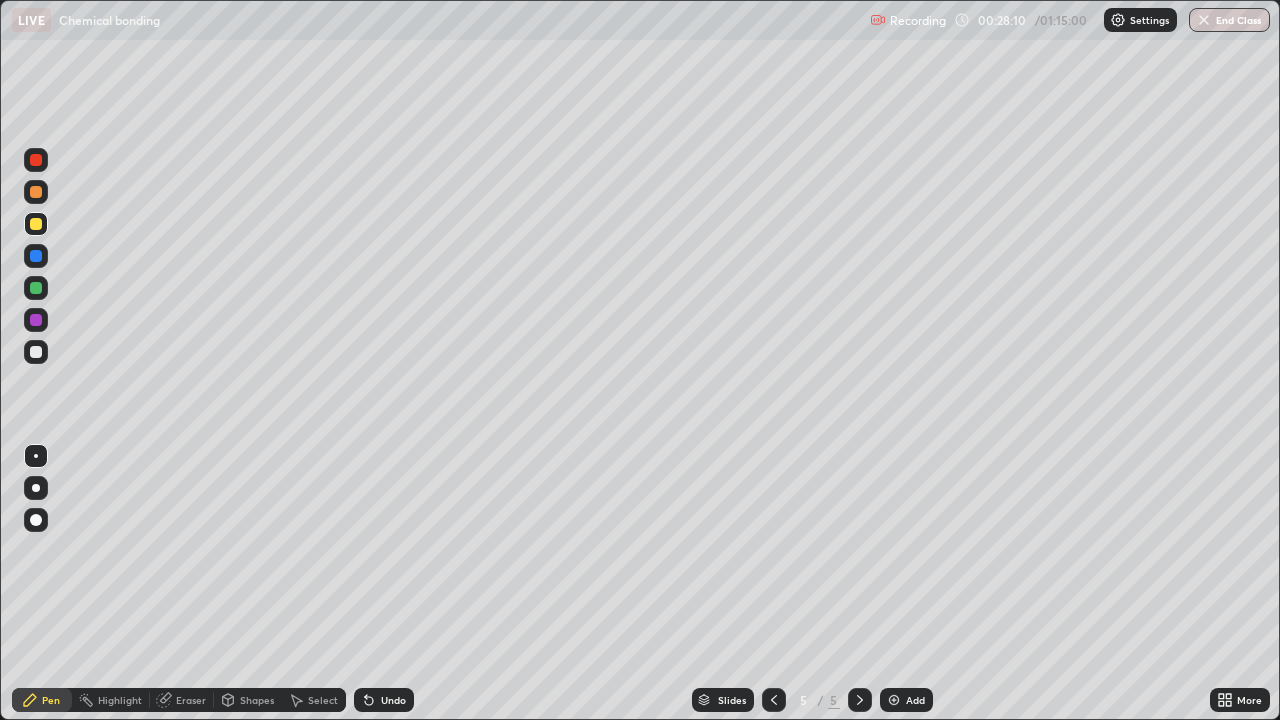 click on "Eraser" at bounding box center [182, 700] 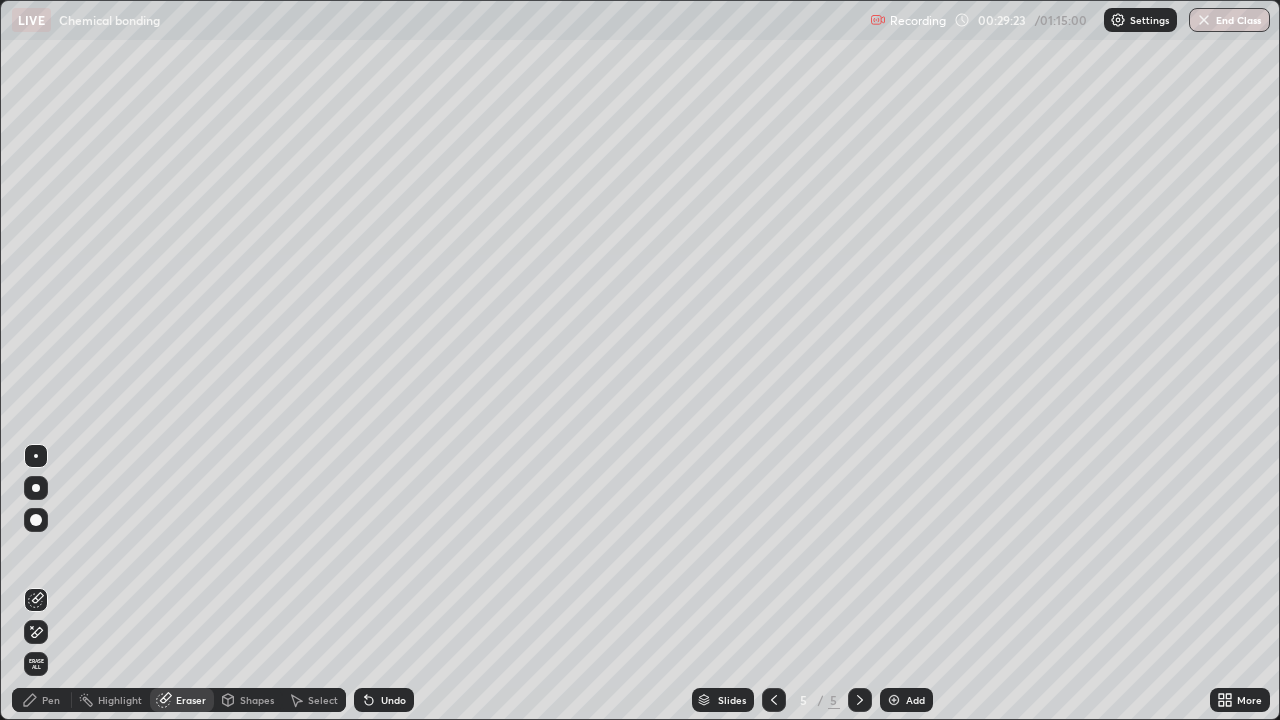 click on "Pen" at bounding box center [42, 700] 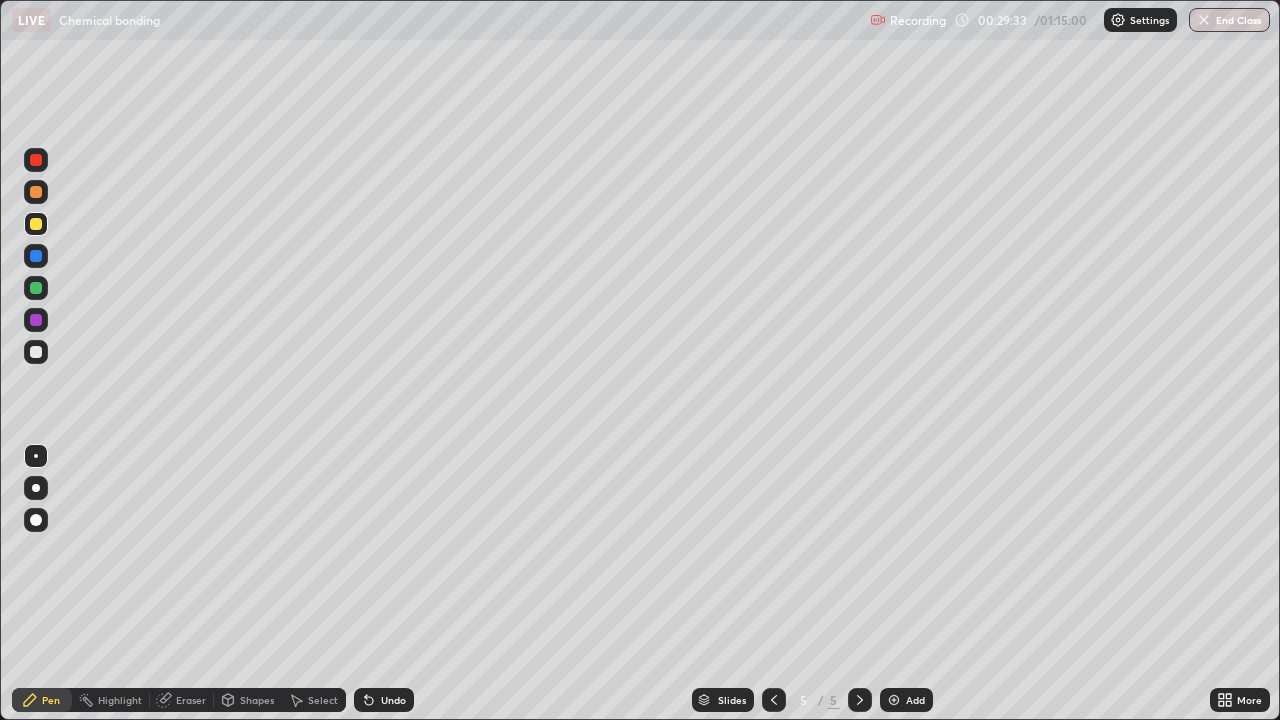 click at bounding box center (36, 352) 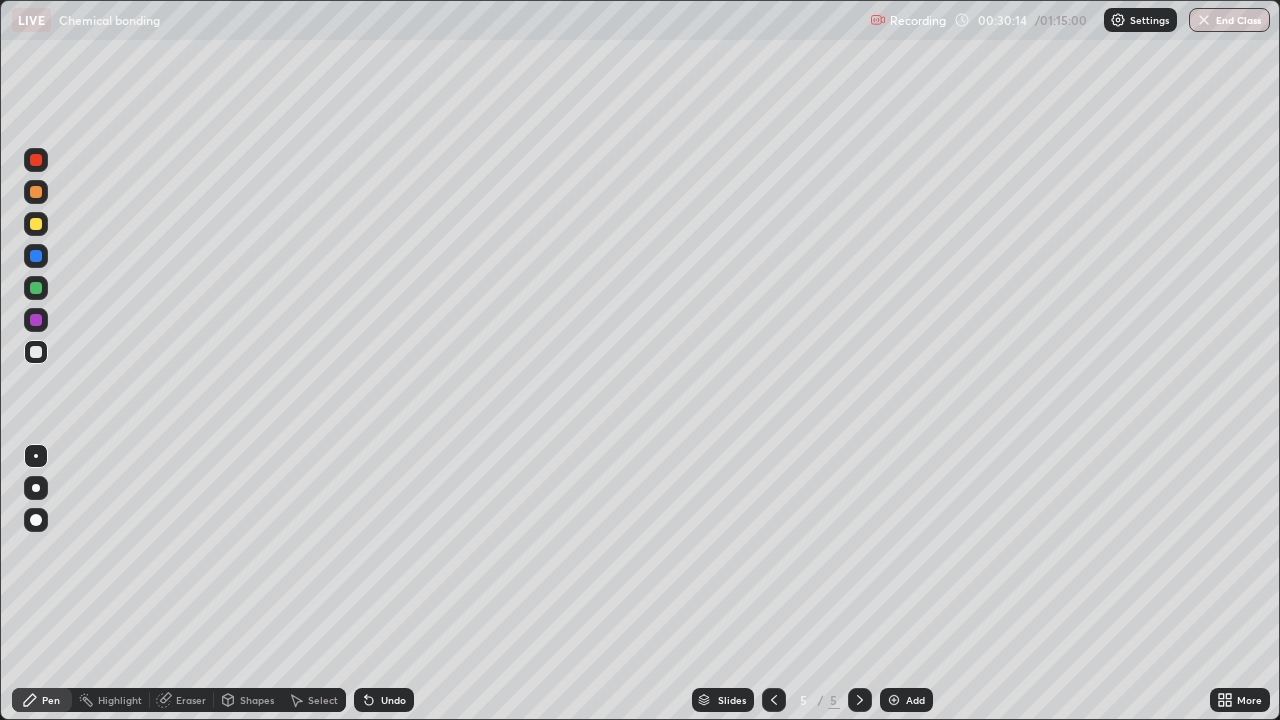 click on "Undo" at bounding box center [393, 700] 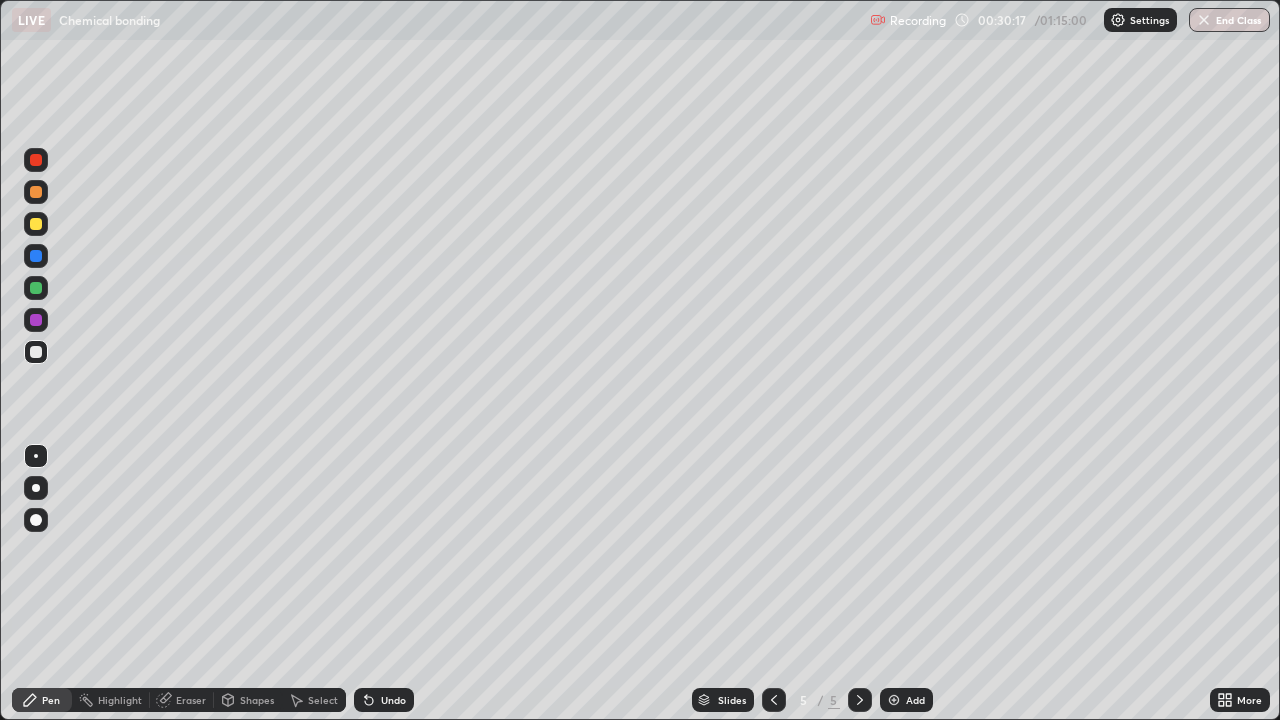 click at bounding box center [36, 224] 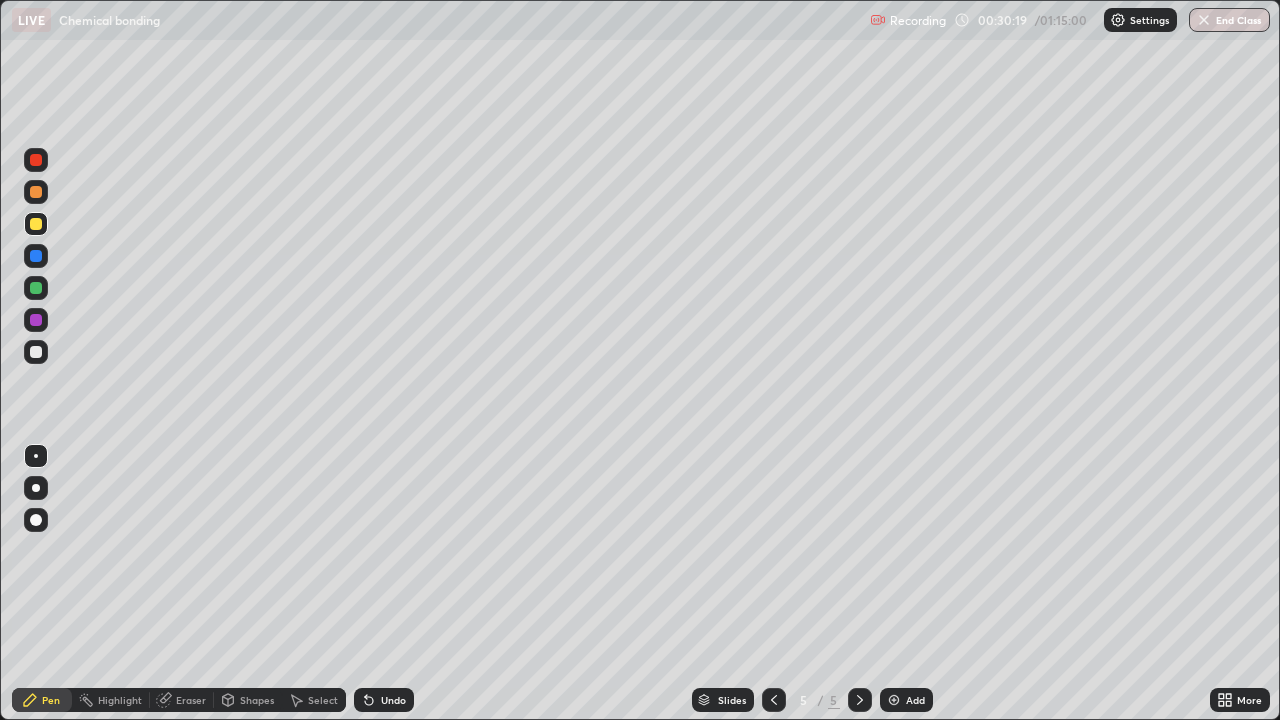 click on "Shapes" at bounding box center (257, 700) 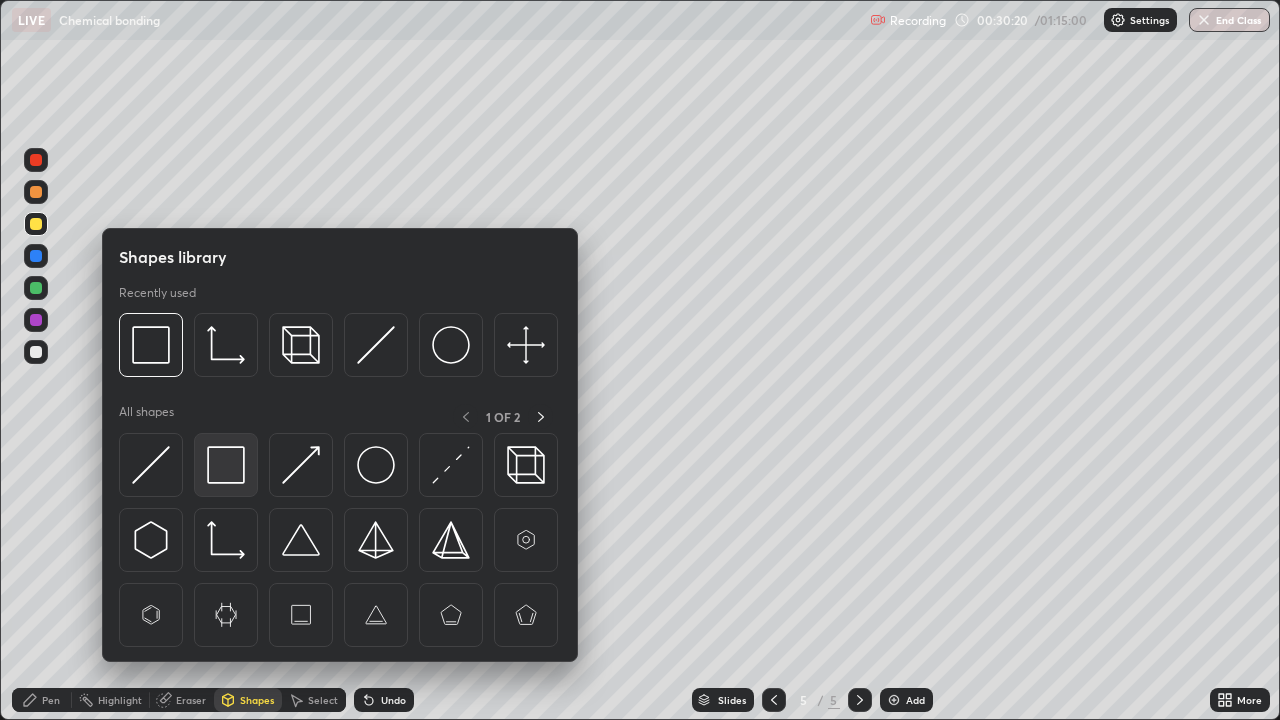 click at bounding box center (226, 465) 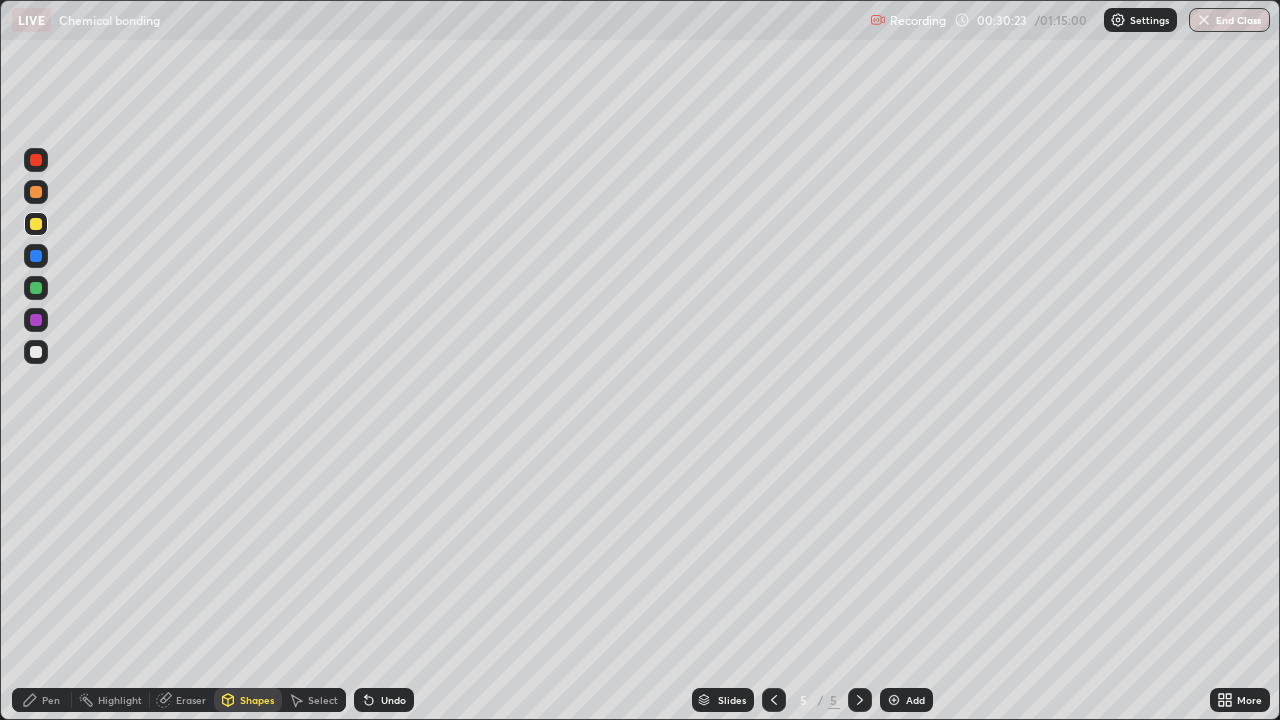 click on "Pen" at bounding box center (51, 700) 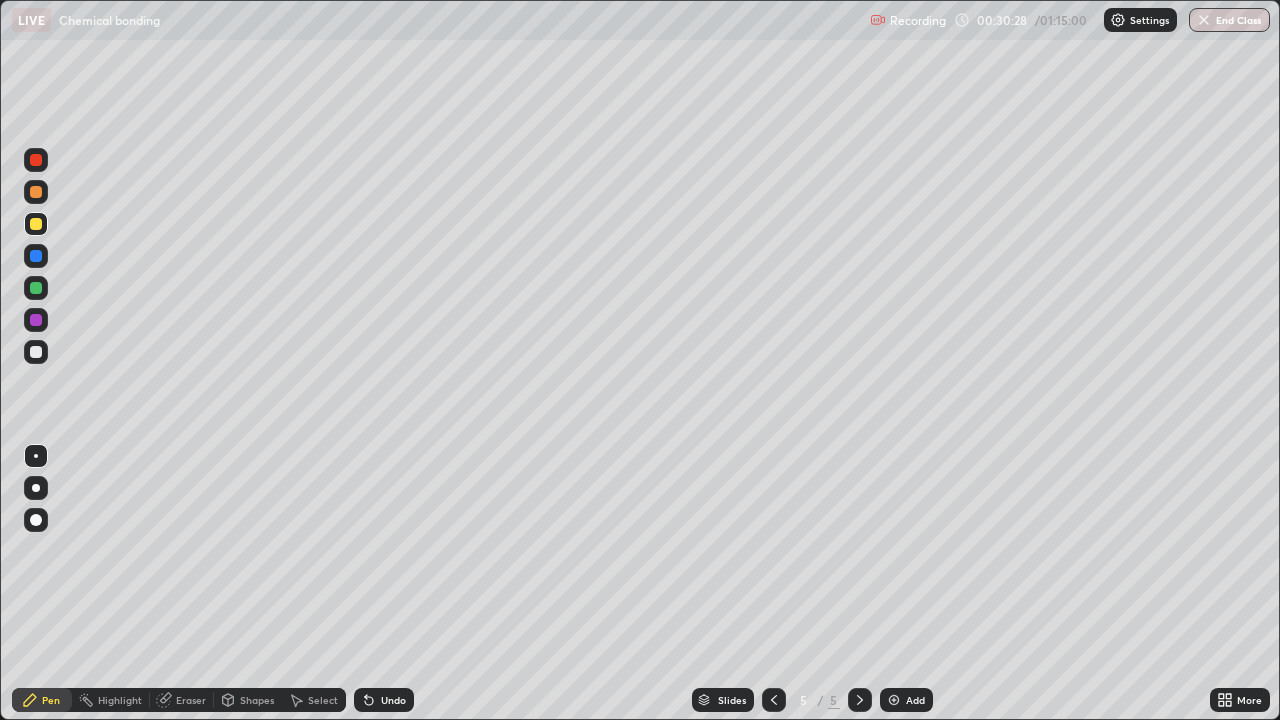 click at bounding box center [36, 352] 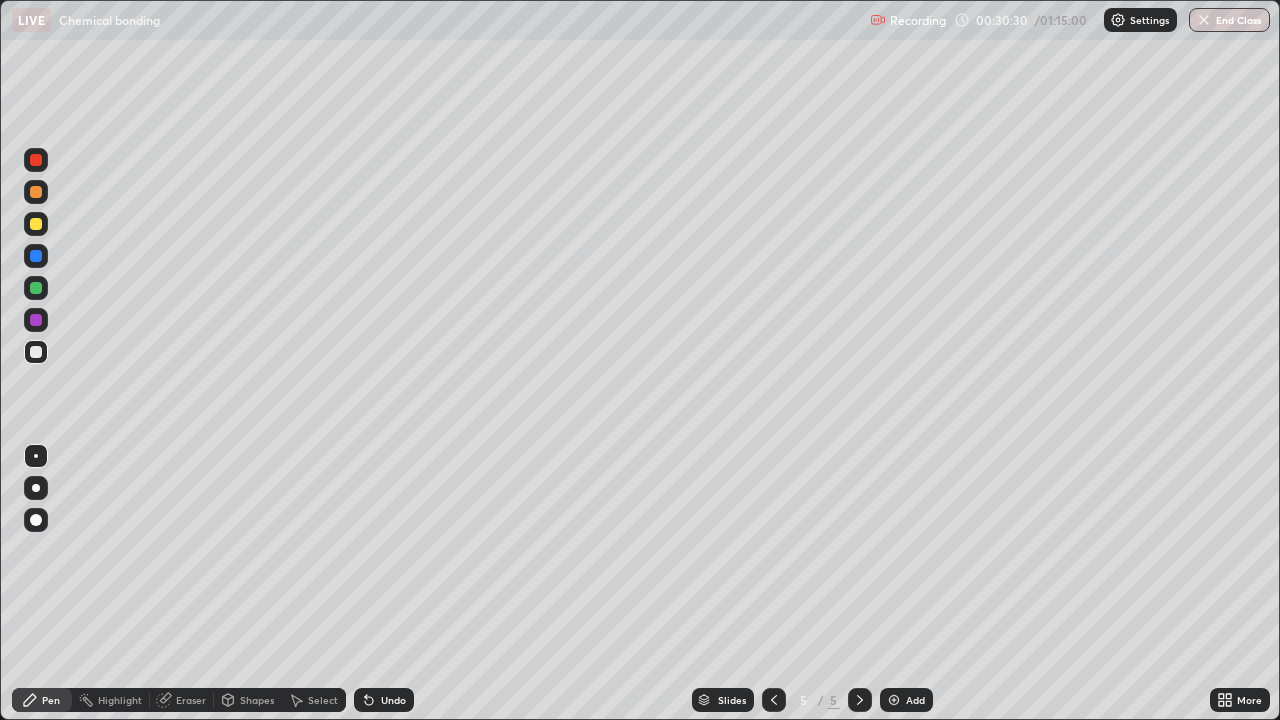 click at bounding box center (36, 224) 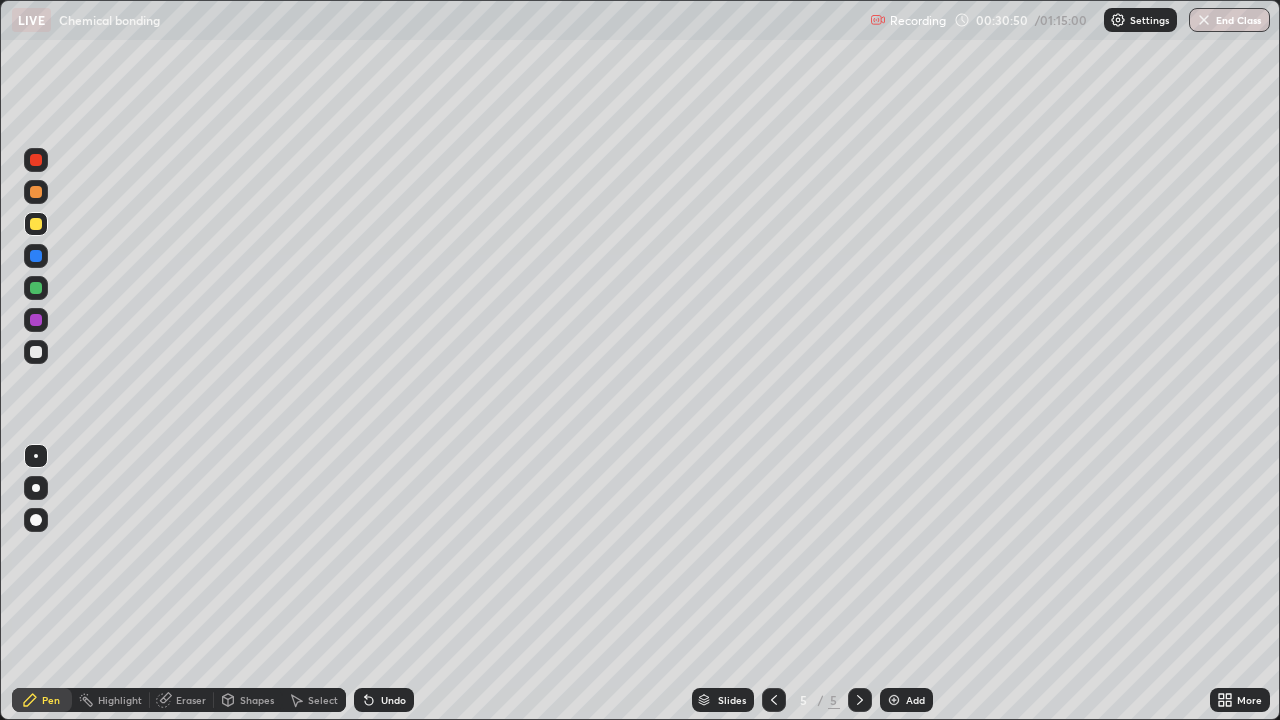 click at bounding box center (36, 352) 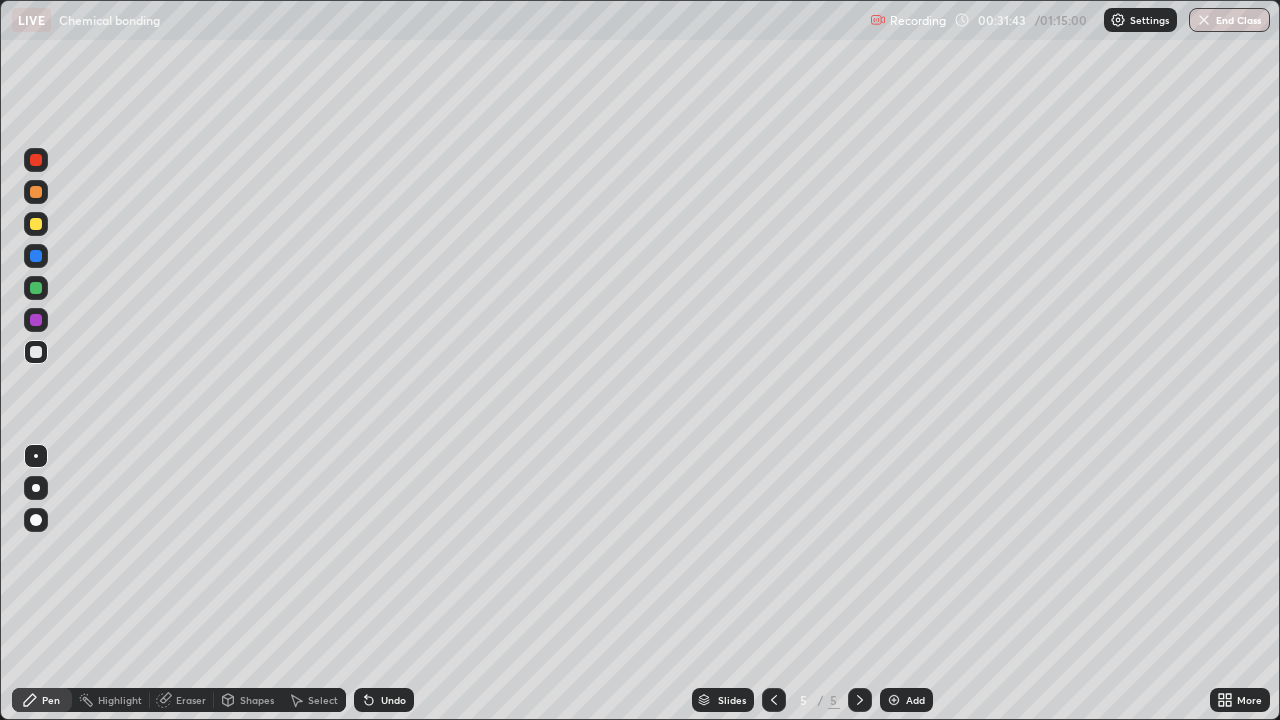click on "Shapes" at bounding box center (257, 700) 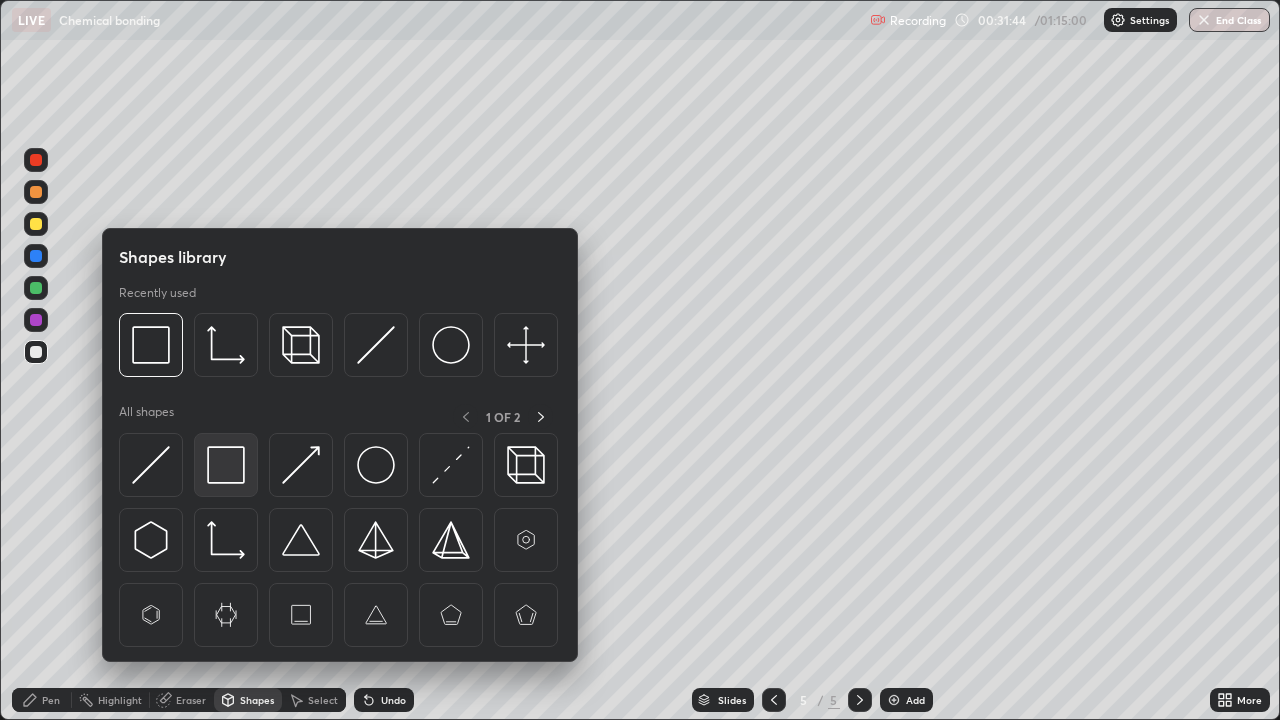 click at bounding box center (226, 465) 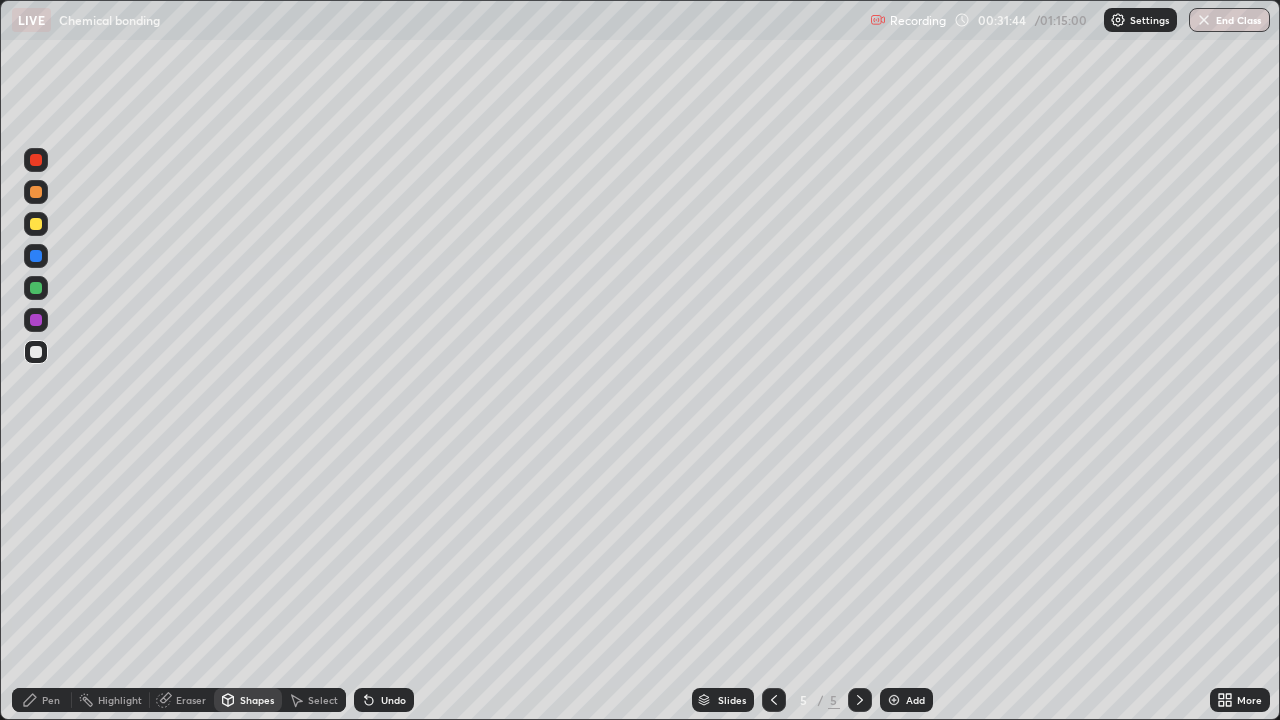 click at bounding box center [36, 224] 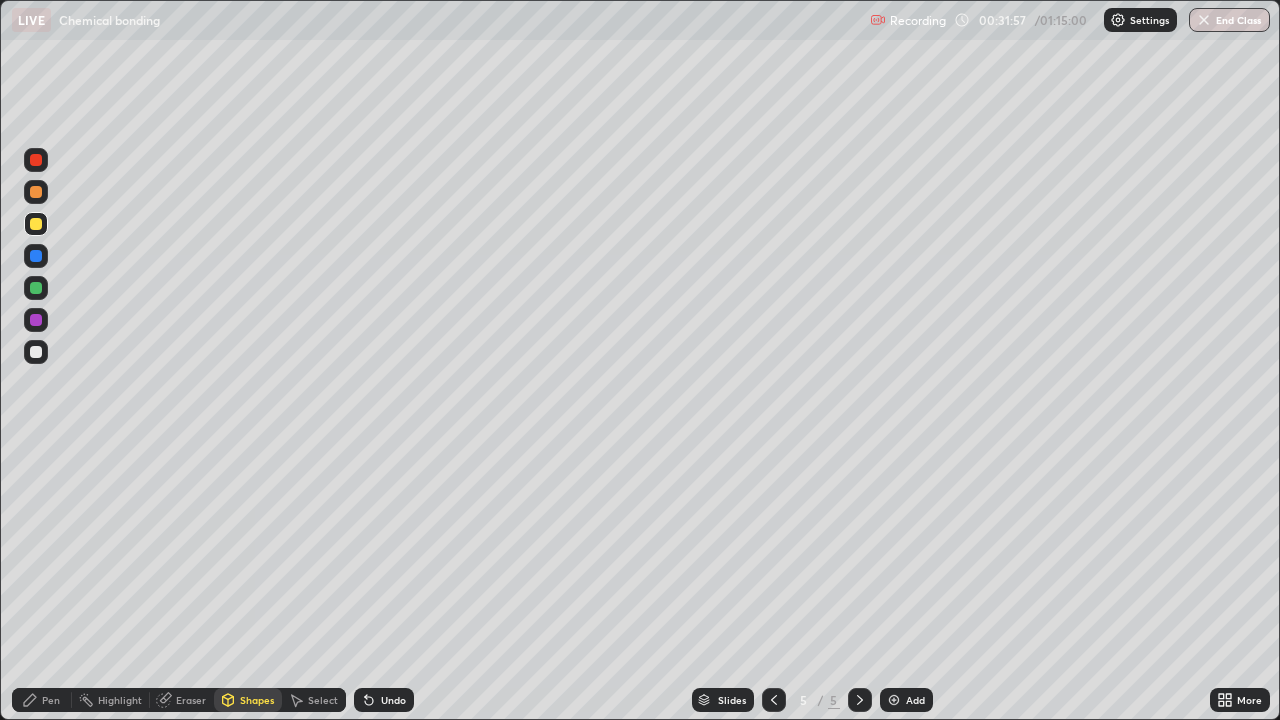 click at bounding box center [36, 352] 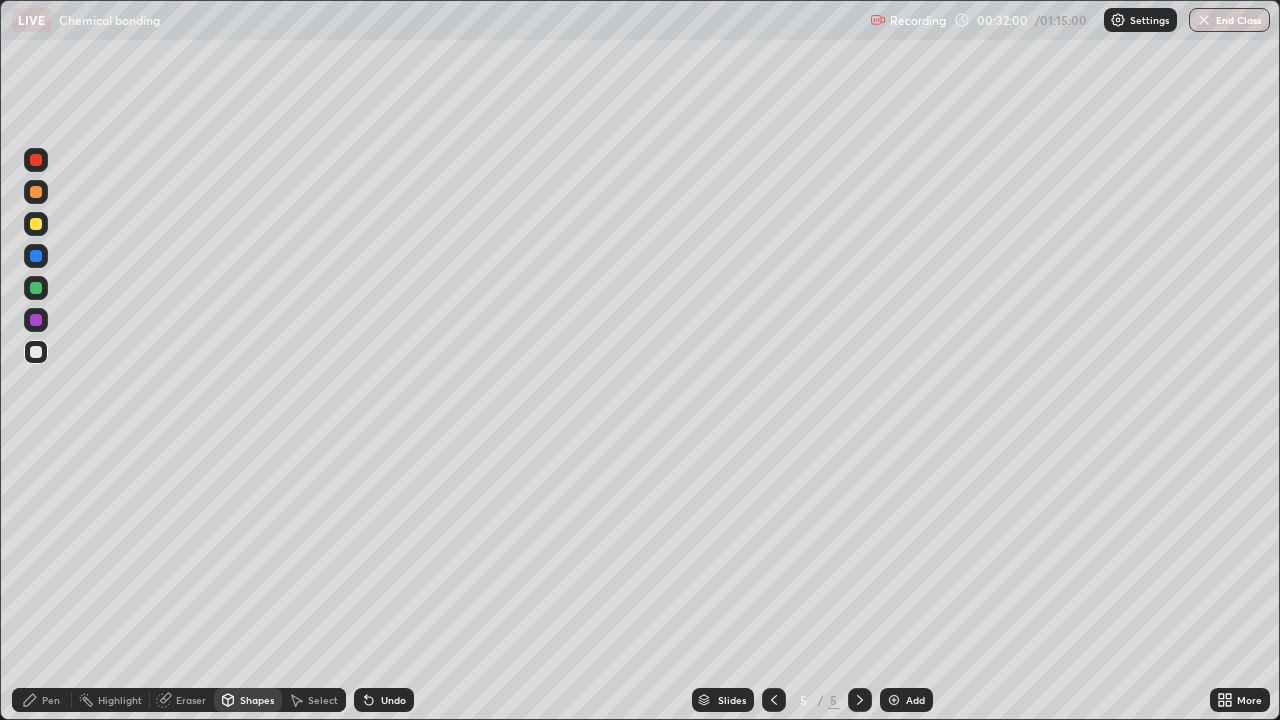 click on "Undo" at bounding box center (393, 700) 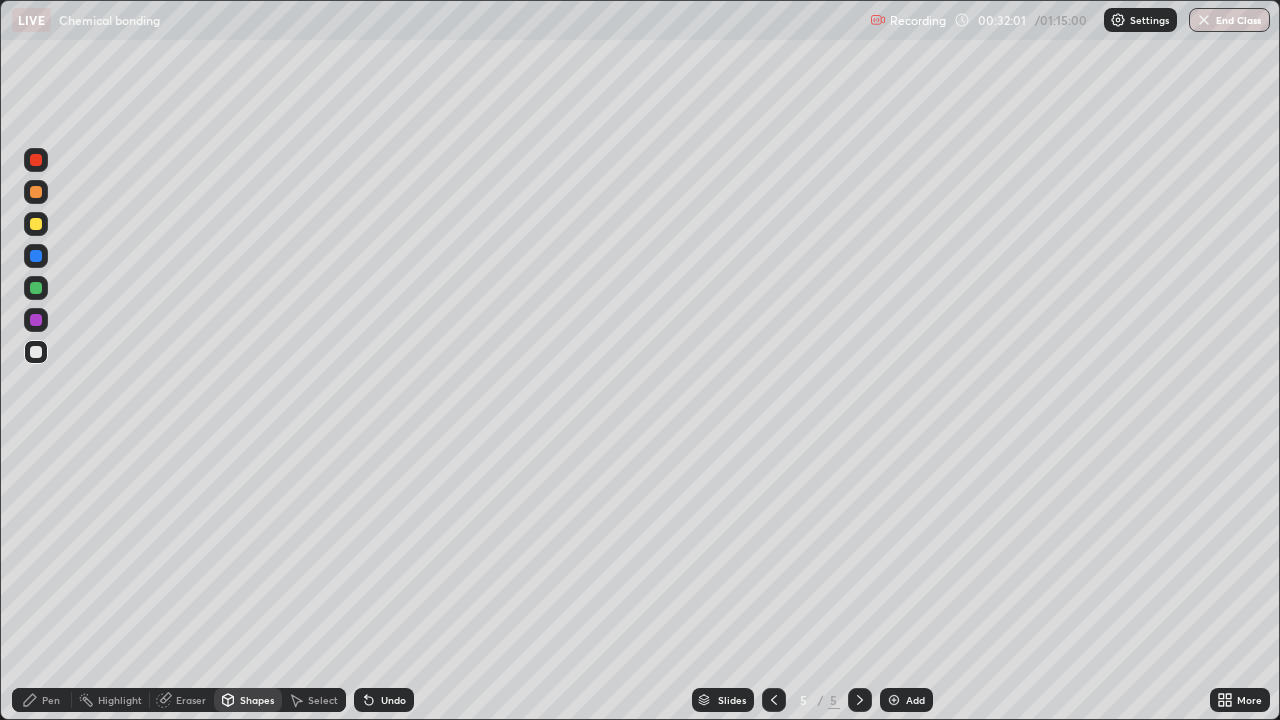 click on "Pen" at bounding box center [51, 700] 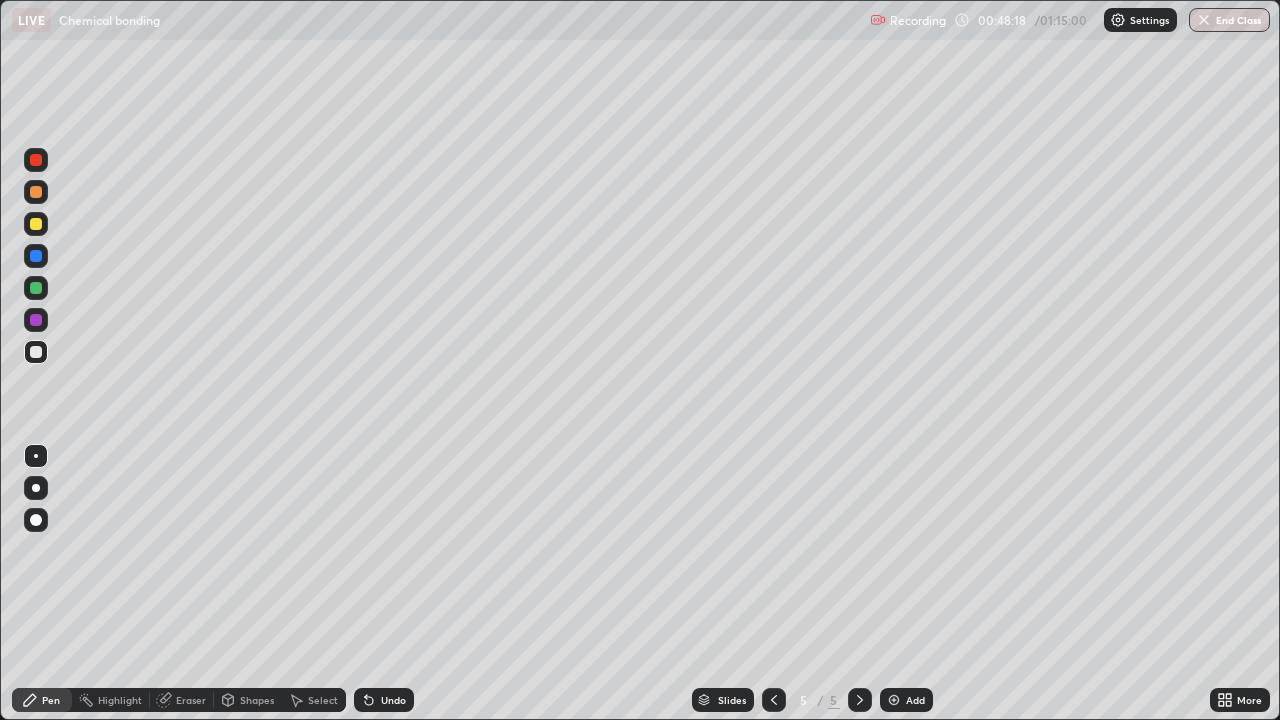 click at bounding box center [36, 352] 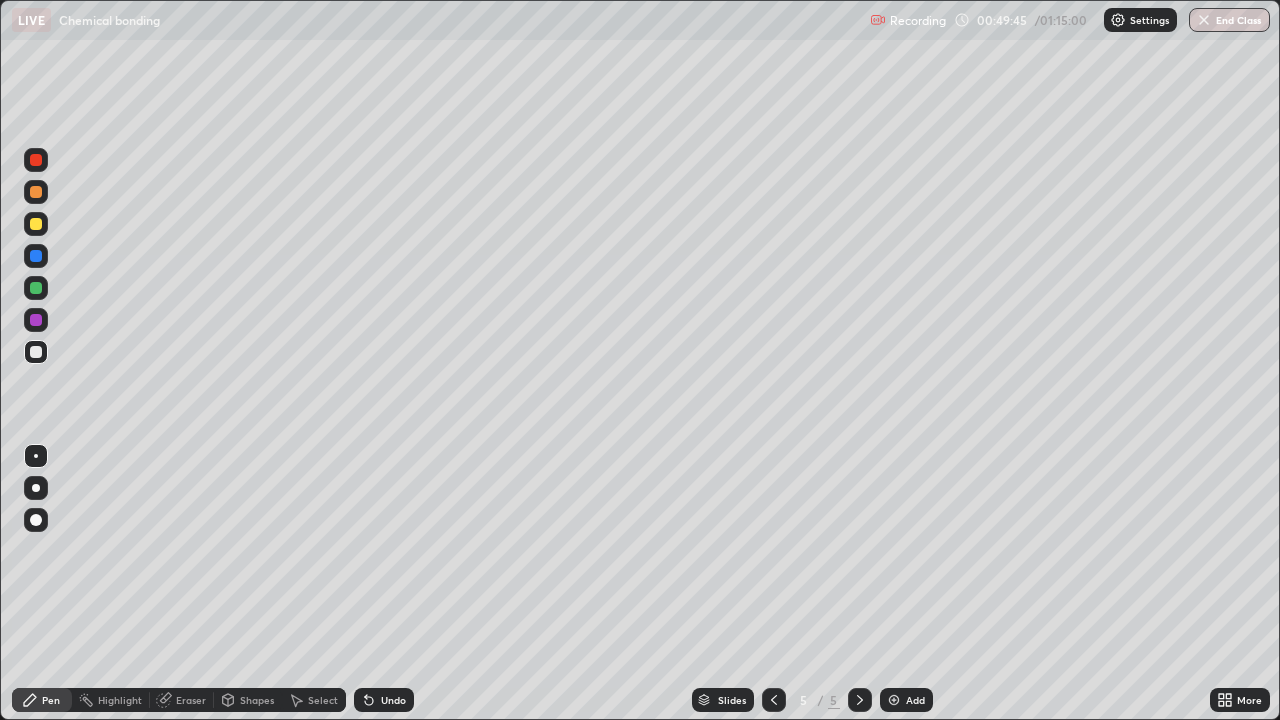 click at bounding box center (894, 700) 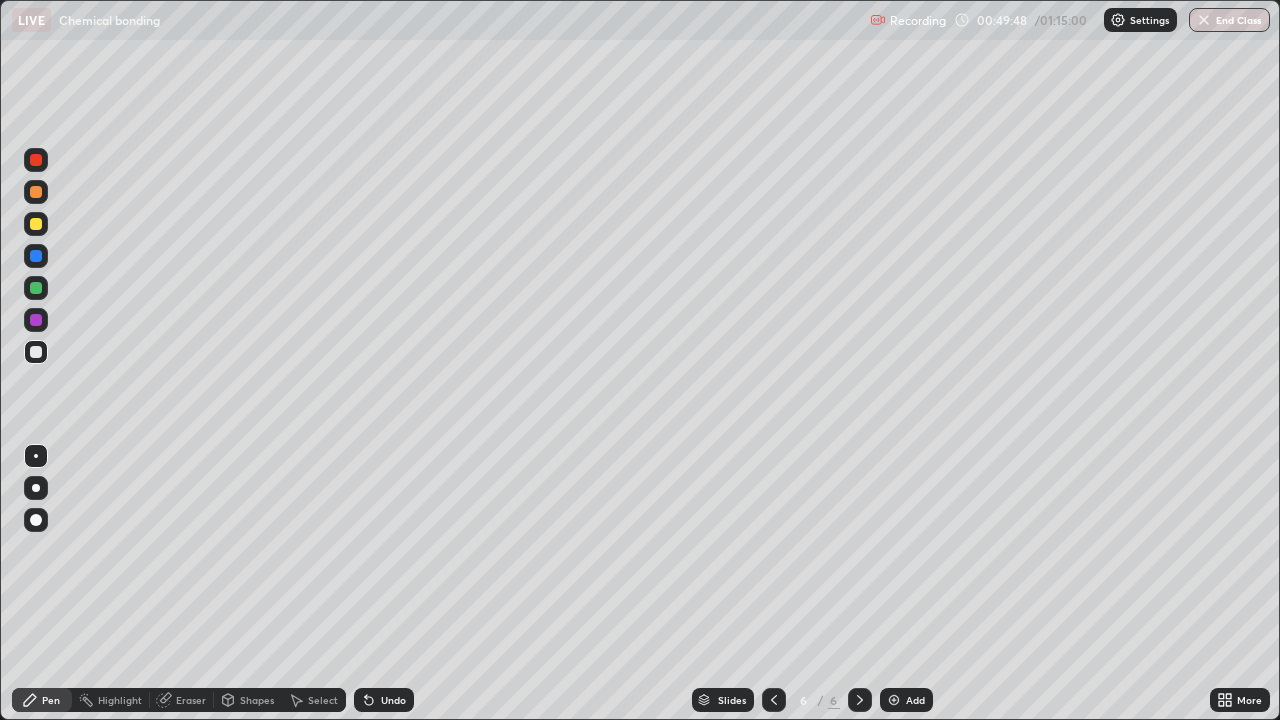click 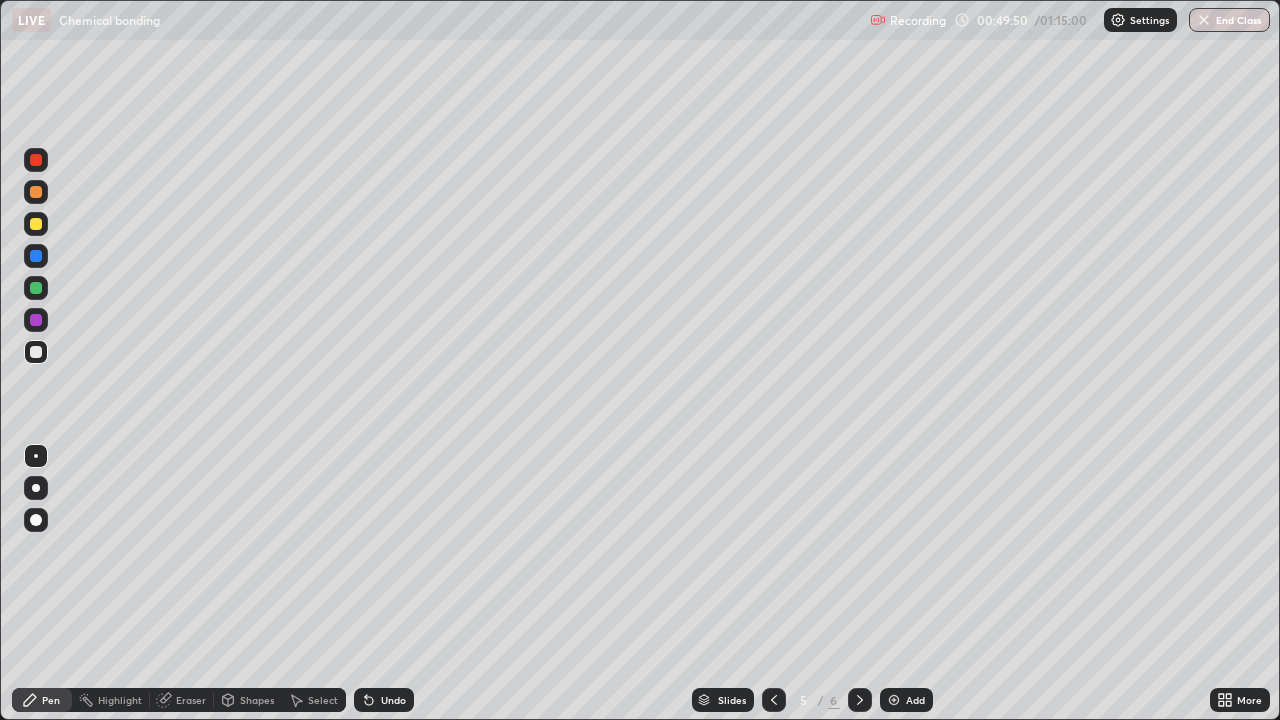 click on "Shapes" at bounding box center [257, 700] 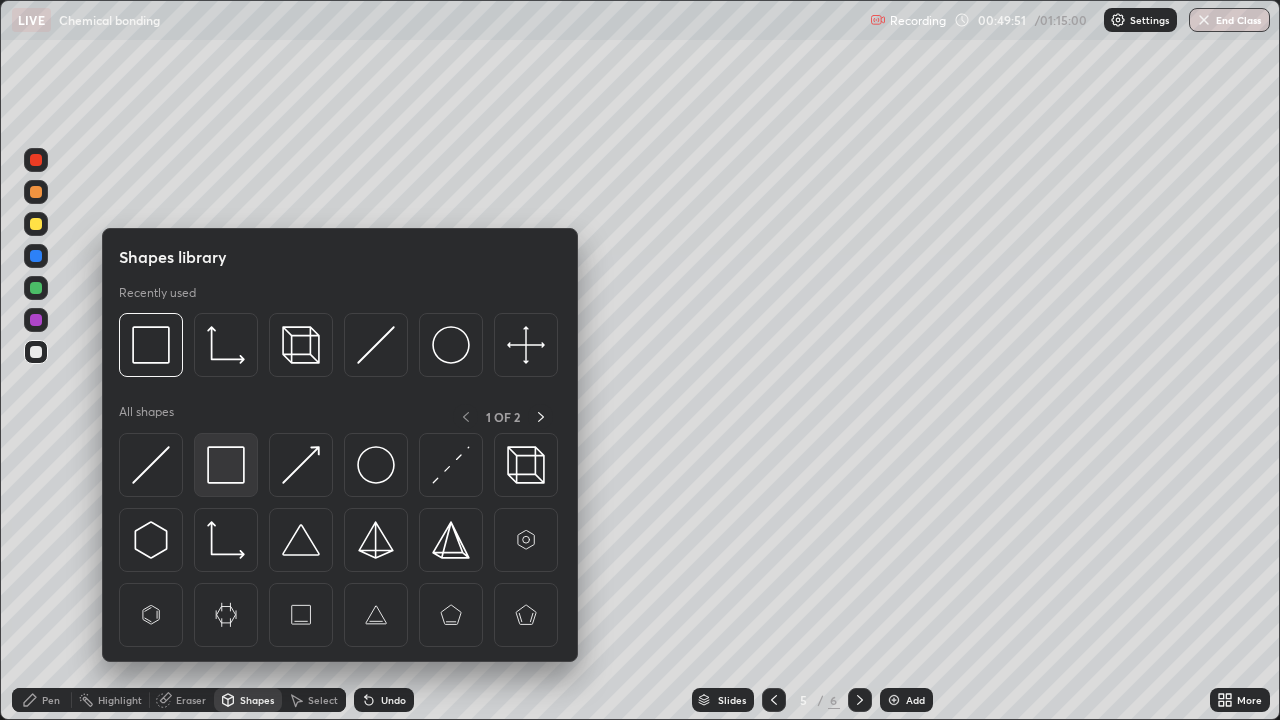 click at bounding box center (226, 465) 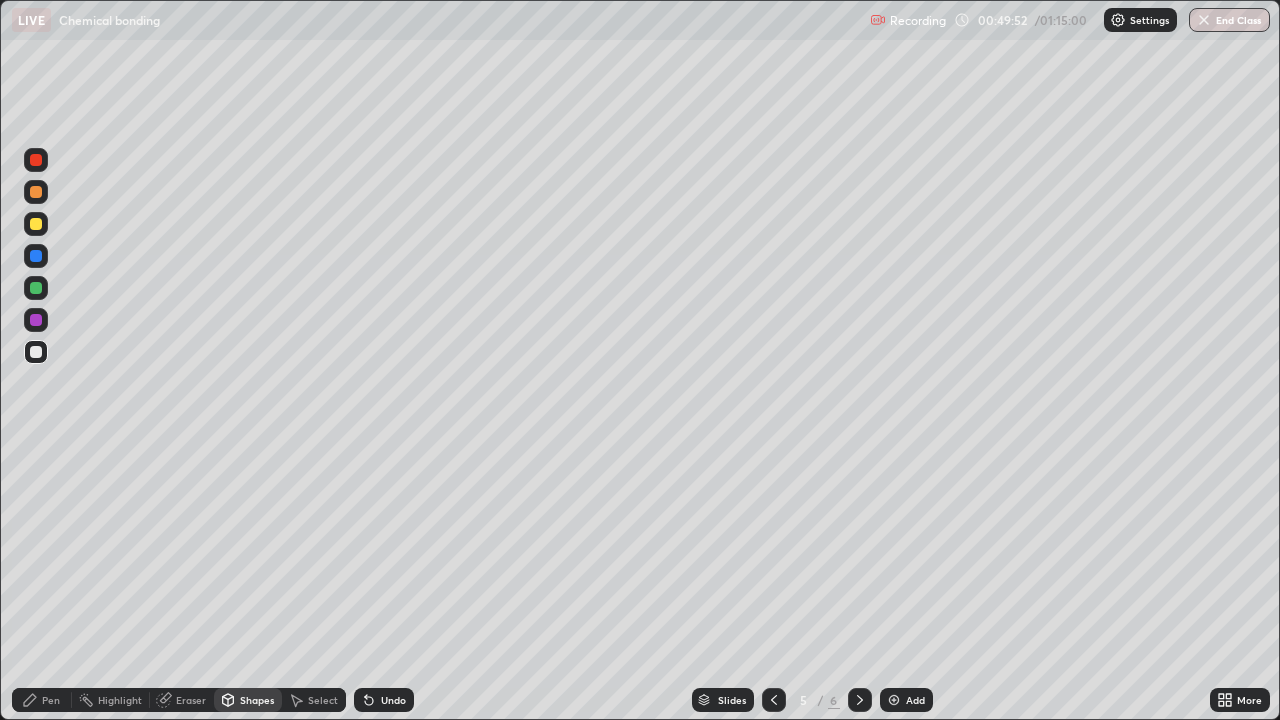 click at bounding box center (36, 224) 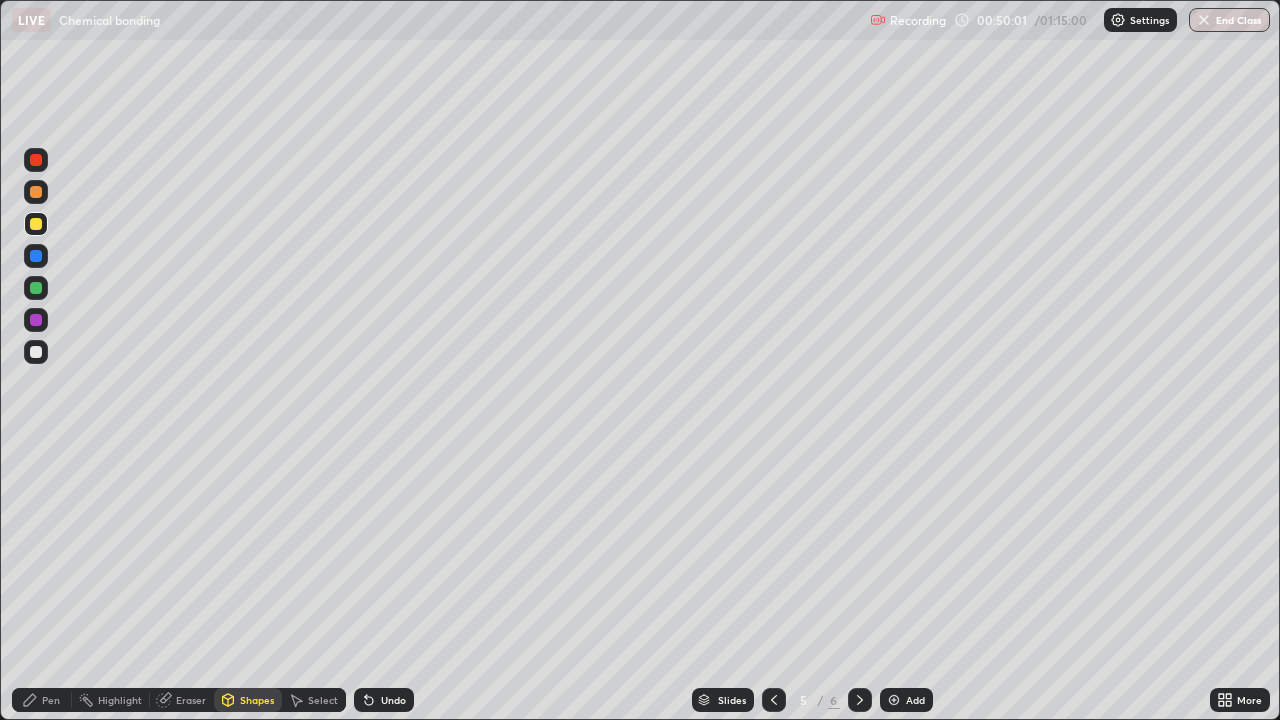 click 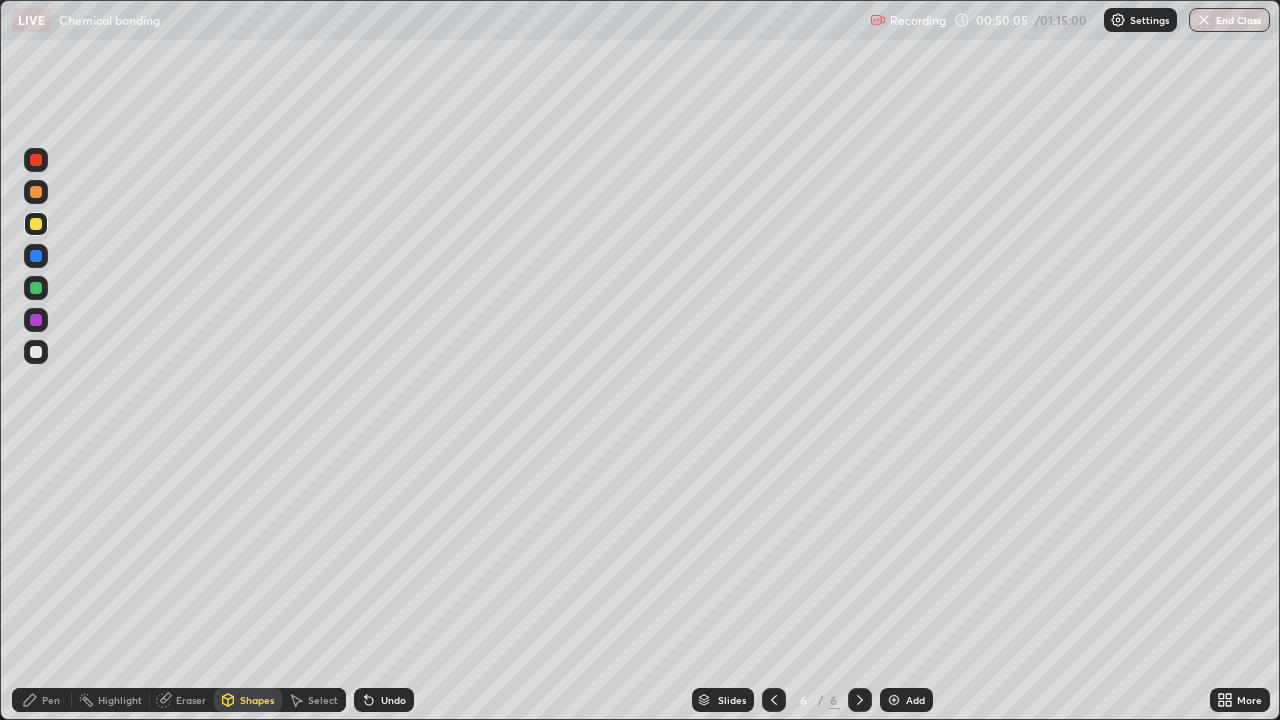 click on "Undo" at bounding box center (384, 700) 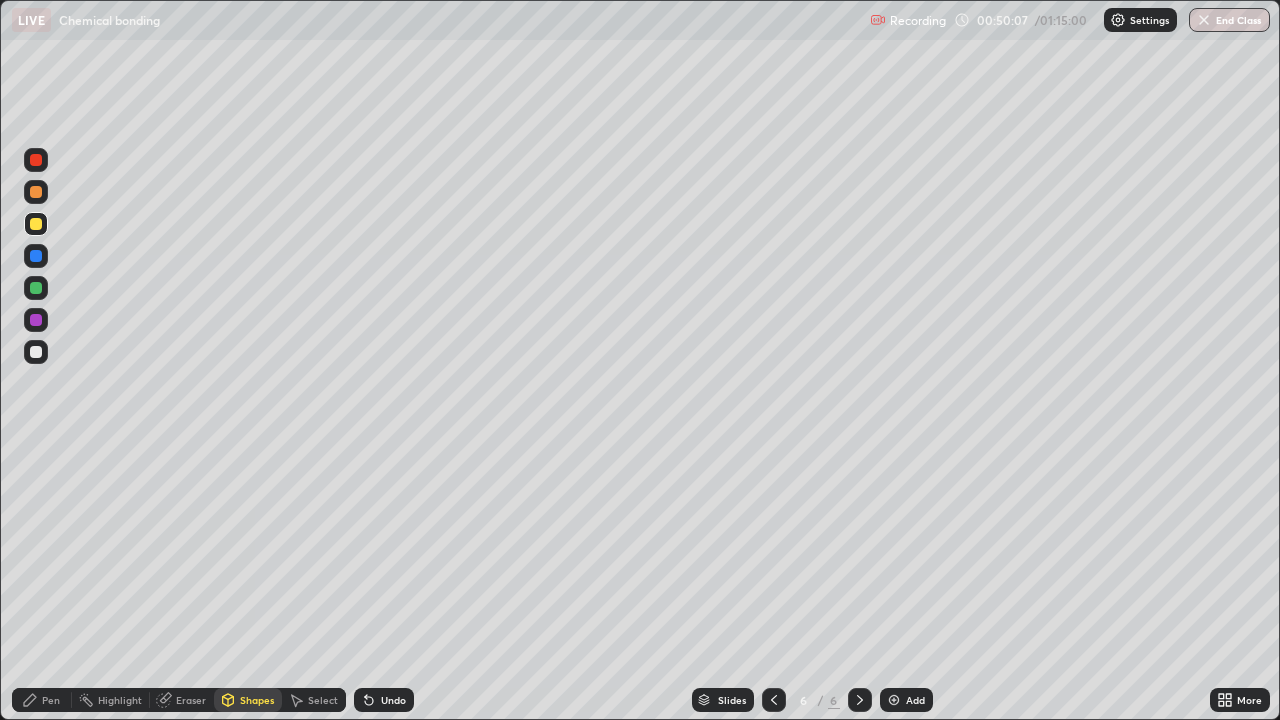 click on "Pen" at bounding box center (42, 700) 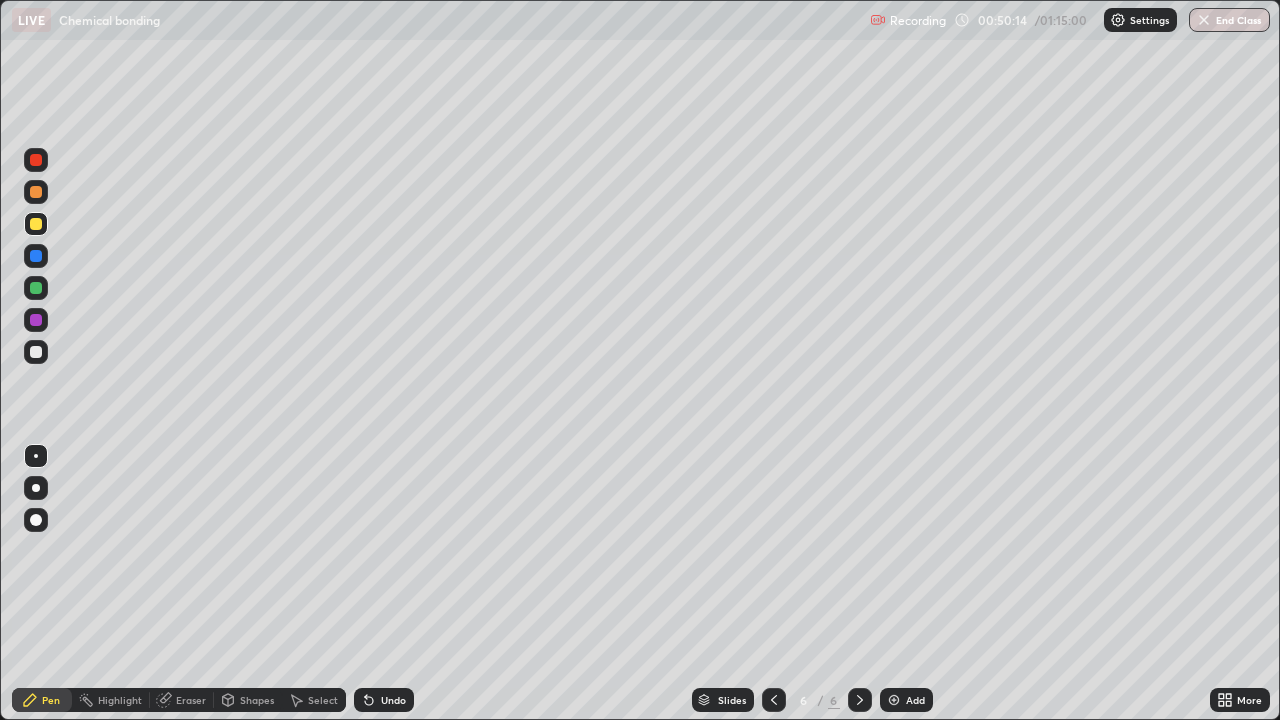 click at bounding box center (36, 352) 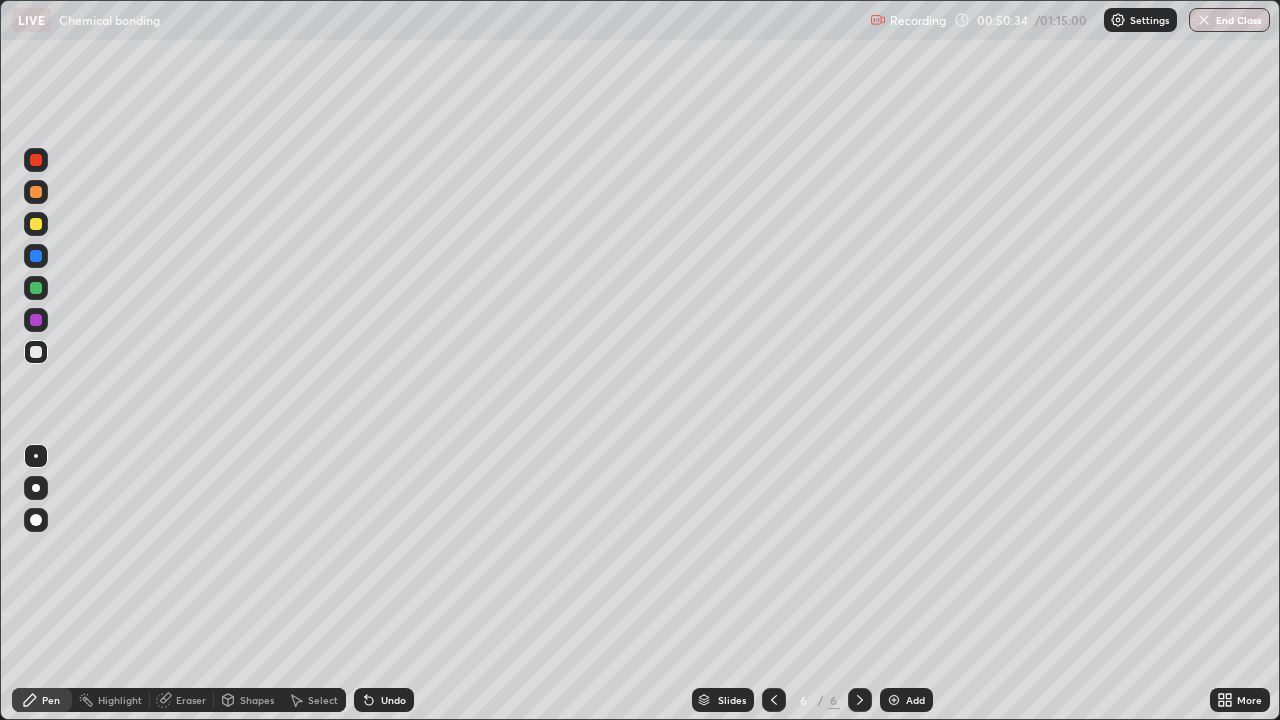 click at bounding box center [36, 224] 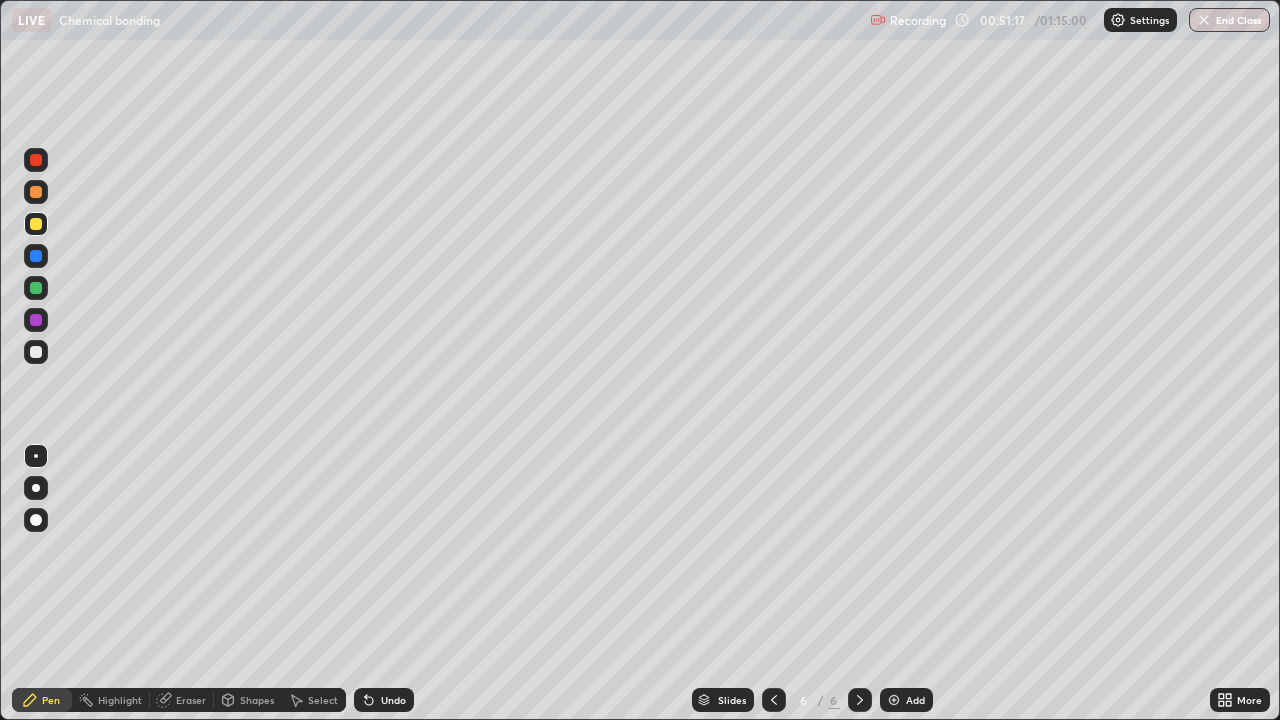 click 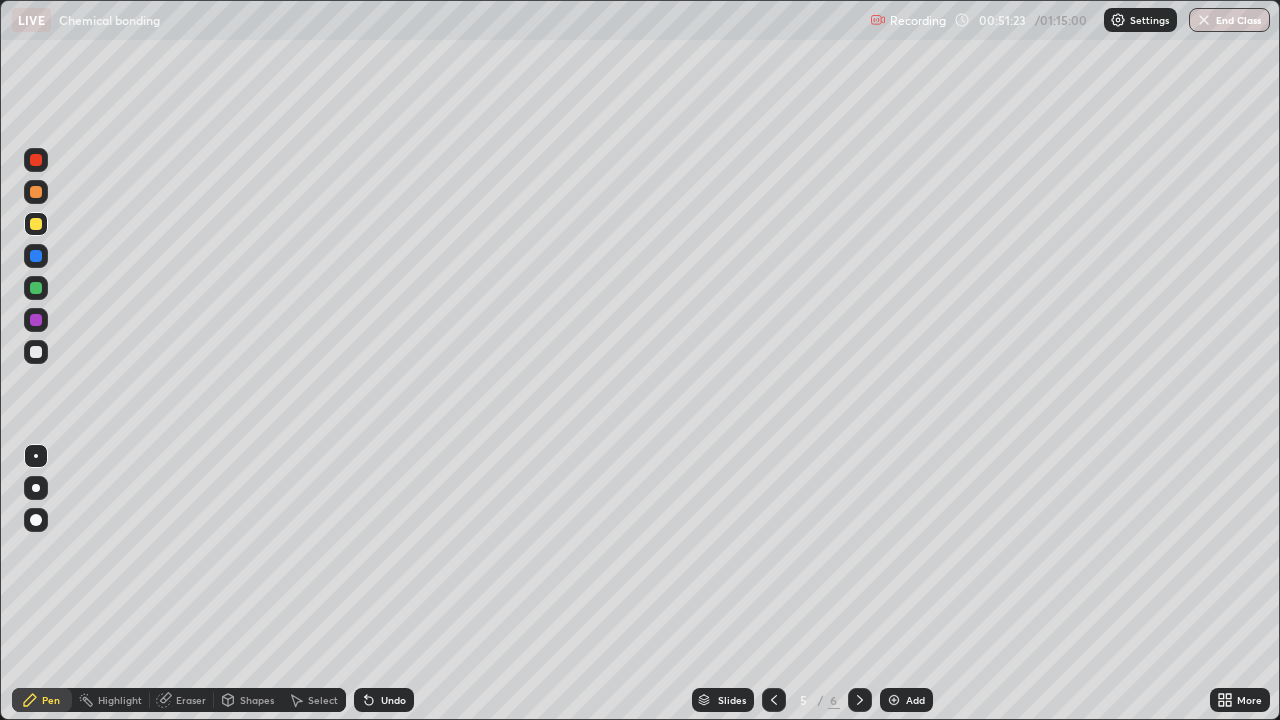 click 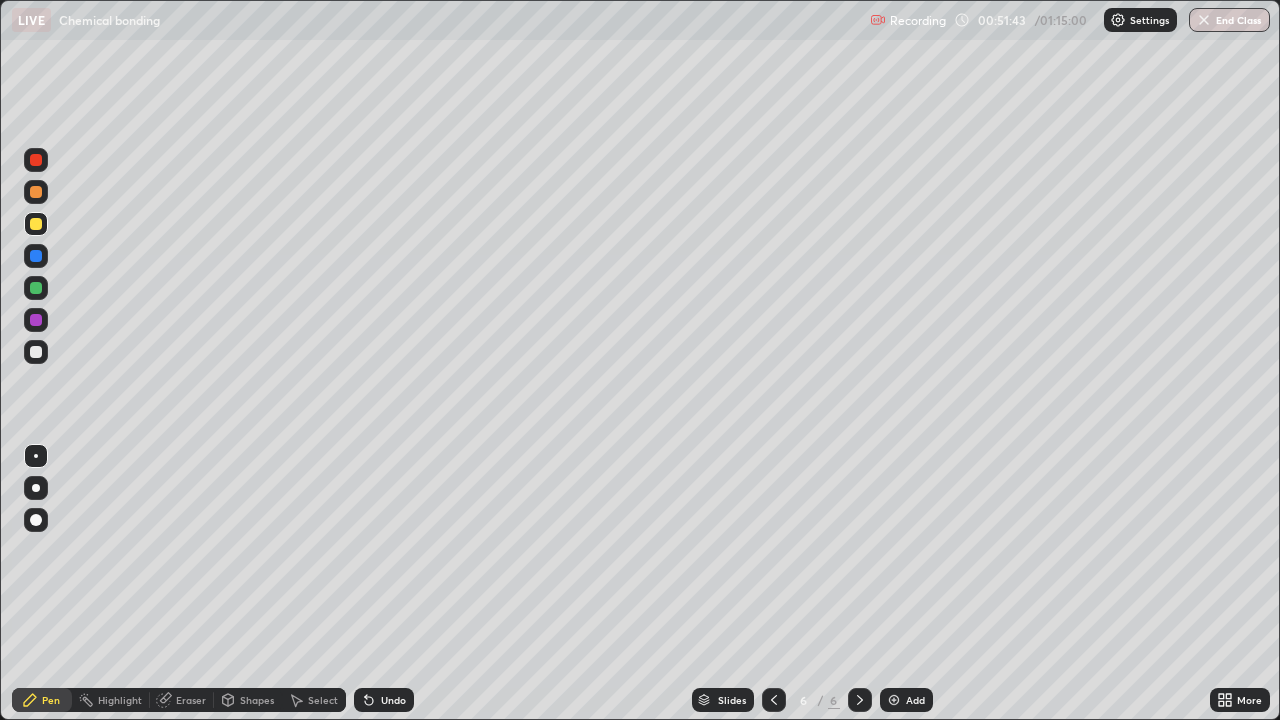 click at bounding box center (36, 352) 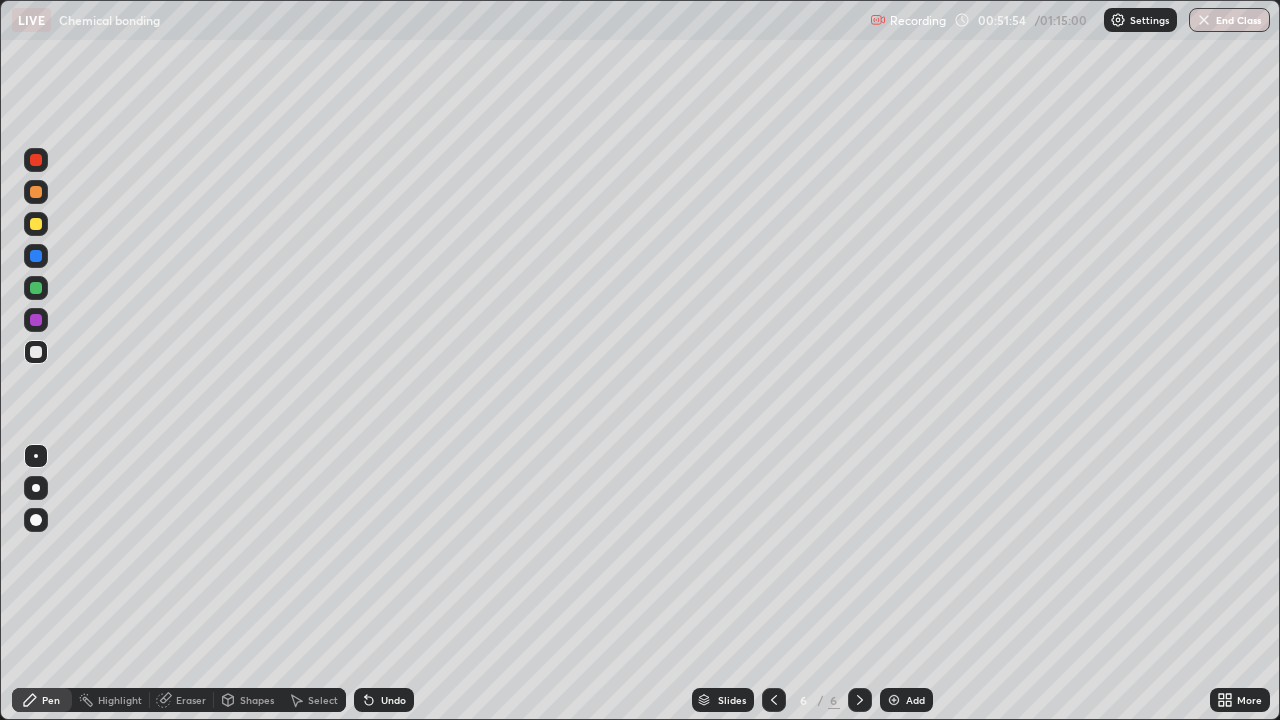 click at bounding box center (36, 224) 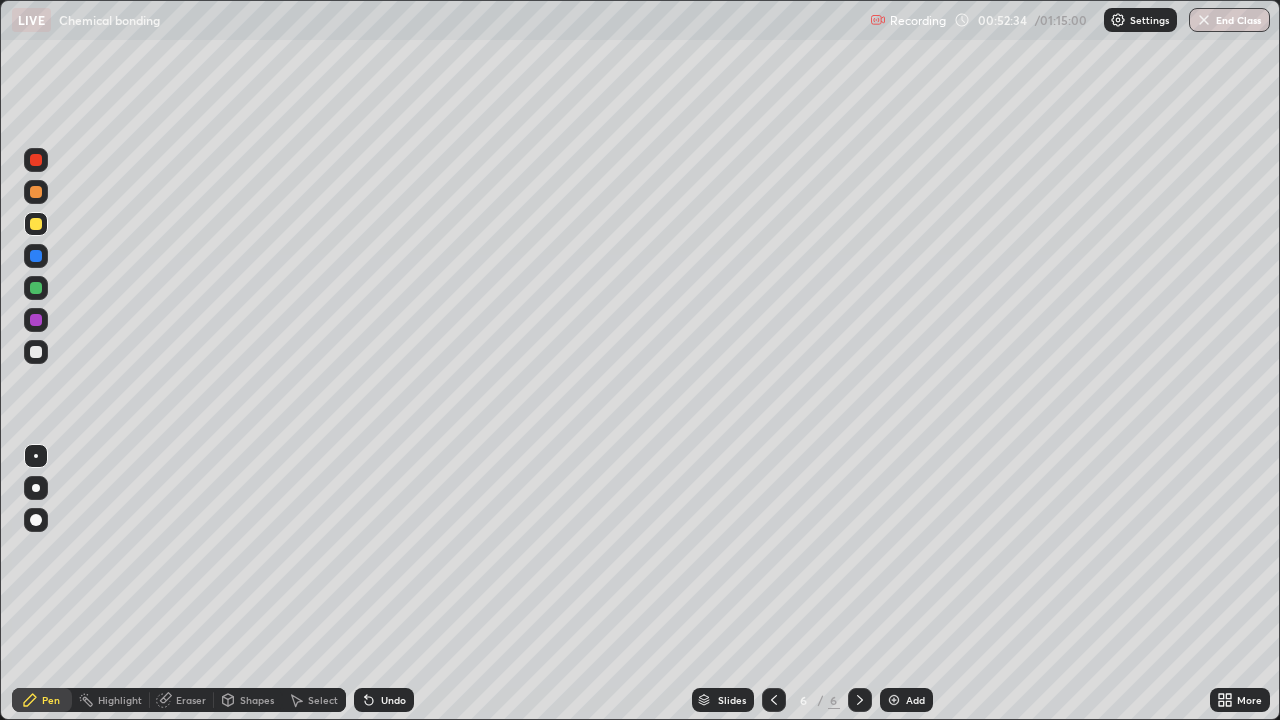 click at bounding box center (36, 352) 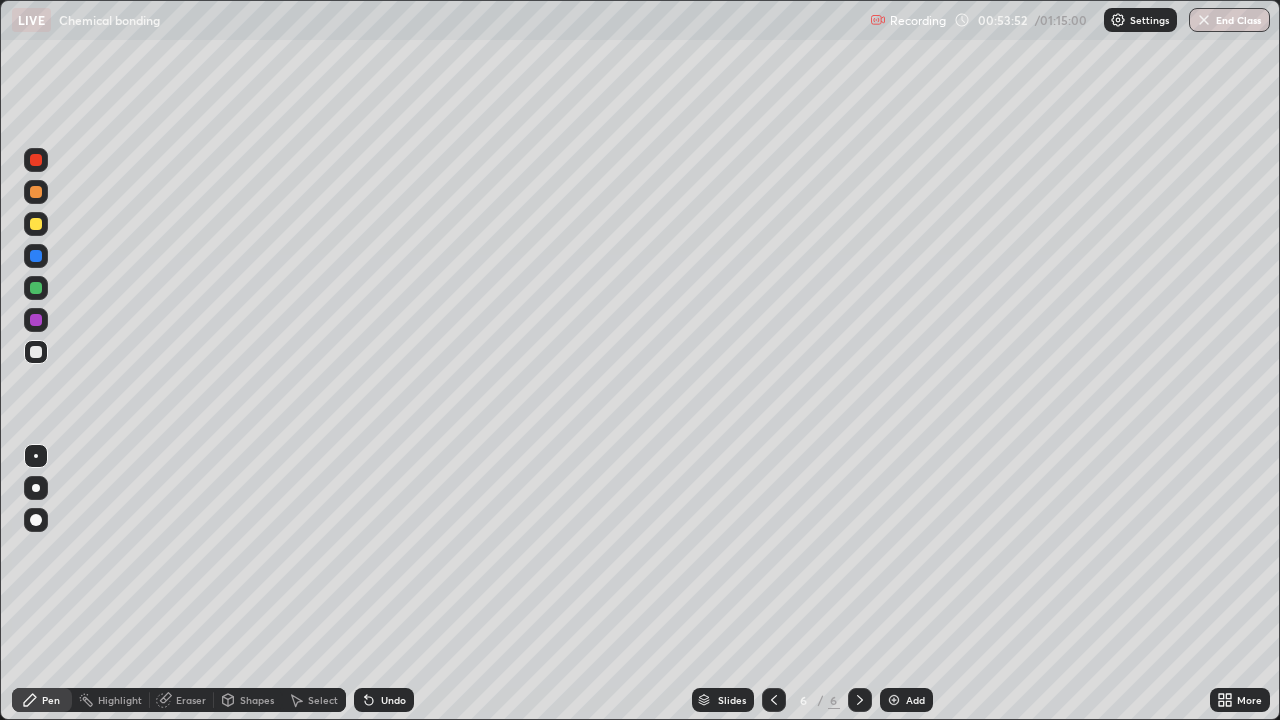 click at bounding box center [36, 224] 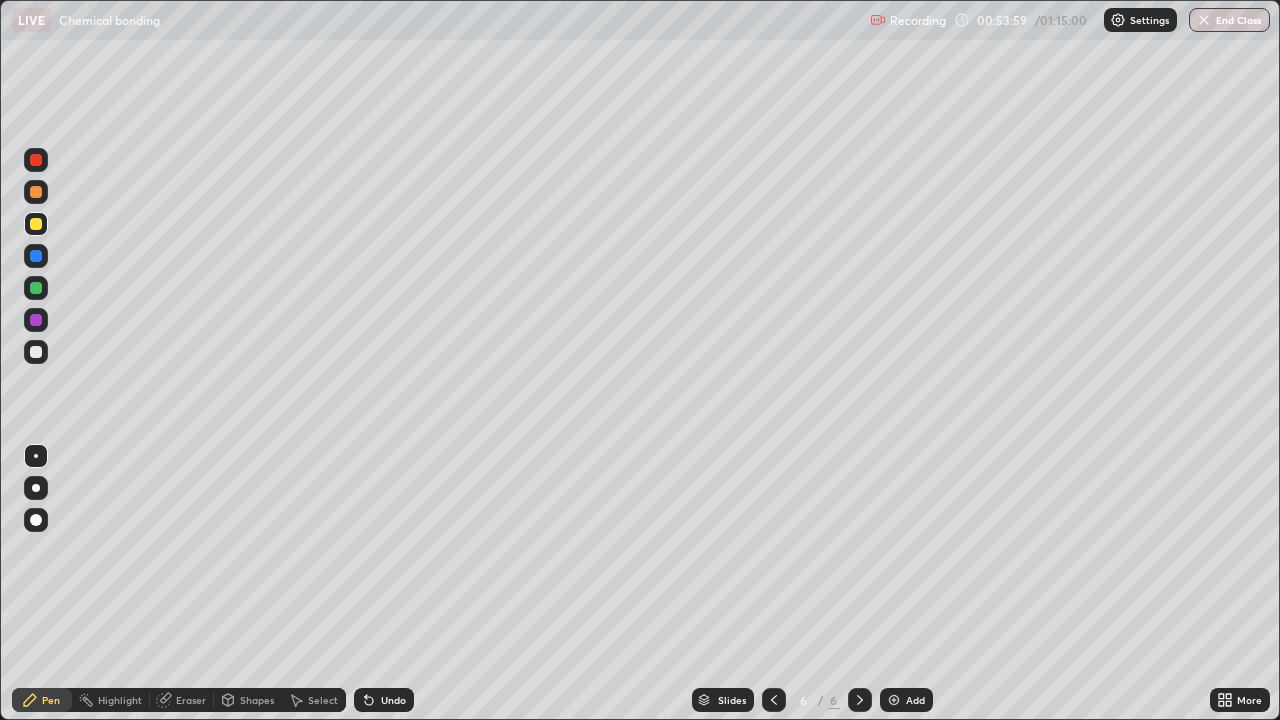 click at bounding box center (36, 352) 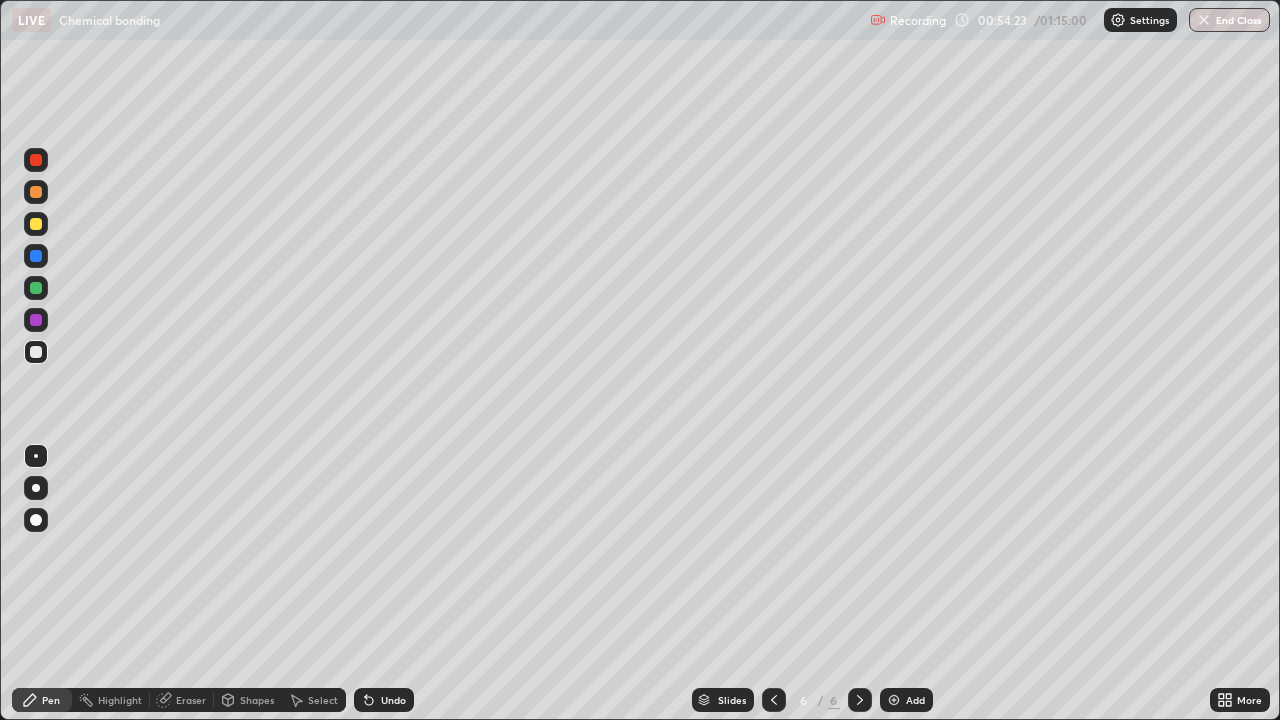 click at bounding box center (36, 224) 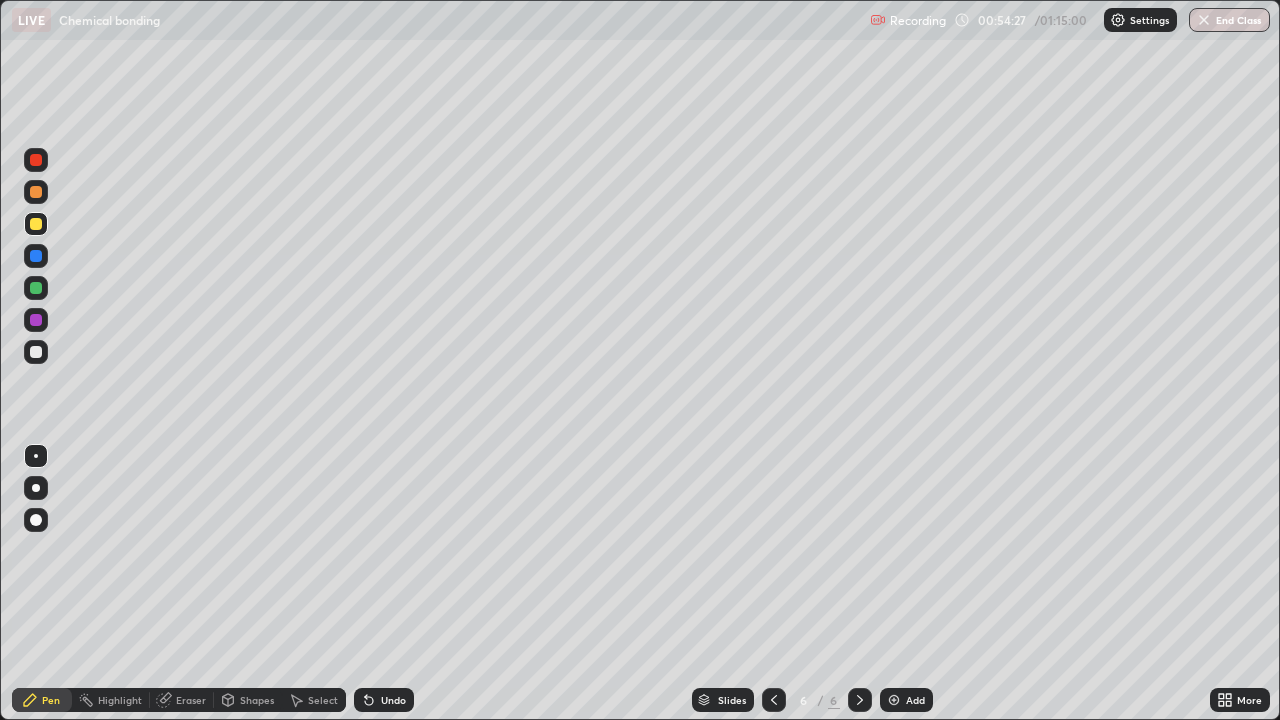click at bounding box center (36, 352) 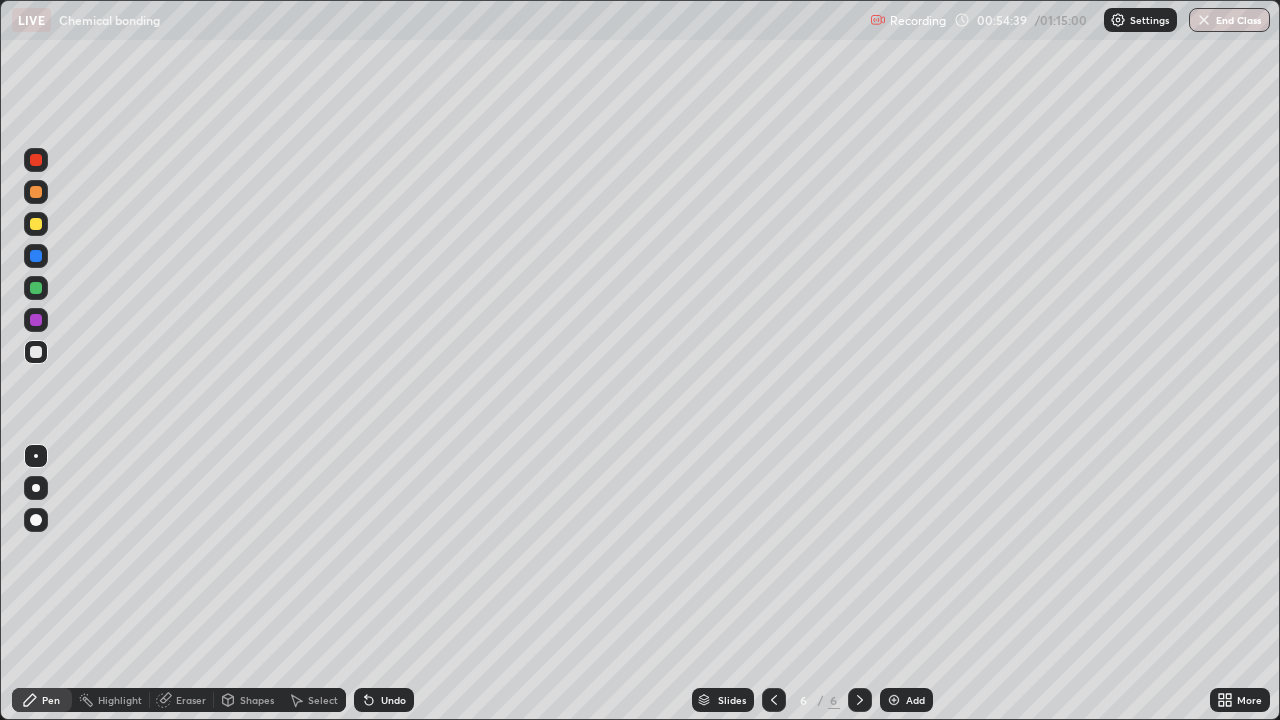 click at bounding box center (36, 224) 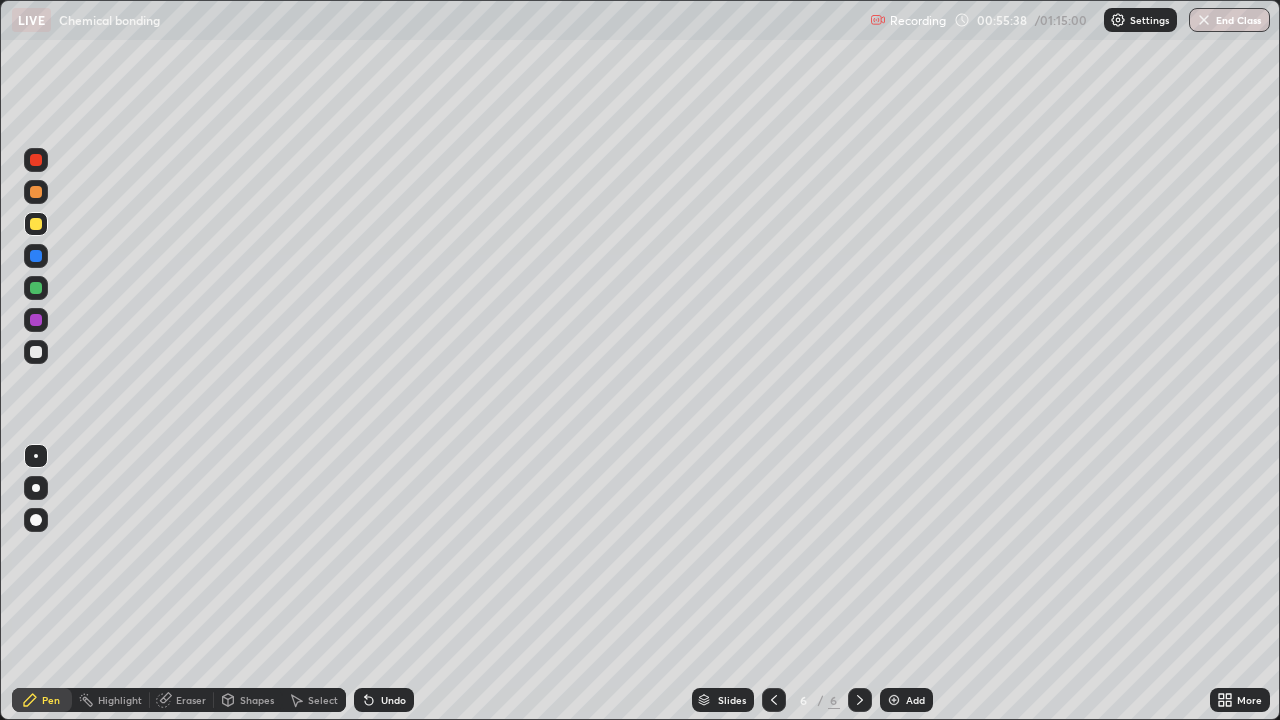 click on "Undo" at bounding box center (393, 700) 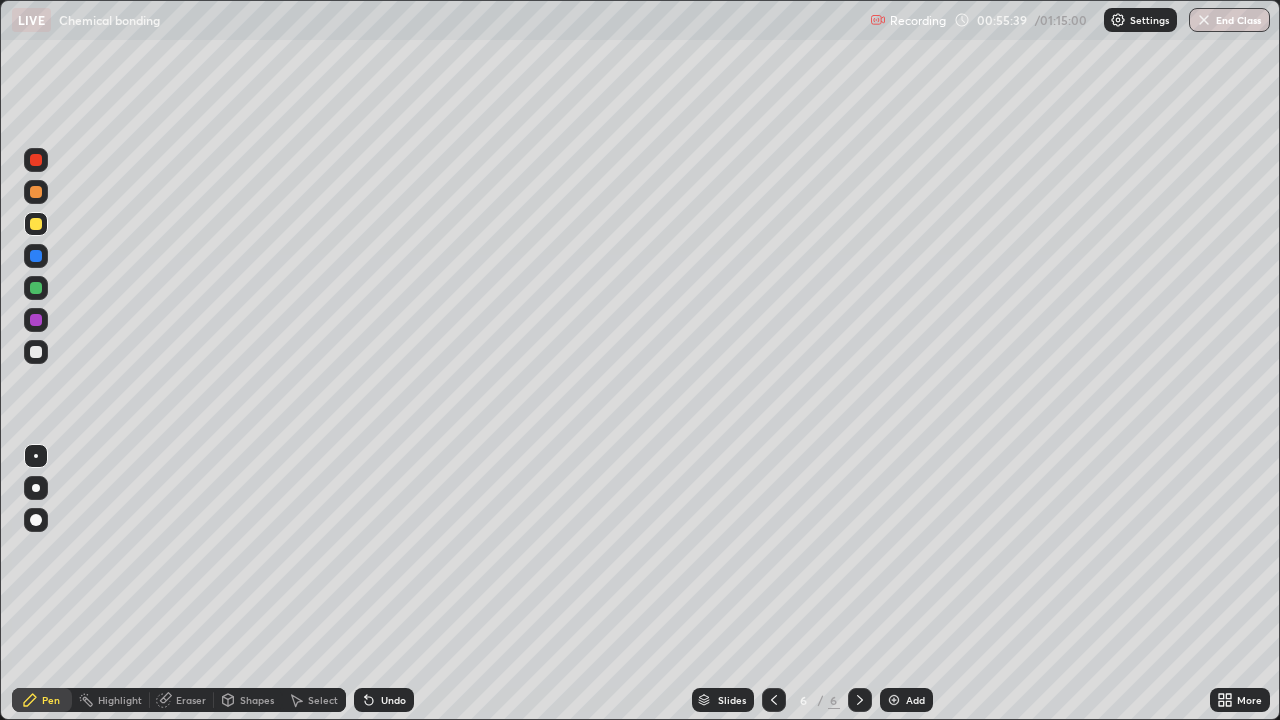 click on "Undo" at bounding box center (384, 700) 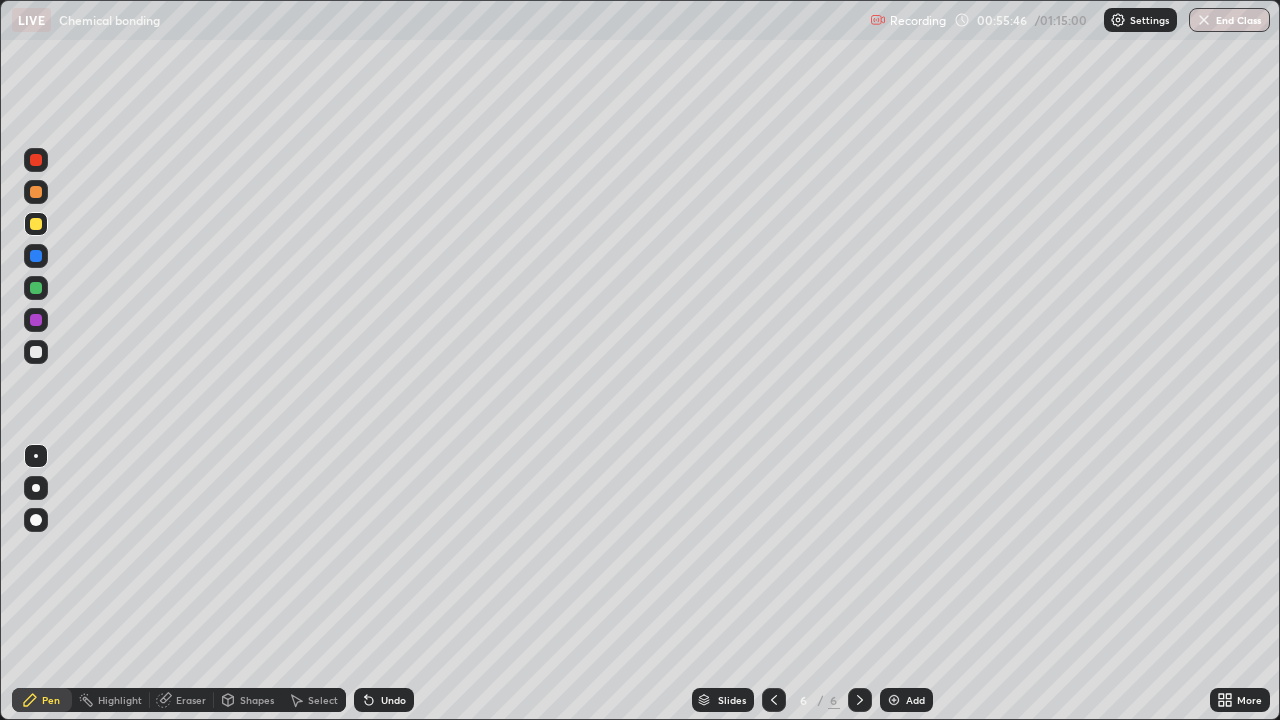 click 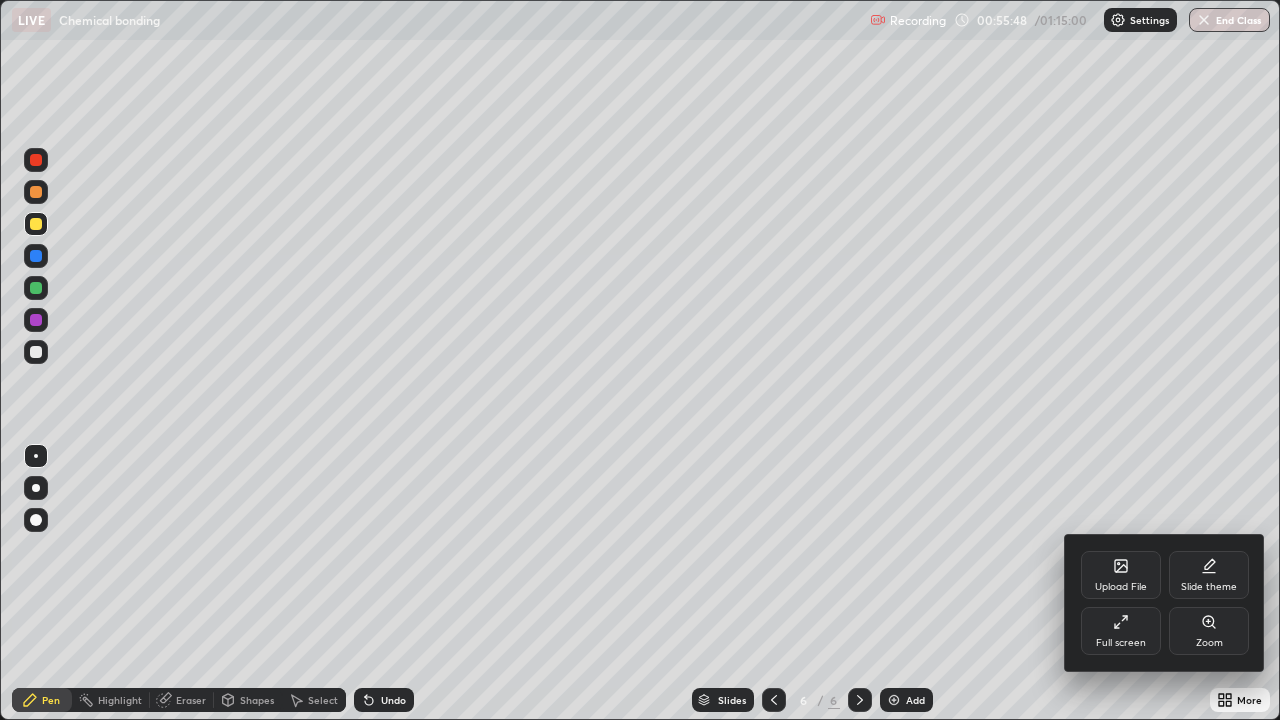 click on "Full screen" at bounding box center [1121, 631] 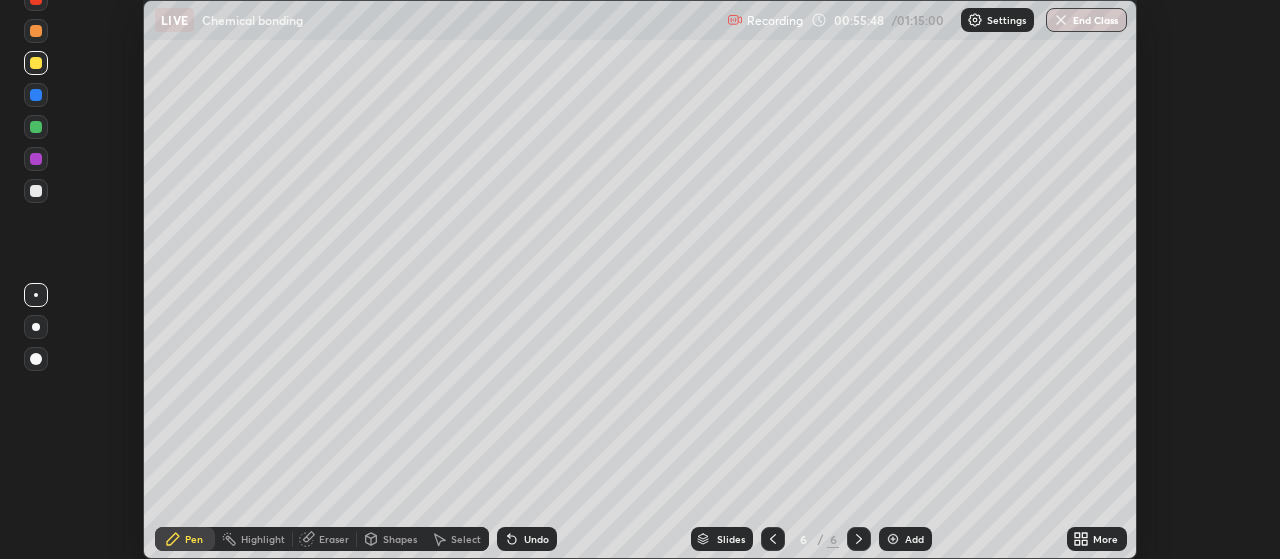 scroll, scrollTop: 559, scrollLeft: 1280, axis: both 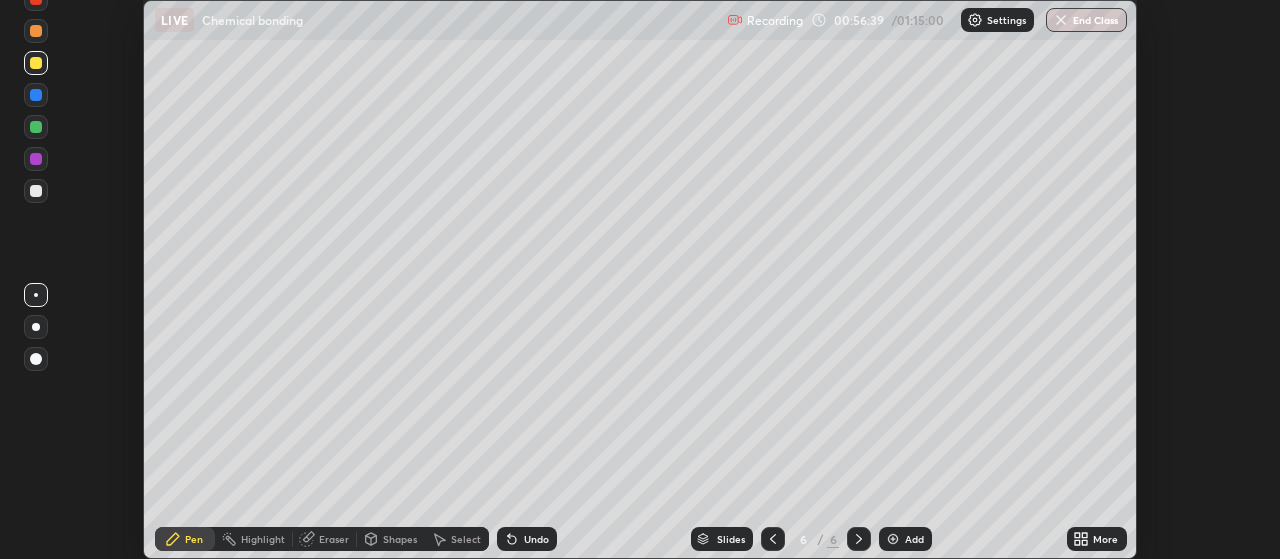 click 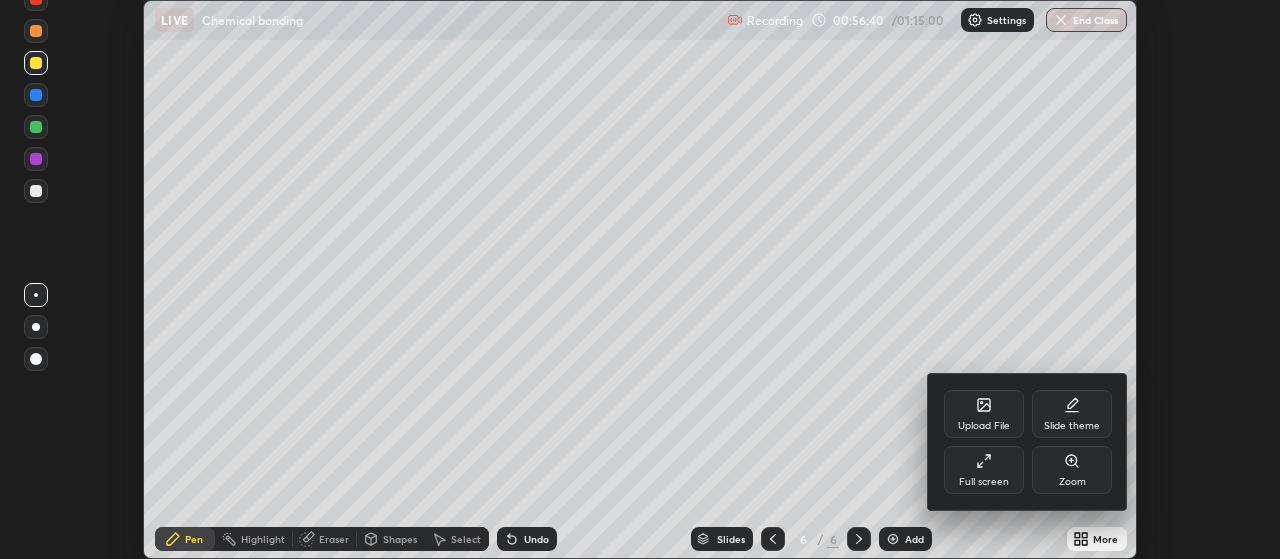 click 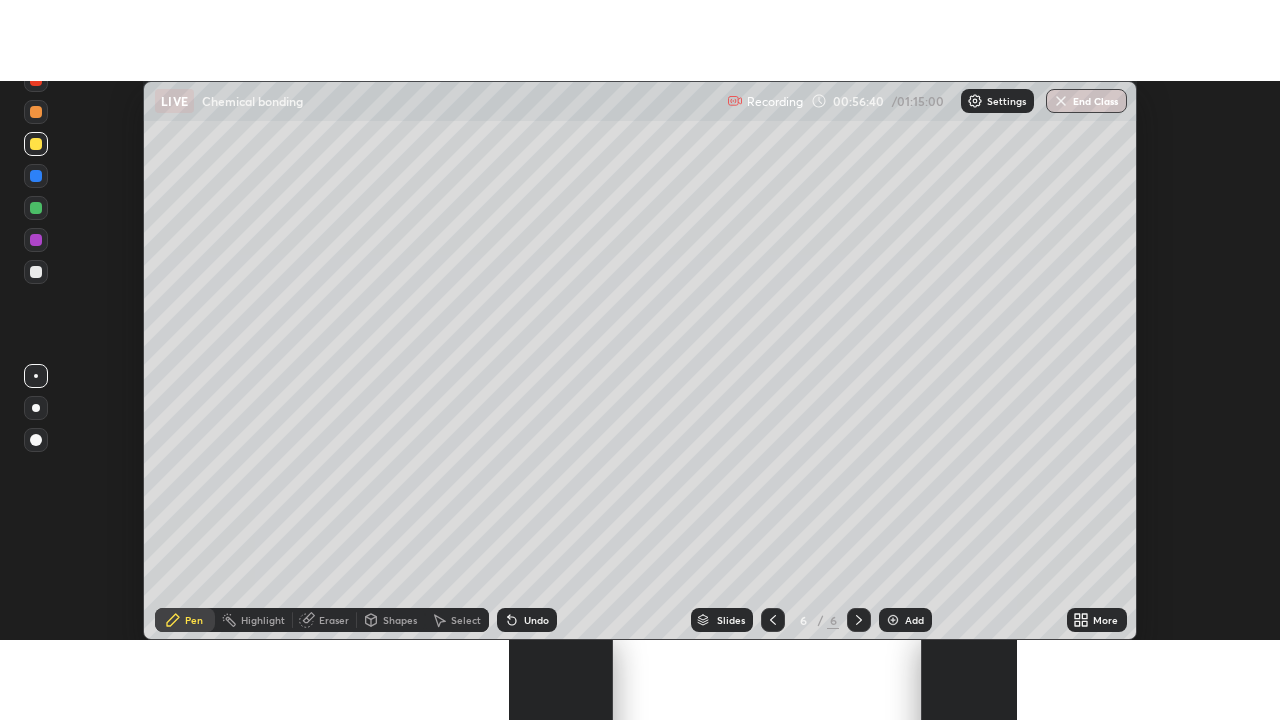scroll, scrollTop: 99280, scrollLeft: 98720, axis: both 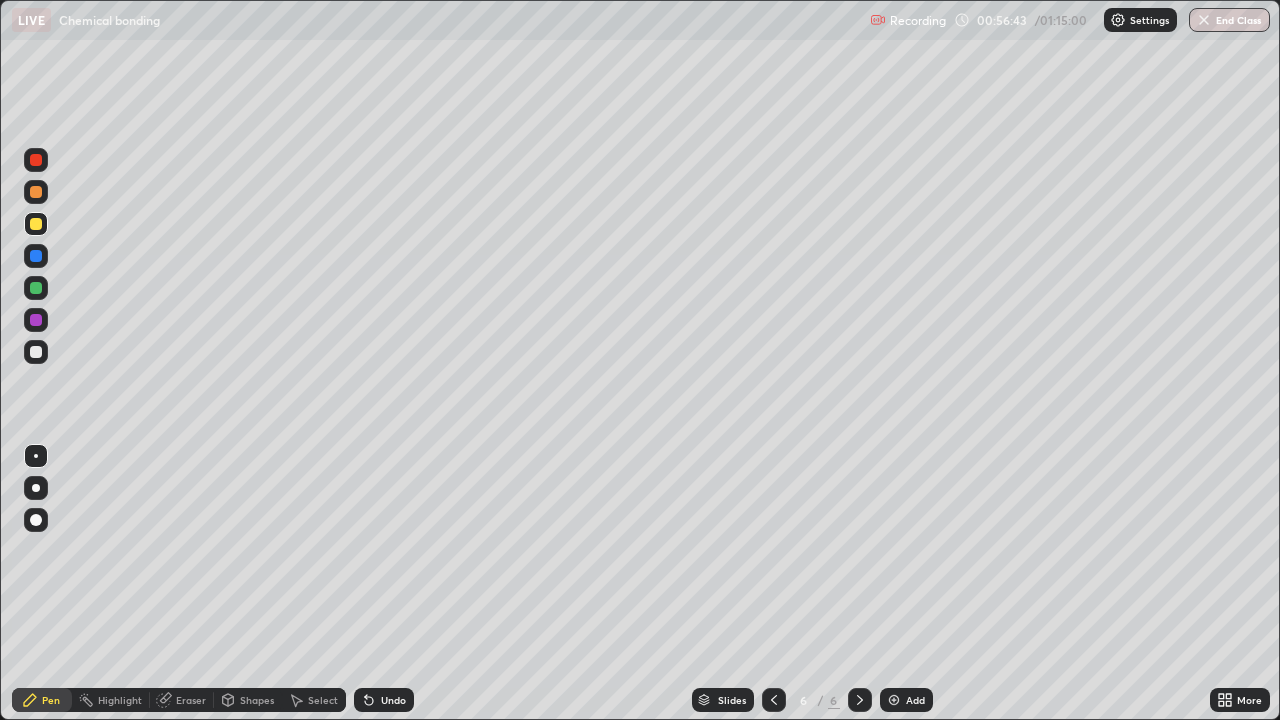 click at bounding box center [36, 352] 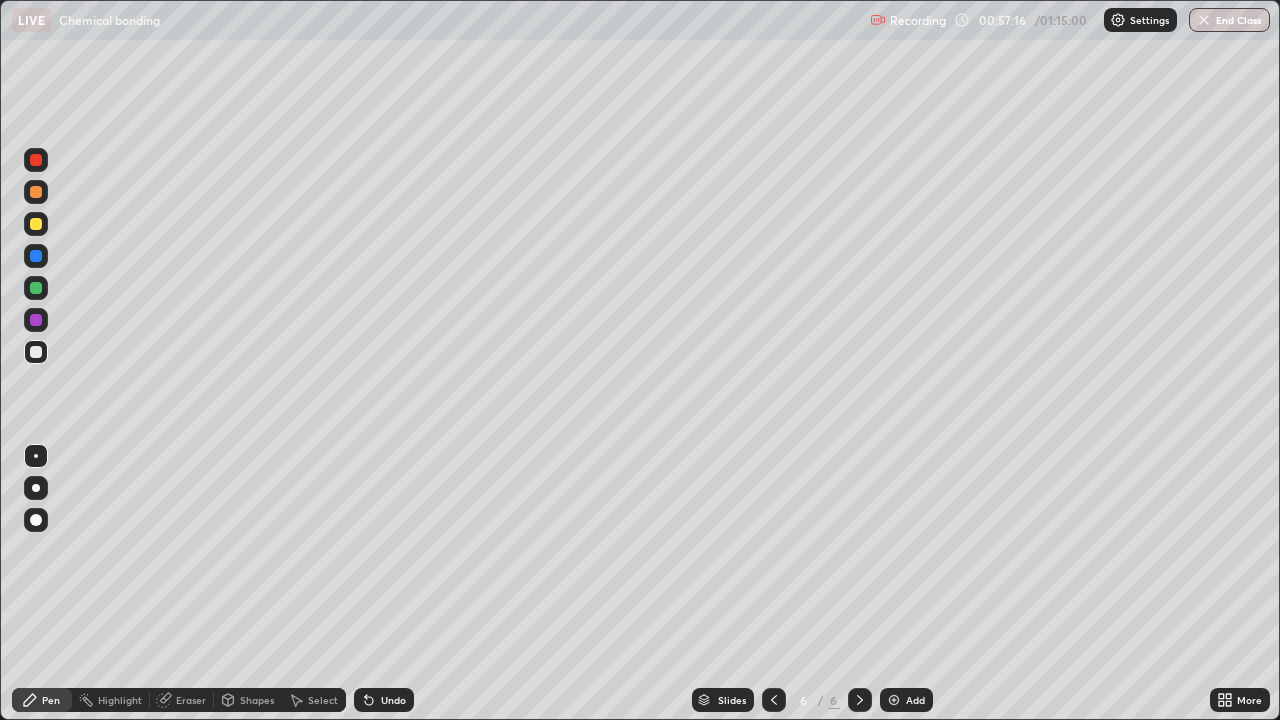 click at bounding box center (36, 224) 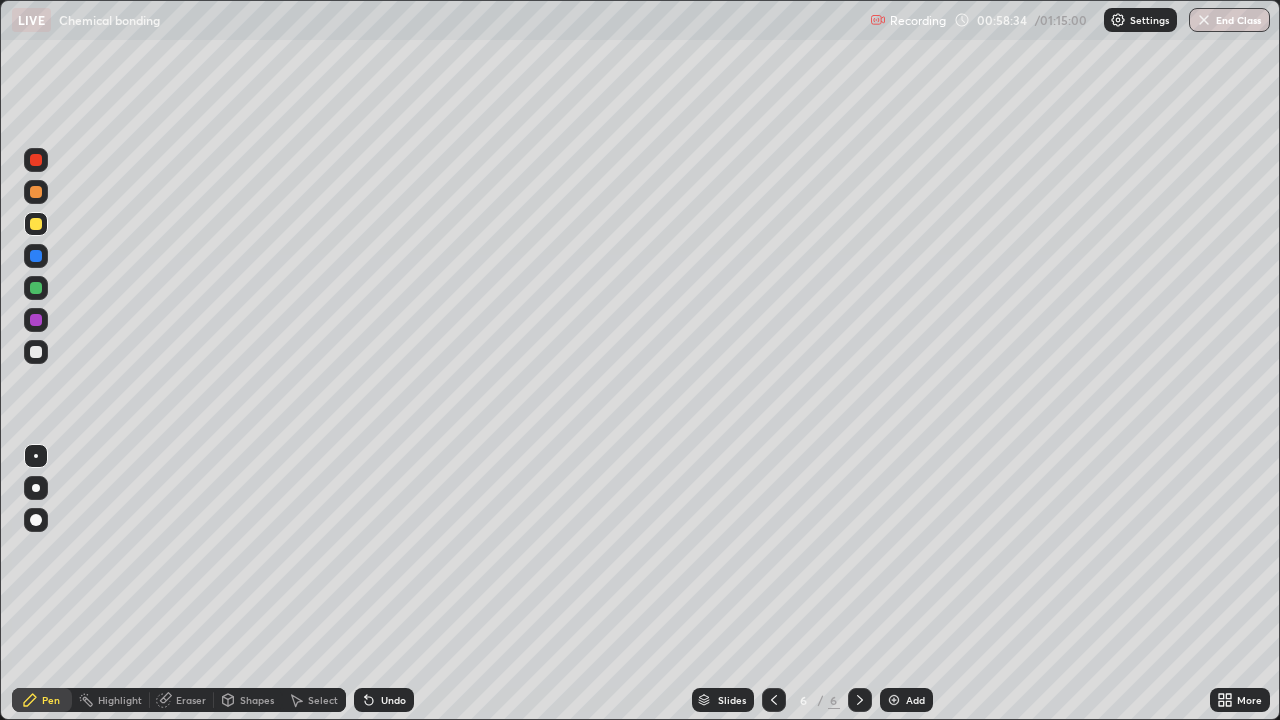 click on "Shapes" at bounding box center (257, 700) 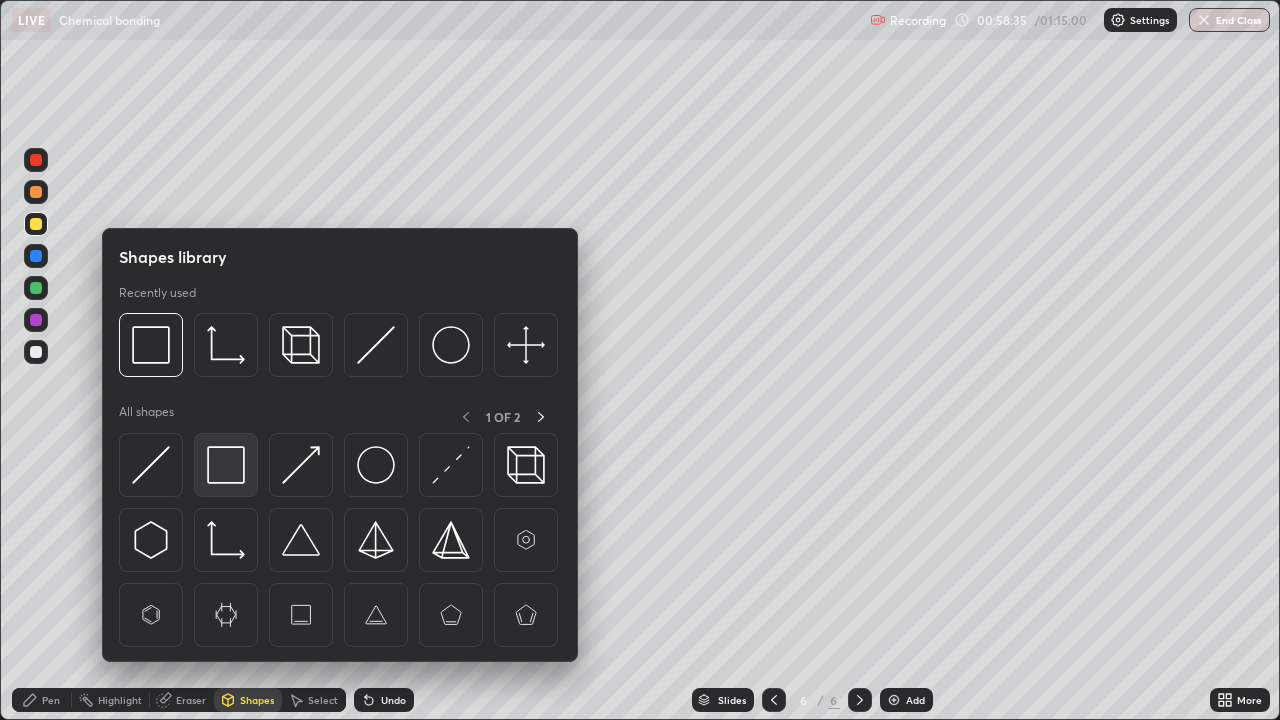 click at bounding box center (226, 465) 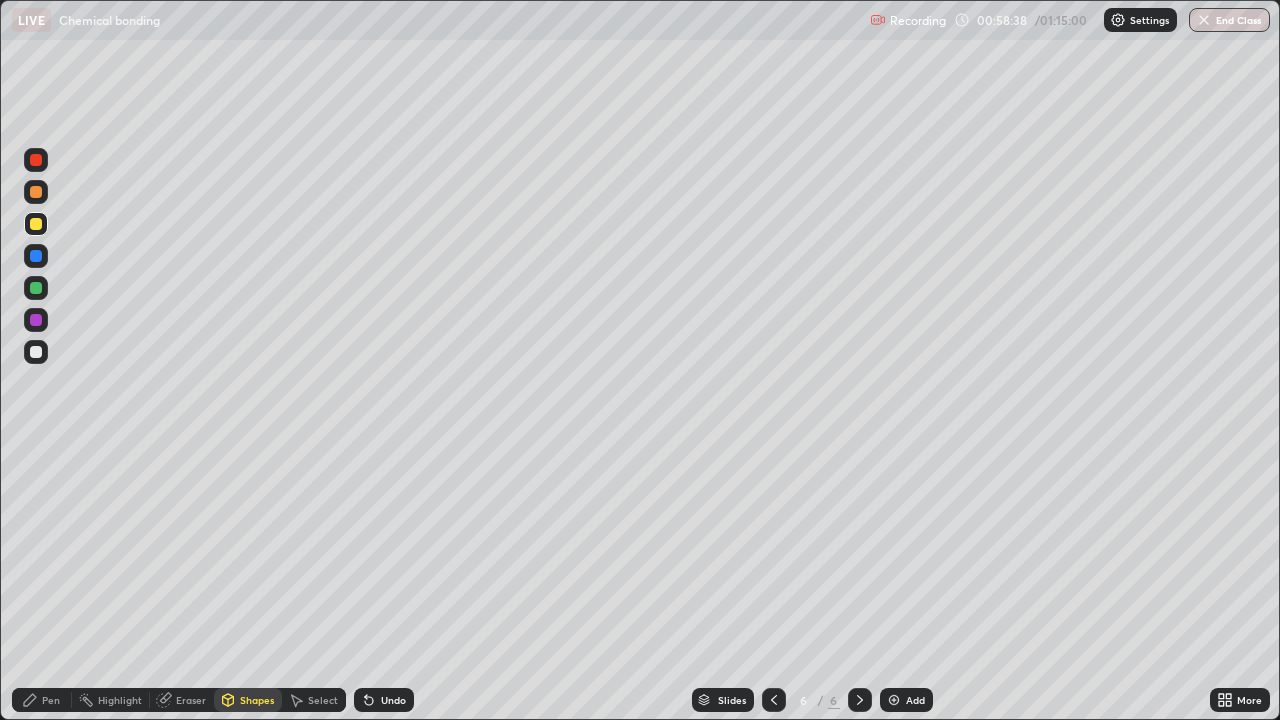 click on "Pen" at bounding box center (51, 700) 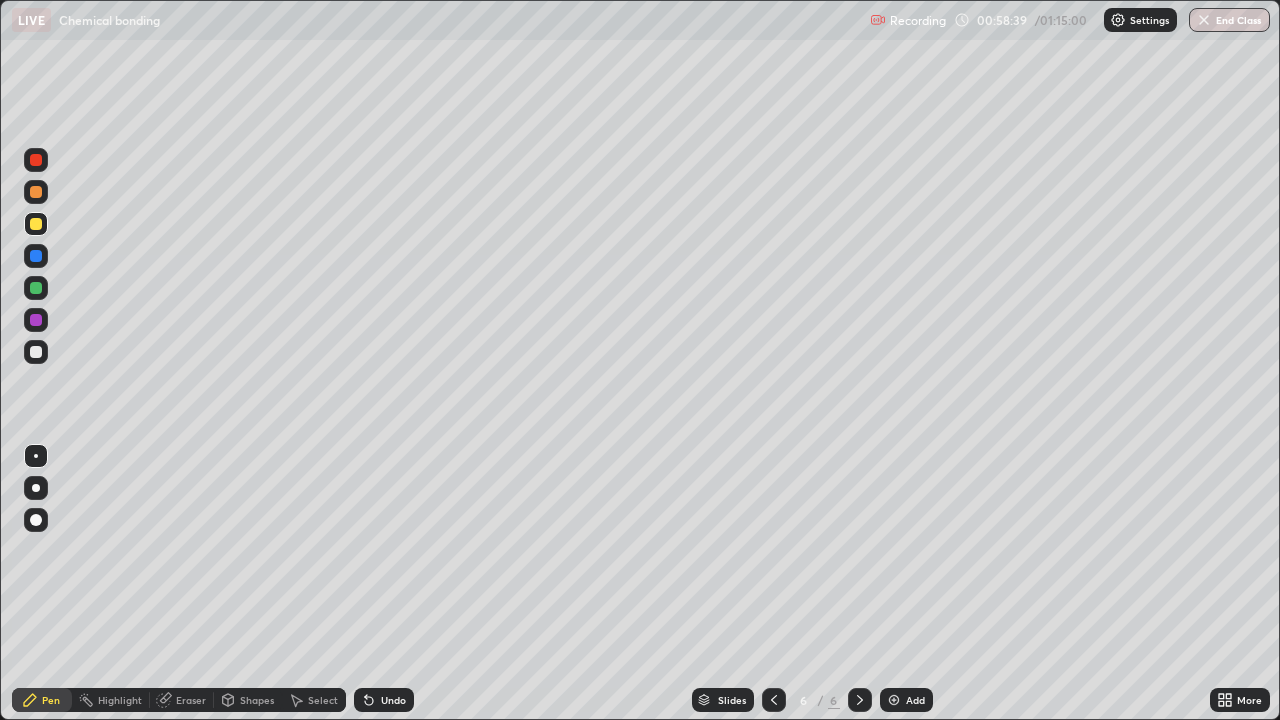 click at bounding box center (36, 352) 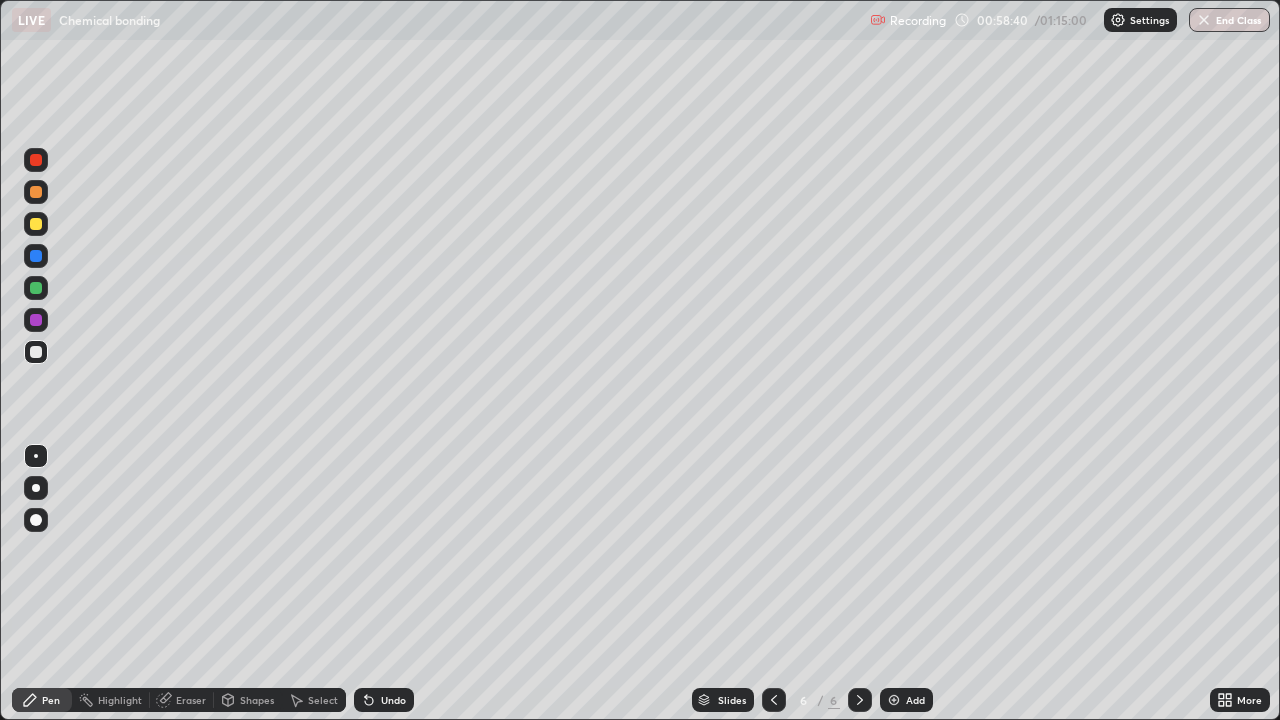 click on "Shapes" at bounding box center (257, 700) 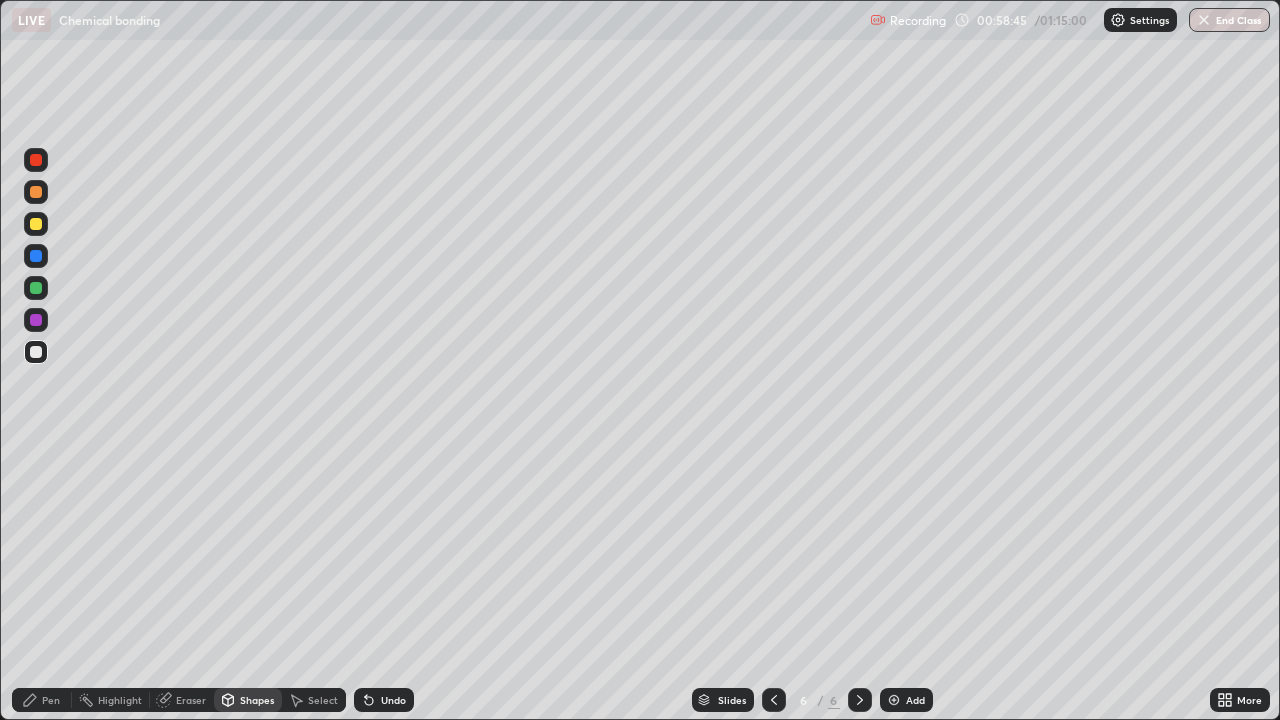 click on "Pen" at bounding box center [51, 700] 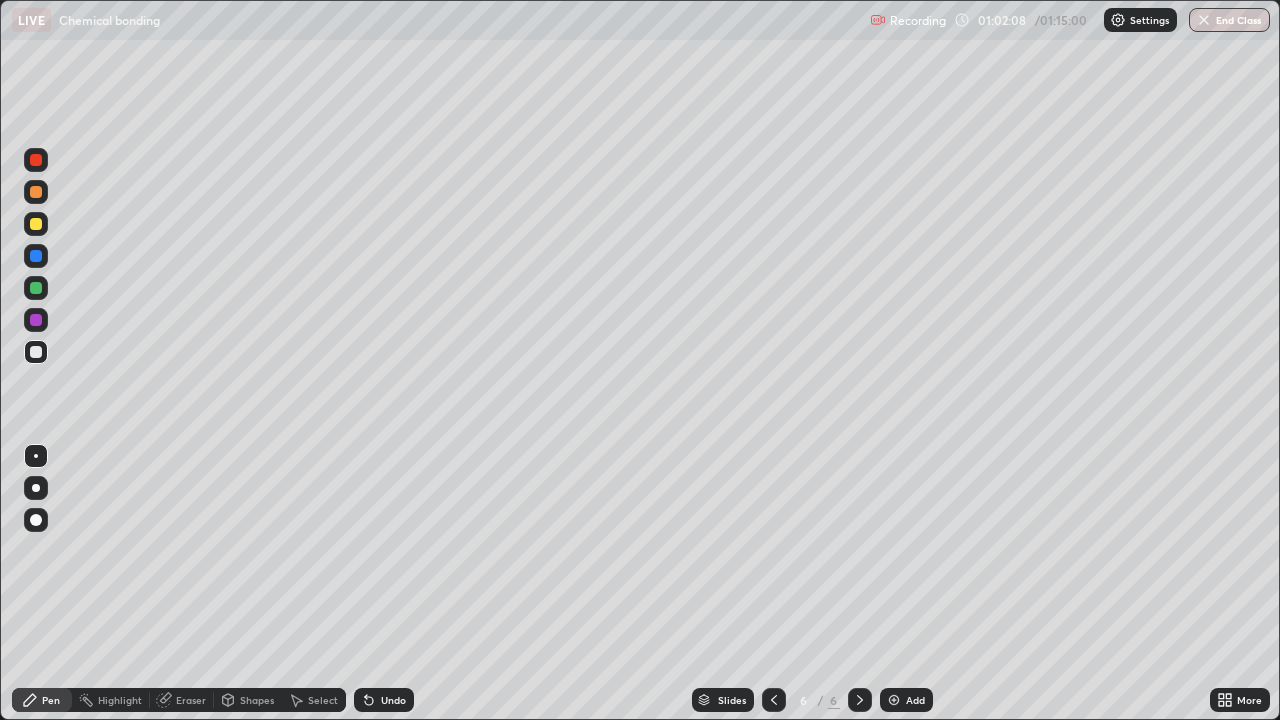click at bounding box center (894, 700) 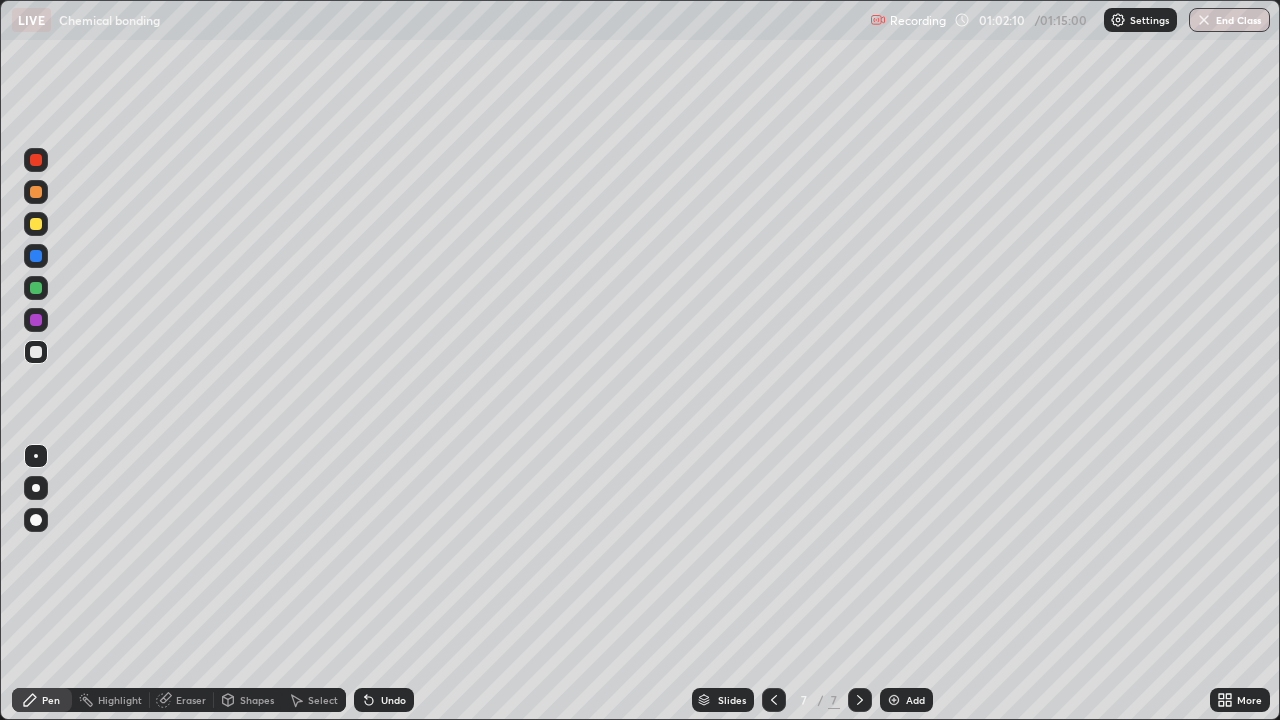 click at bounding box center [36, 352] 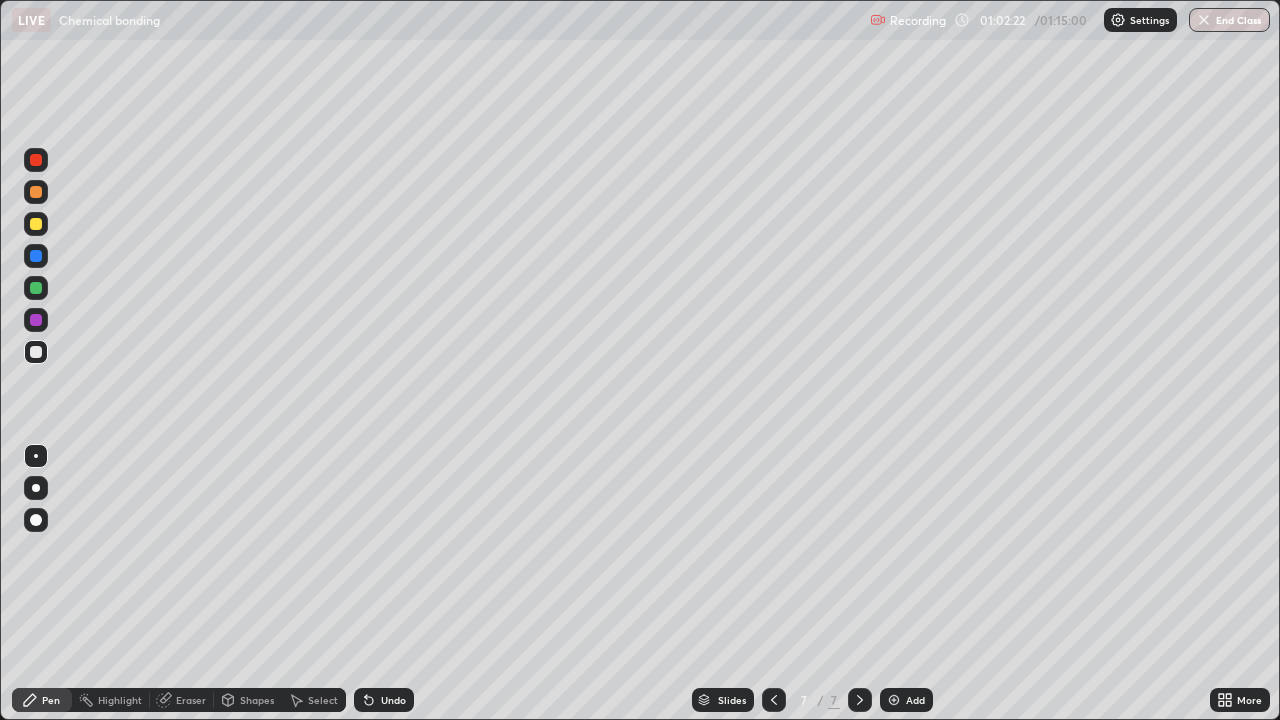 click at bounding box center (36, 224) 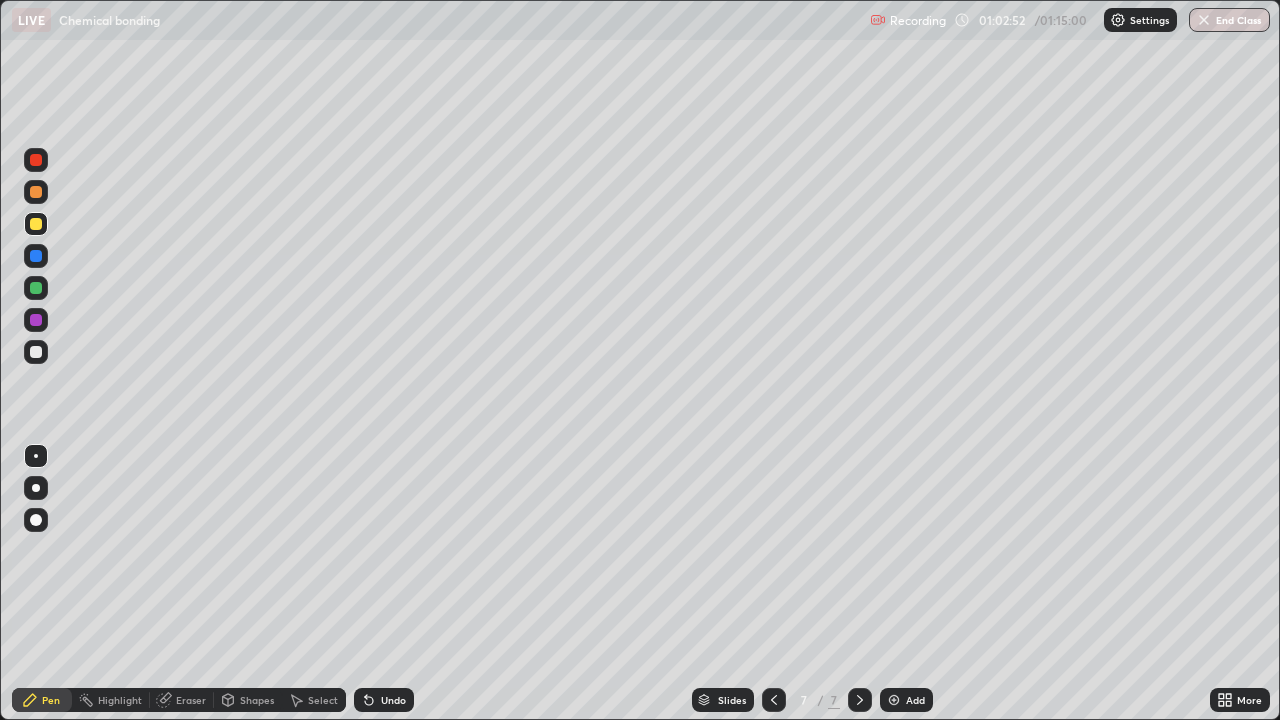 click at bounding box center (36, 456) 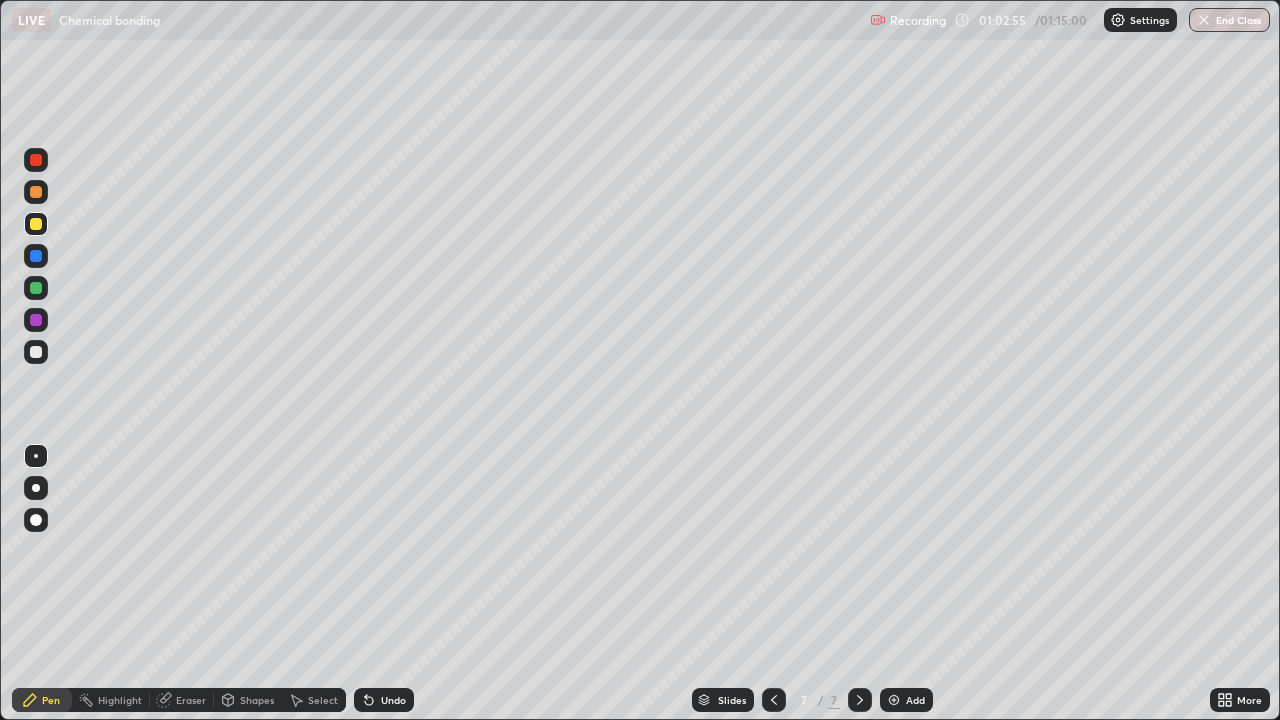 click on "Eraser" at bounding box center (191, 700) 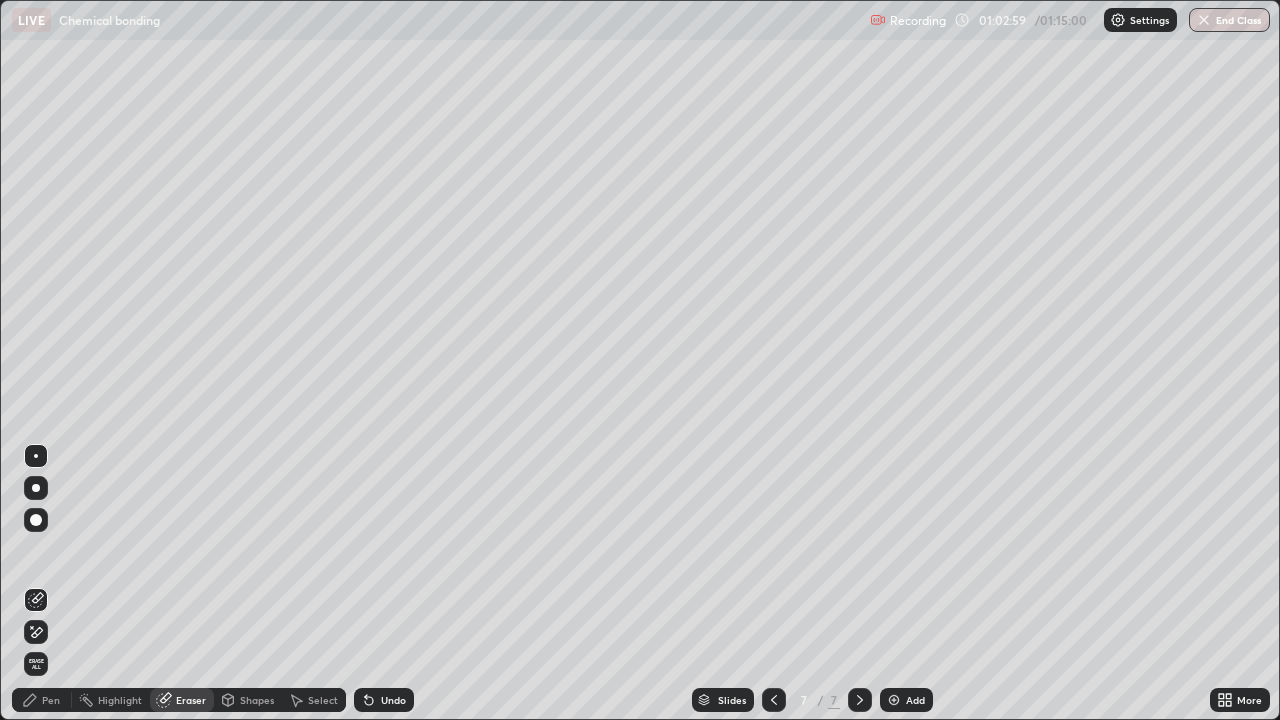 click on "Pen" at bounding box center (51, 700) 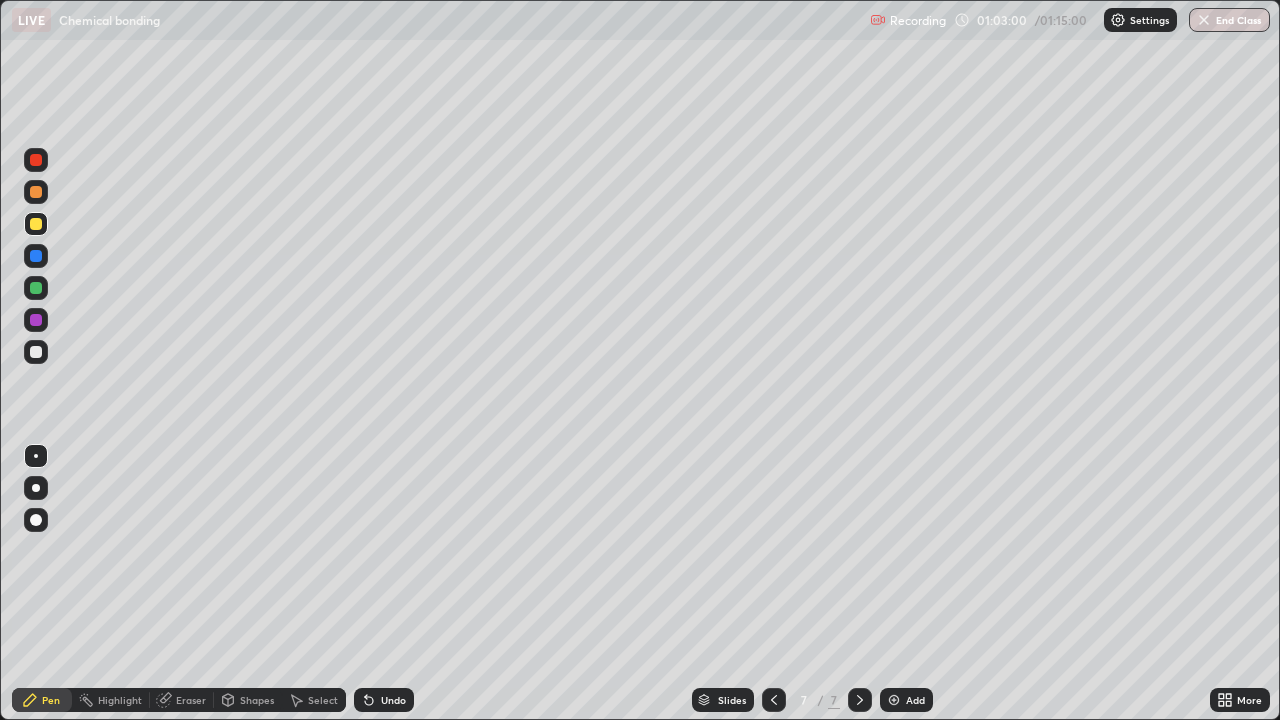 click at bounding box center (36, 352) 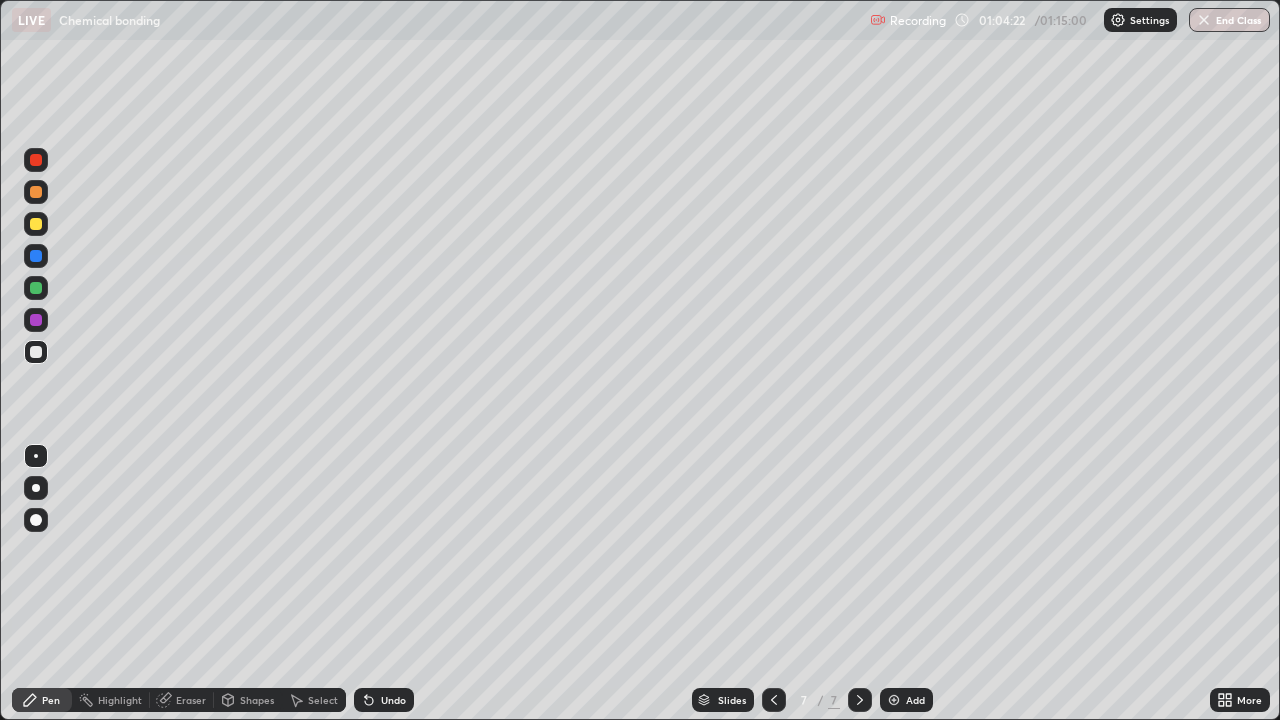 click at bounding box center (36, 224) 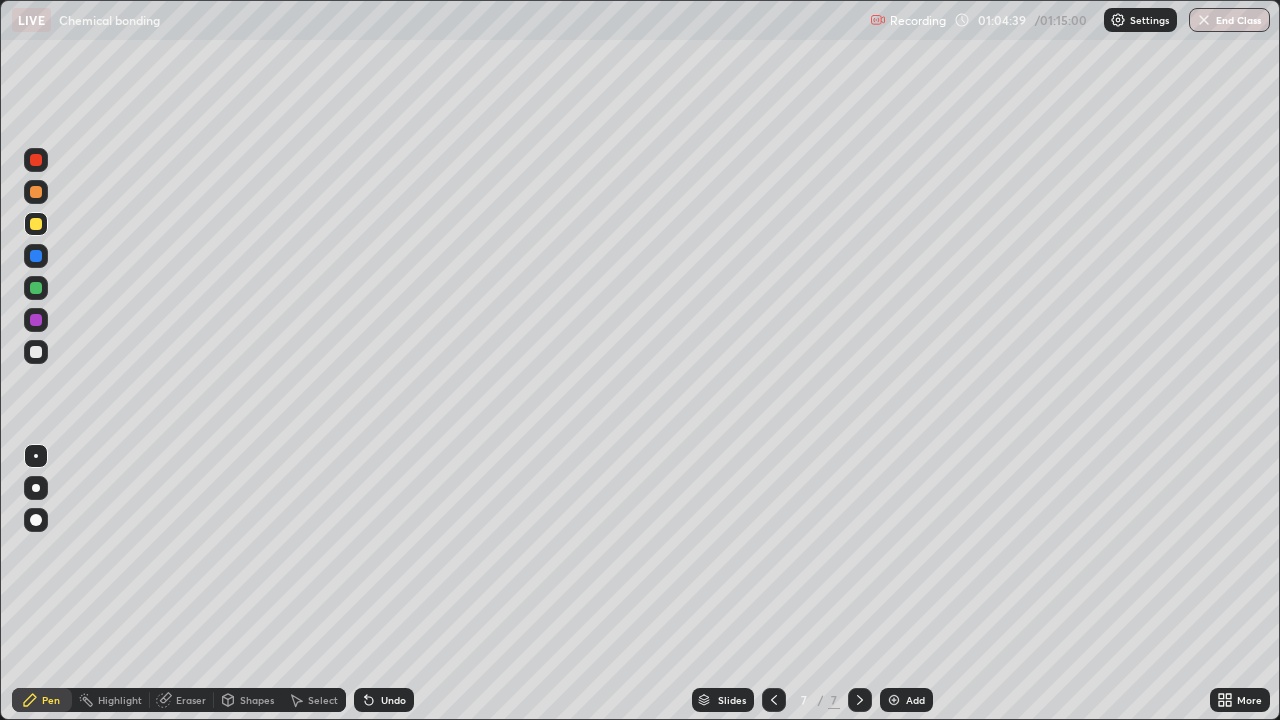 click at bounding box center [36, 352] 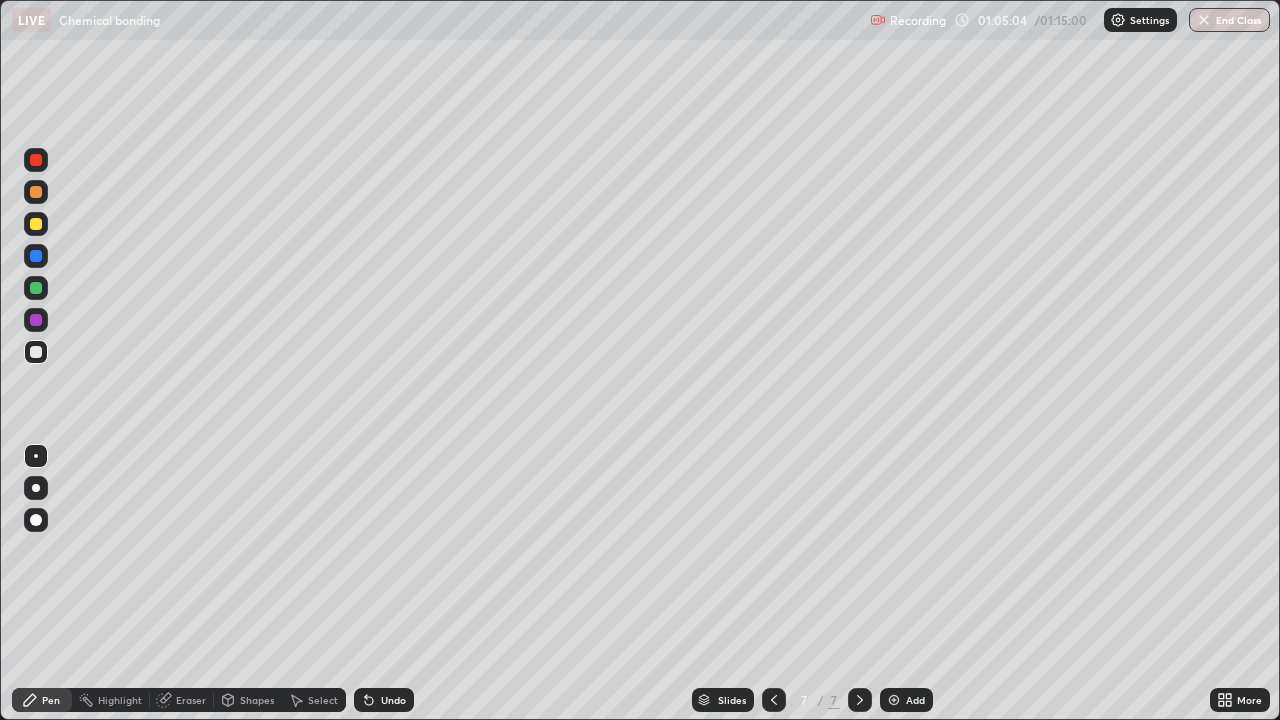 click on "Undo" at bounding box center (384, 700) 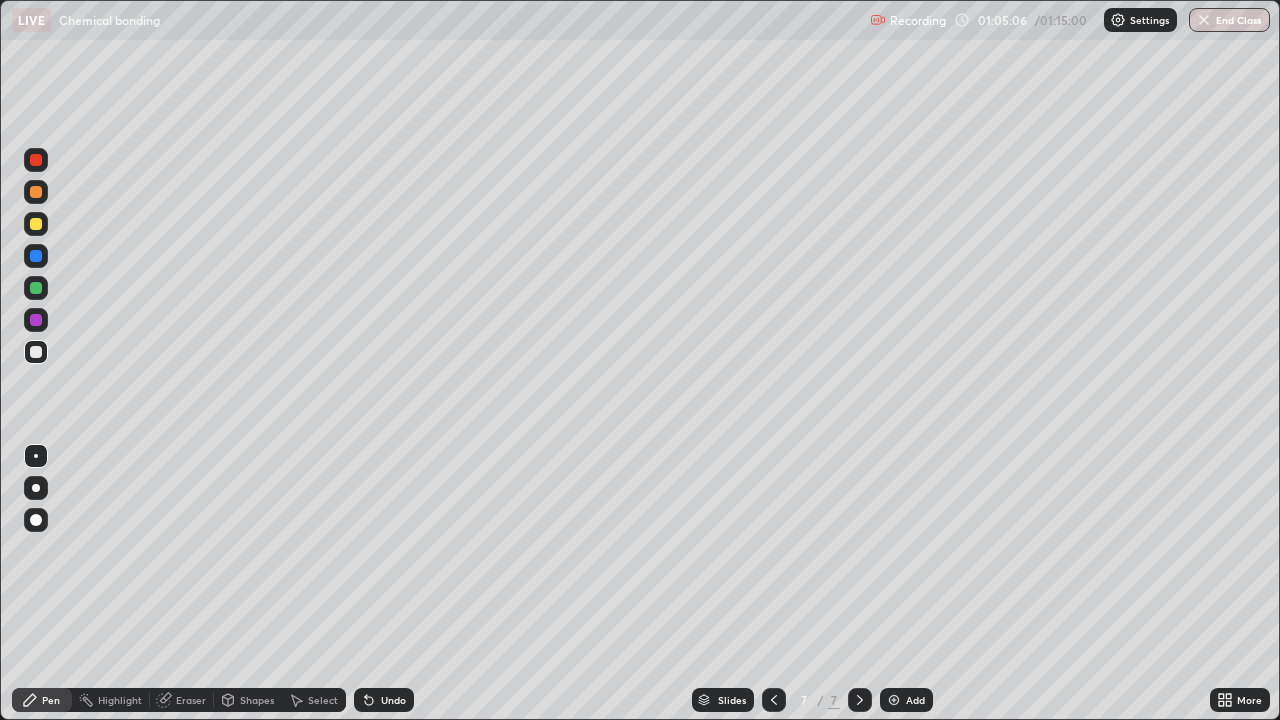 click at bounding box center [36, 224] 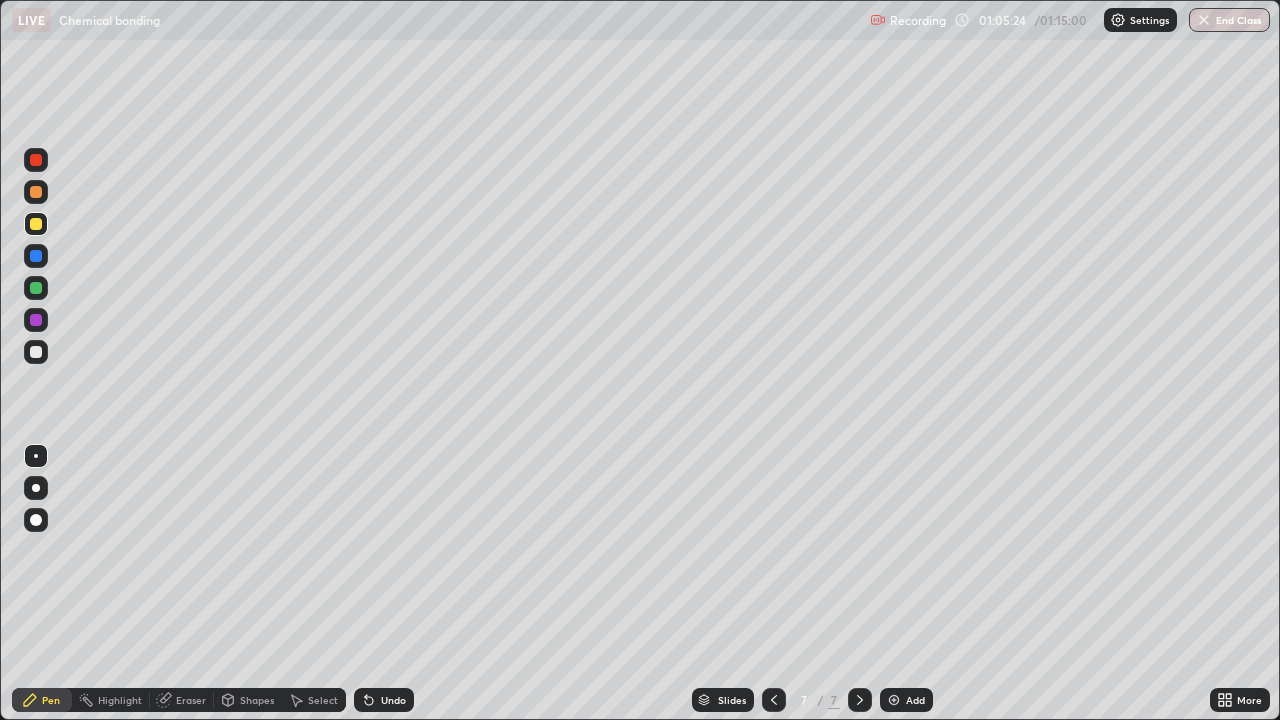 click on "Undo" at bounding box center (384, 700) 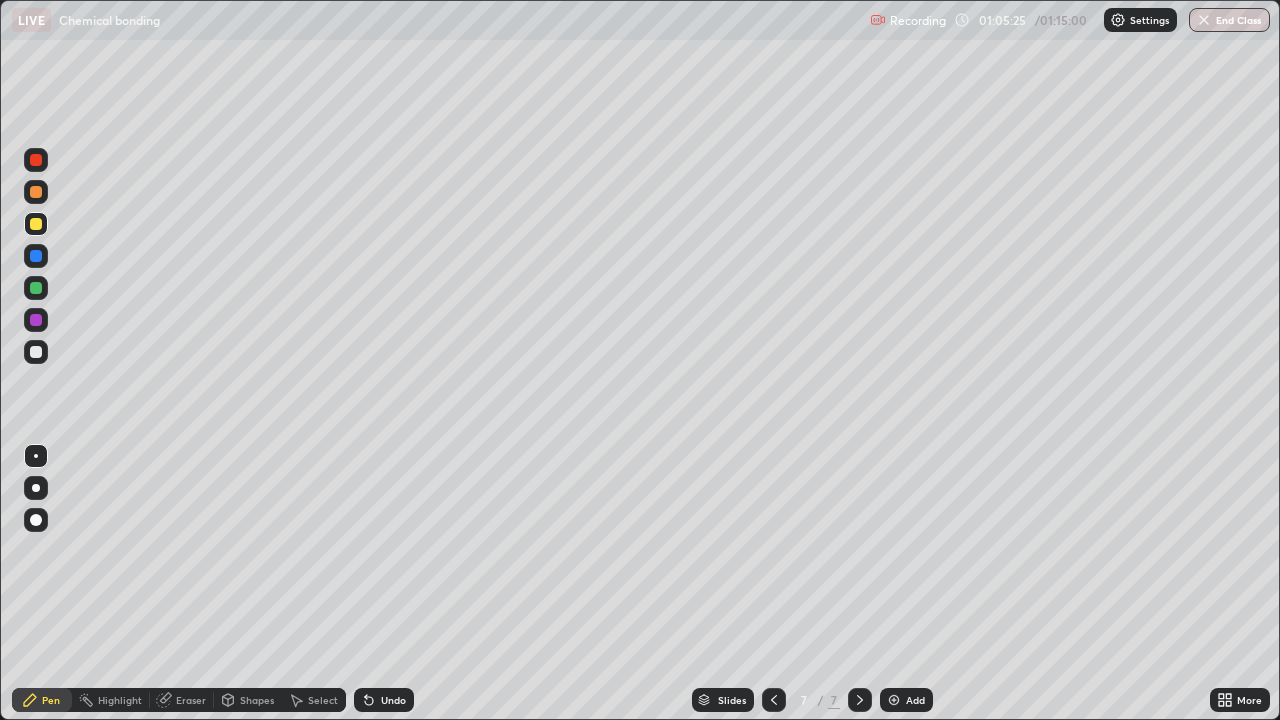click on "Undo" at bounding box center [384, 700] 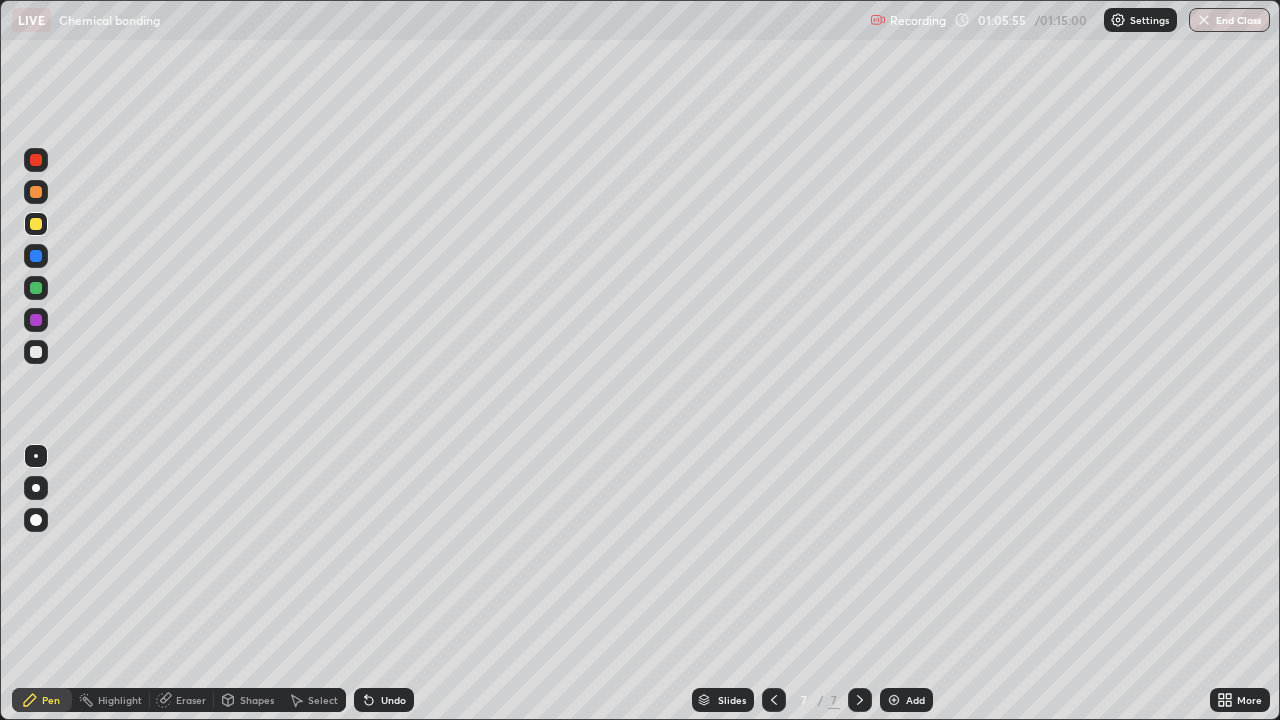 click at bounding box center [36, 352] 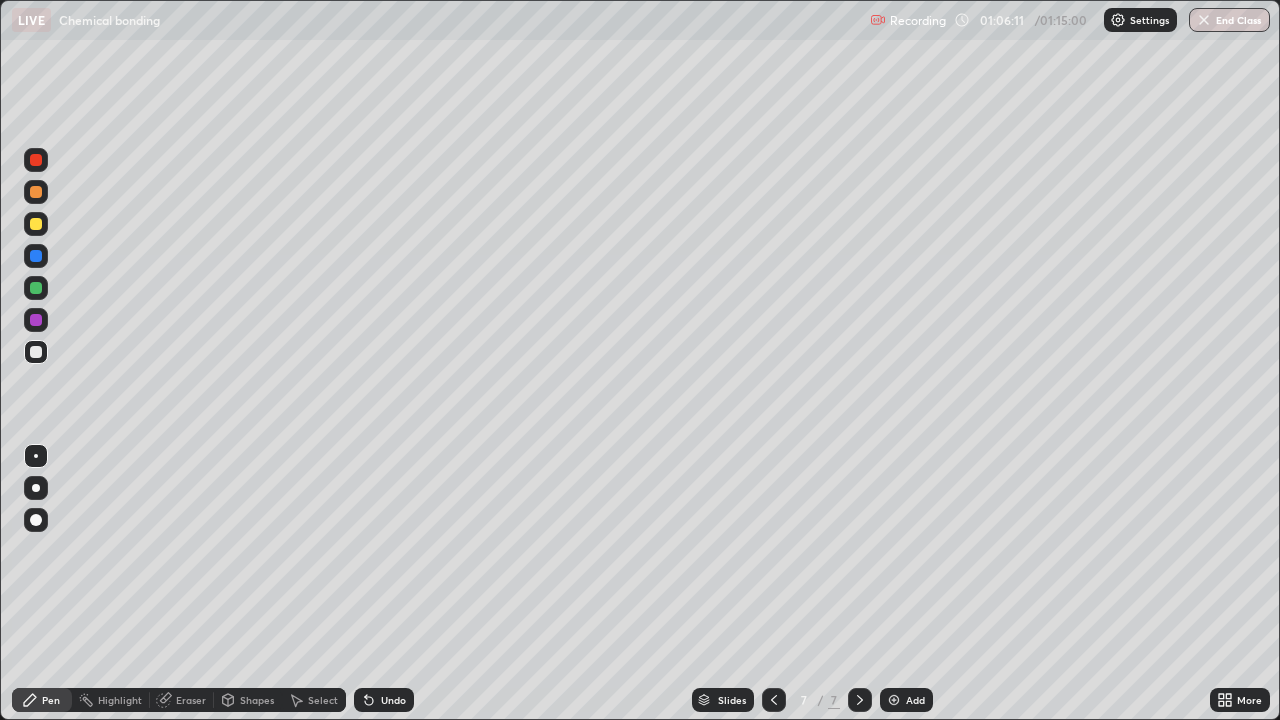 click on "Undo" at bounding box center (393, 700) 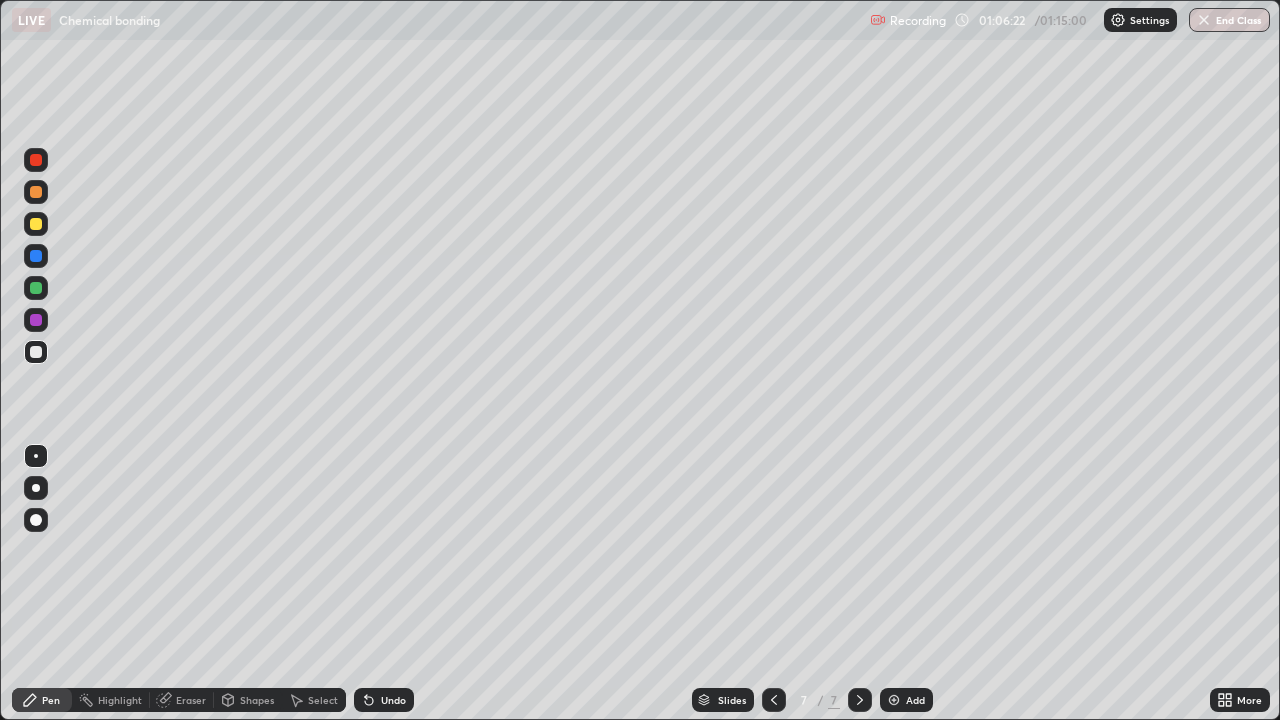 click at bounding box center (36, 224) 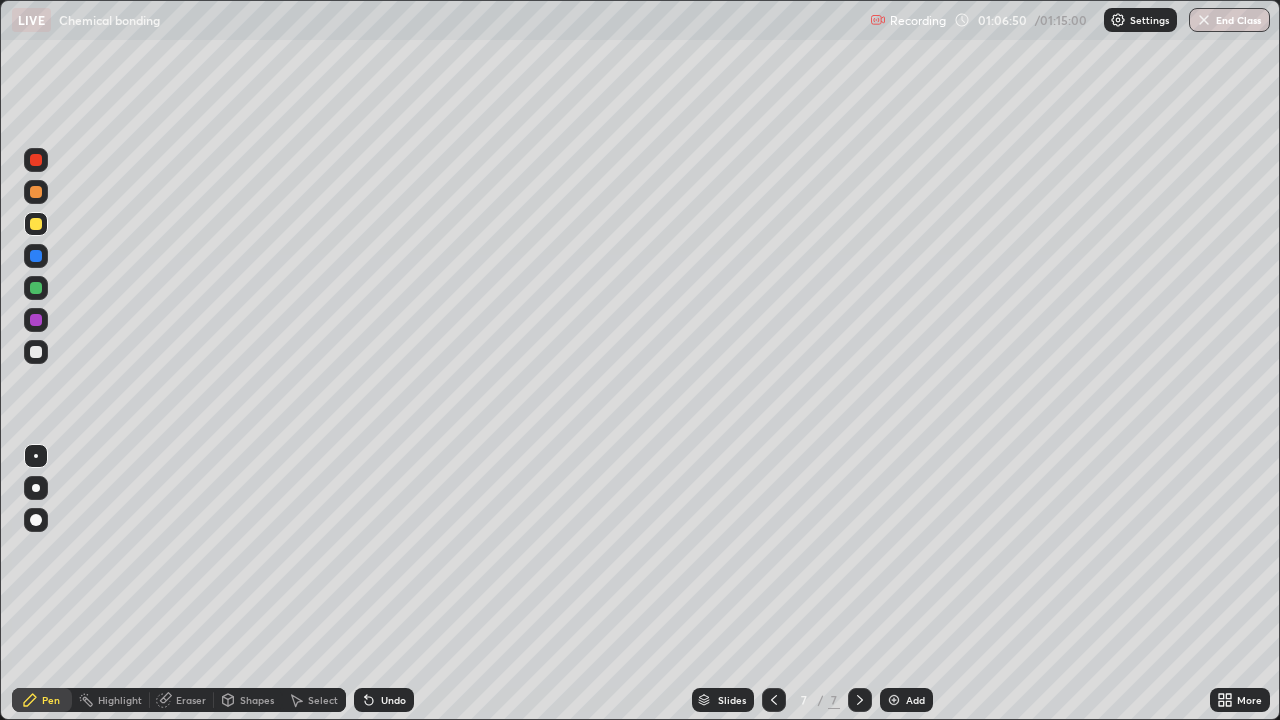 click at bounding box center [36, 352] 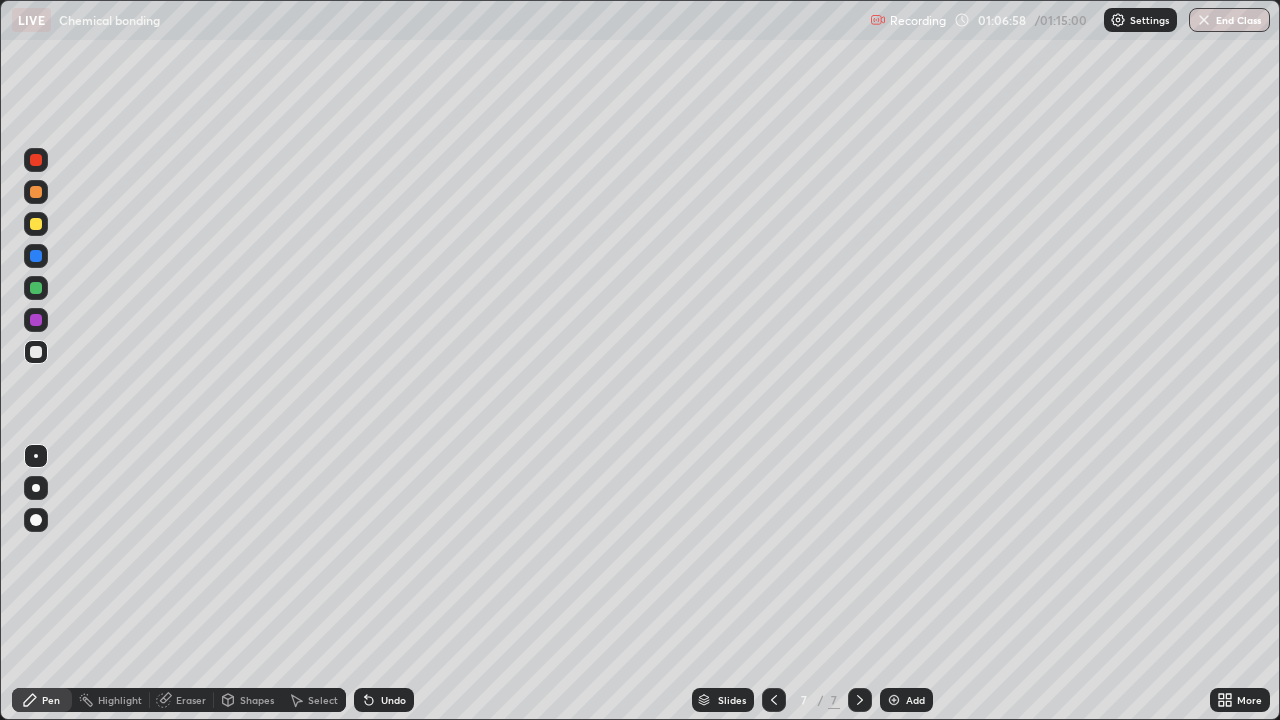 click at bounding box center [36, 224] 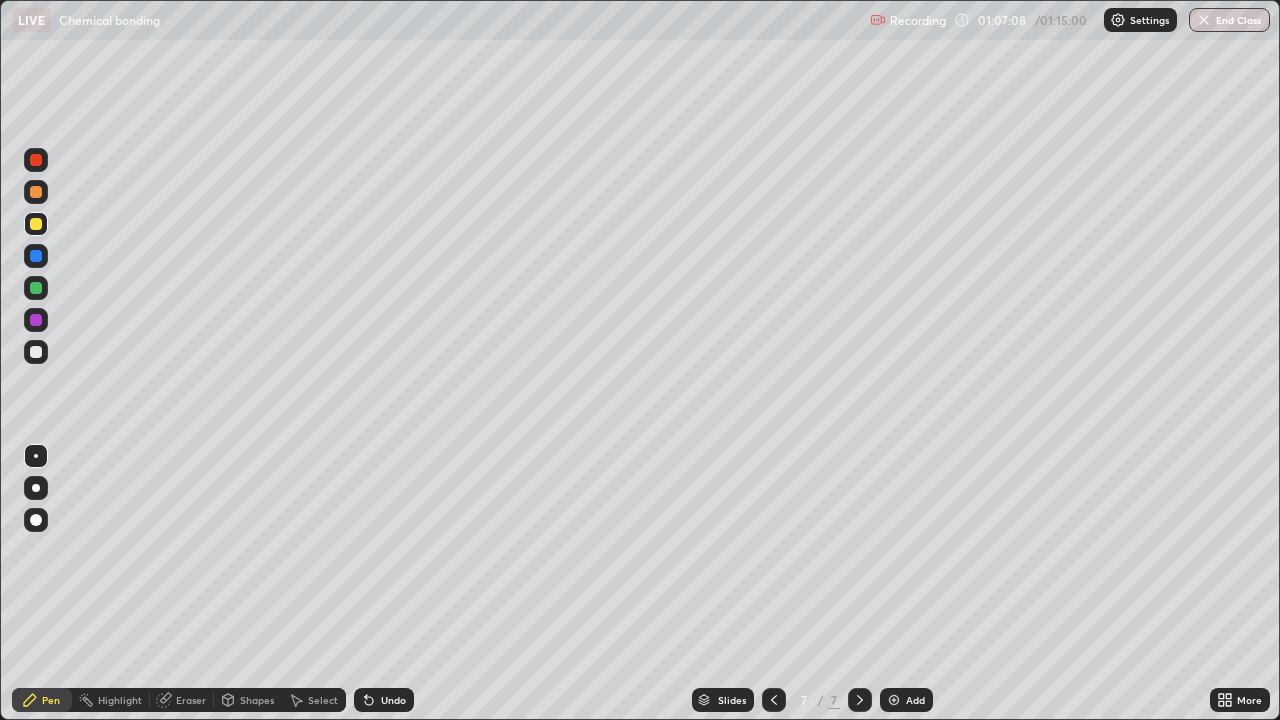 click at bounding box center (36, 352) 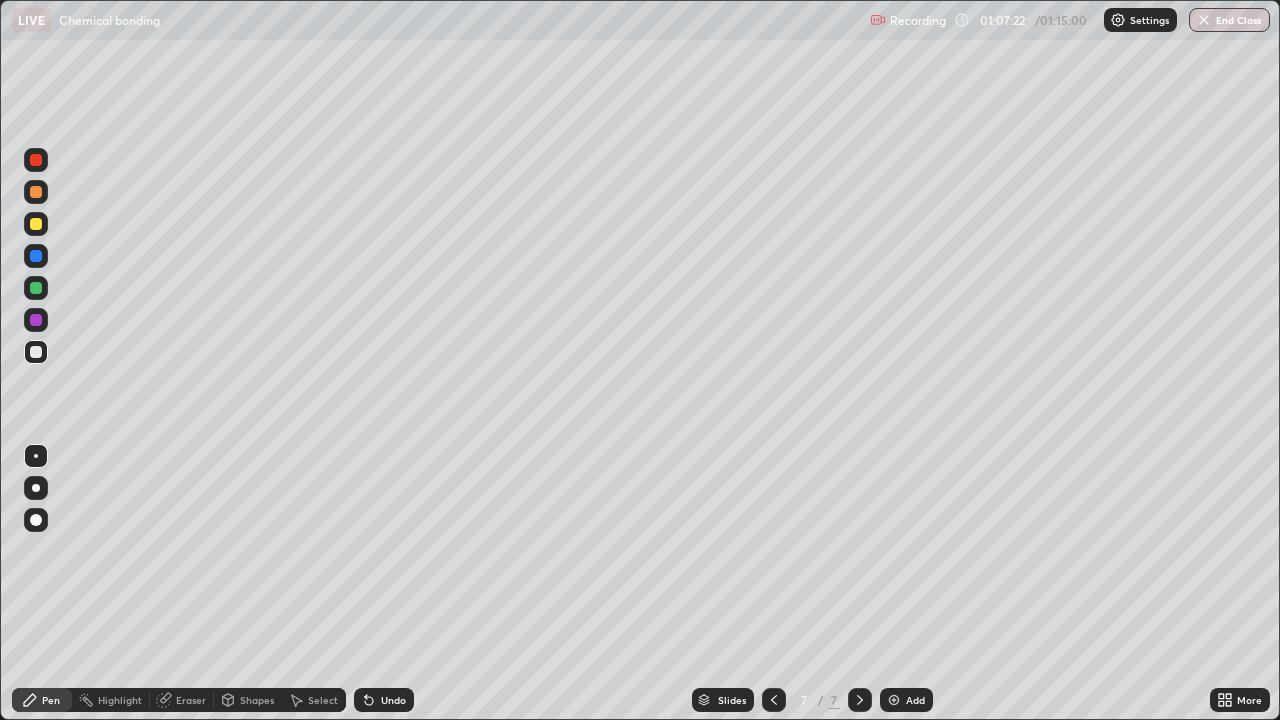 click at bounding box center (36, 224) 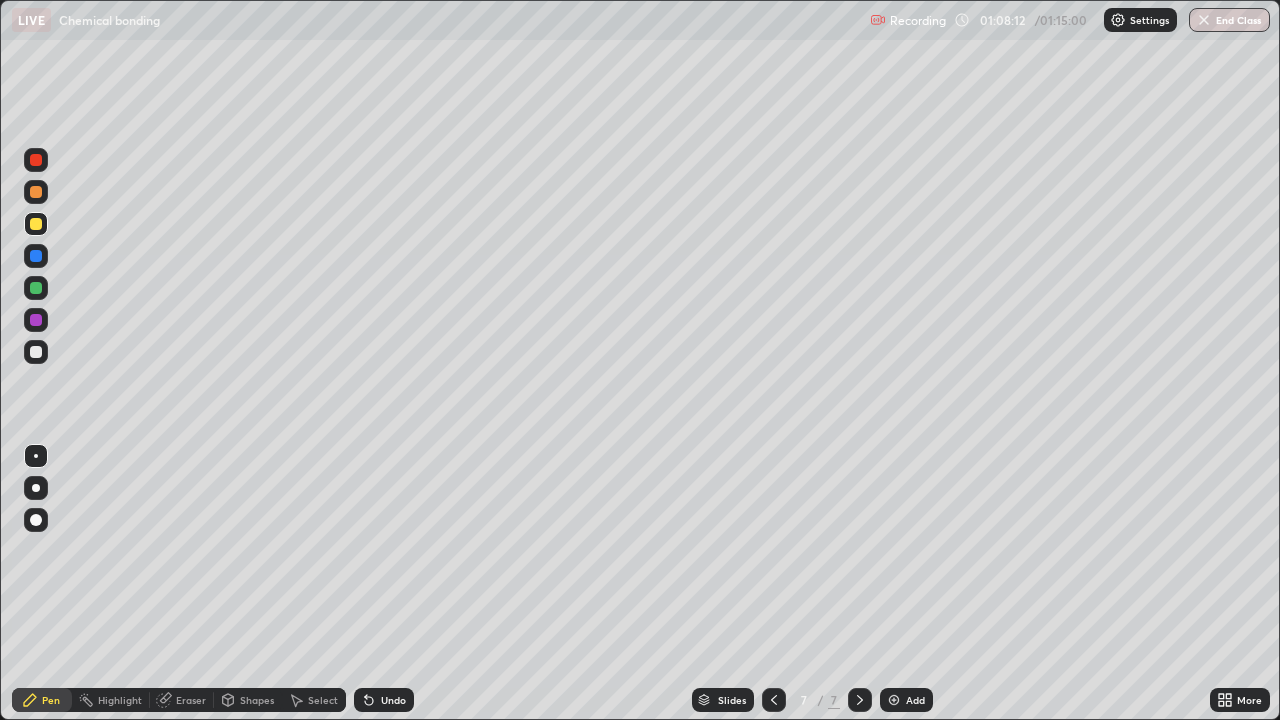 click at bounding box center (36, 352) 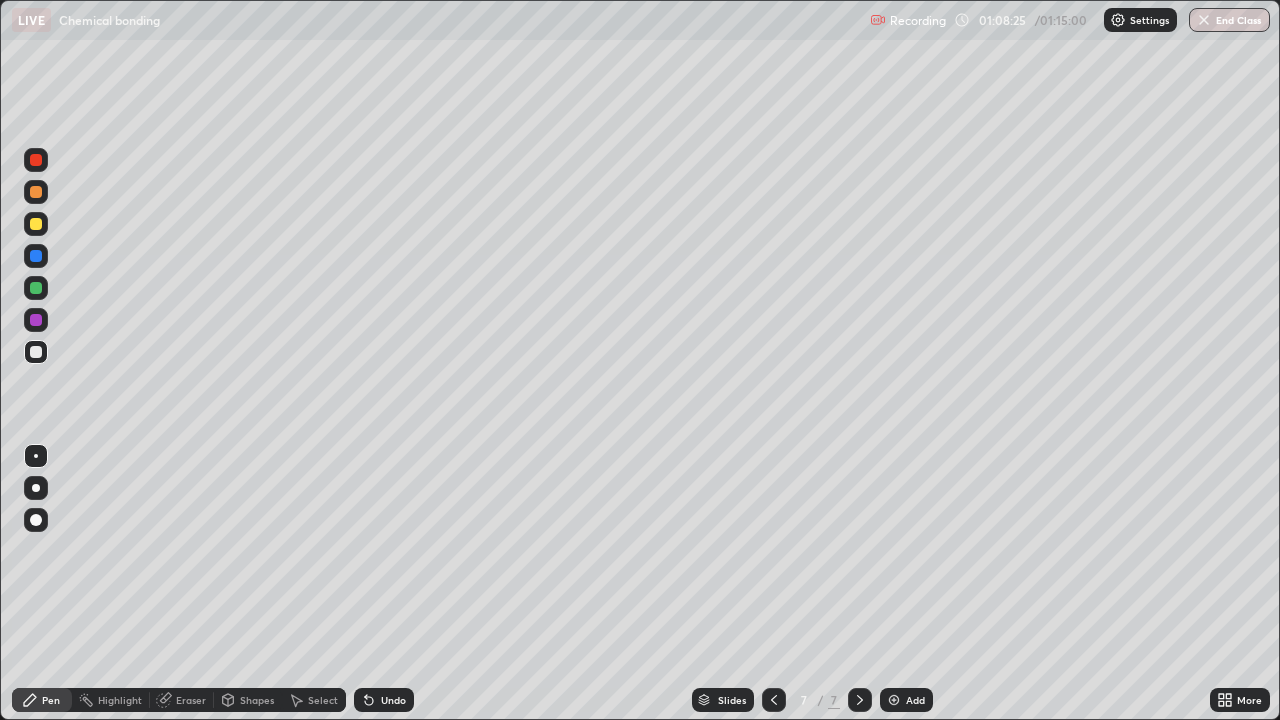 click on "Undo" at bounding box center [393, 700] 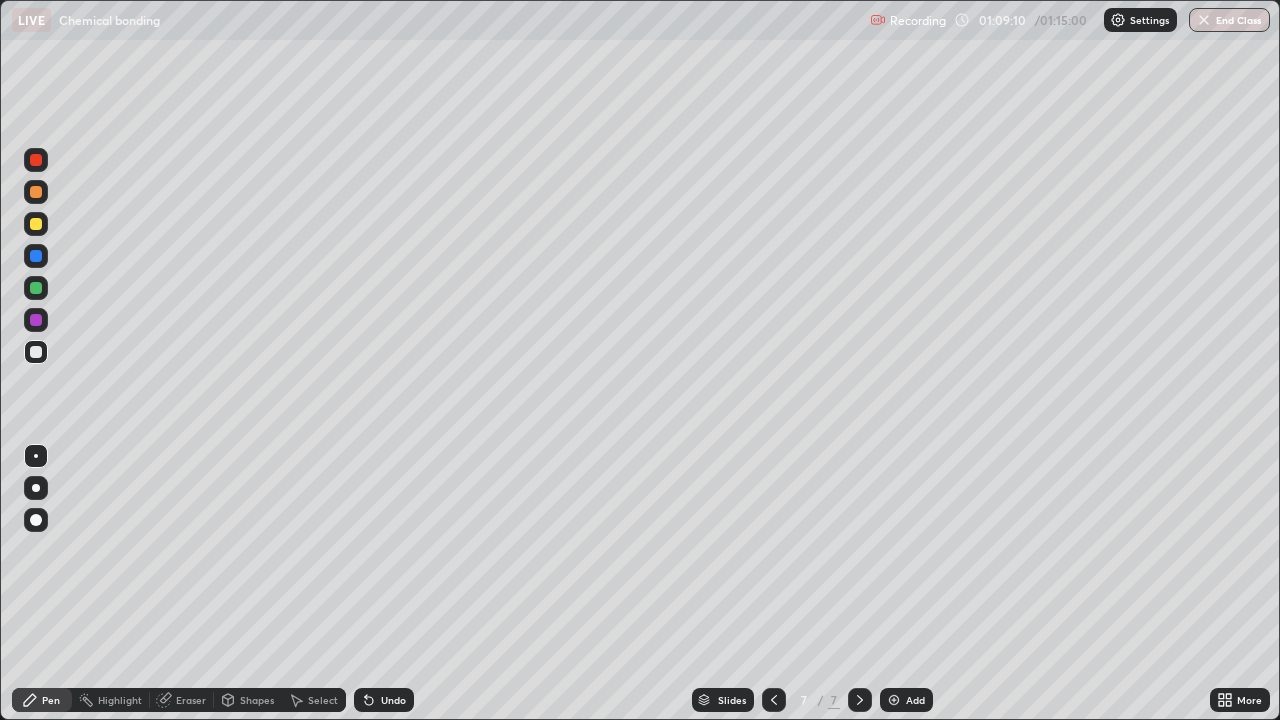 click at bounding box center (36, 224) 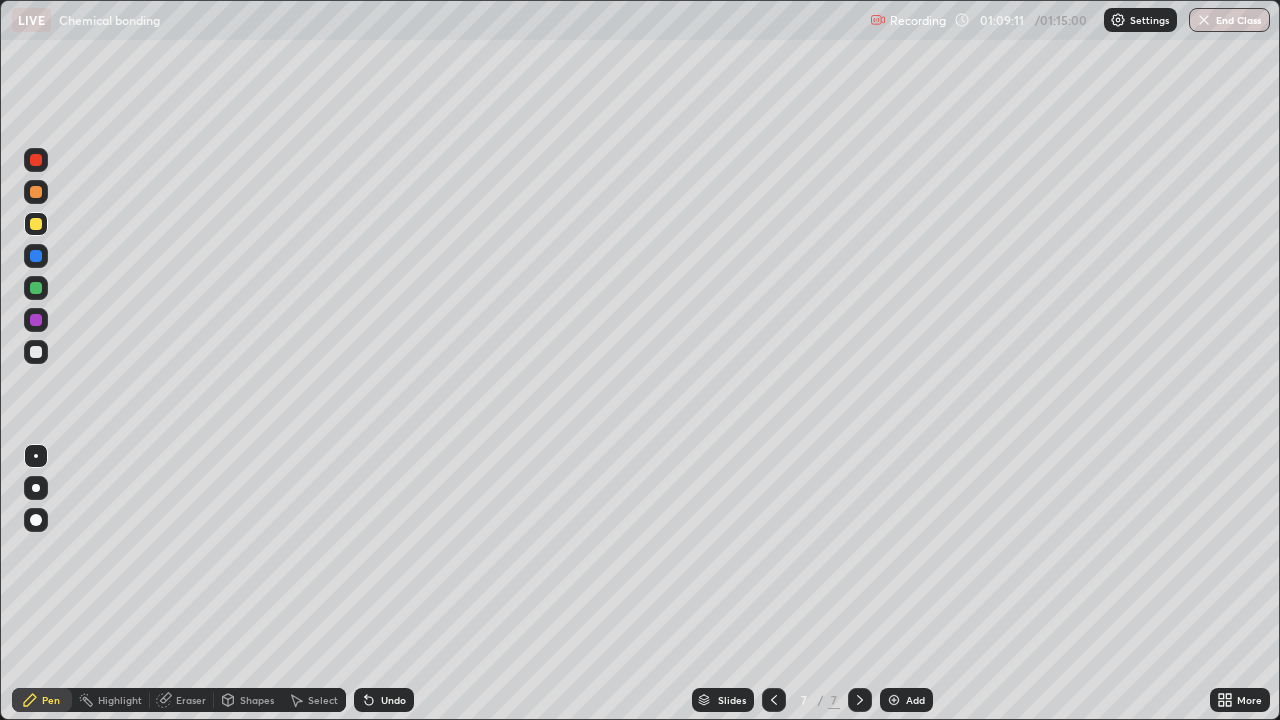 click on "Shapes" at bounding box center [248, 700] 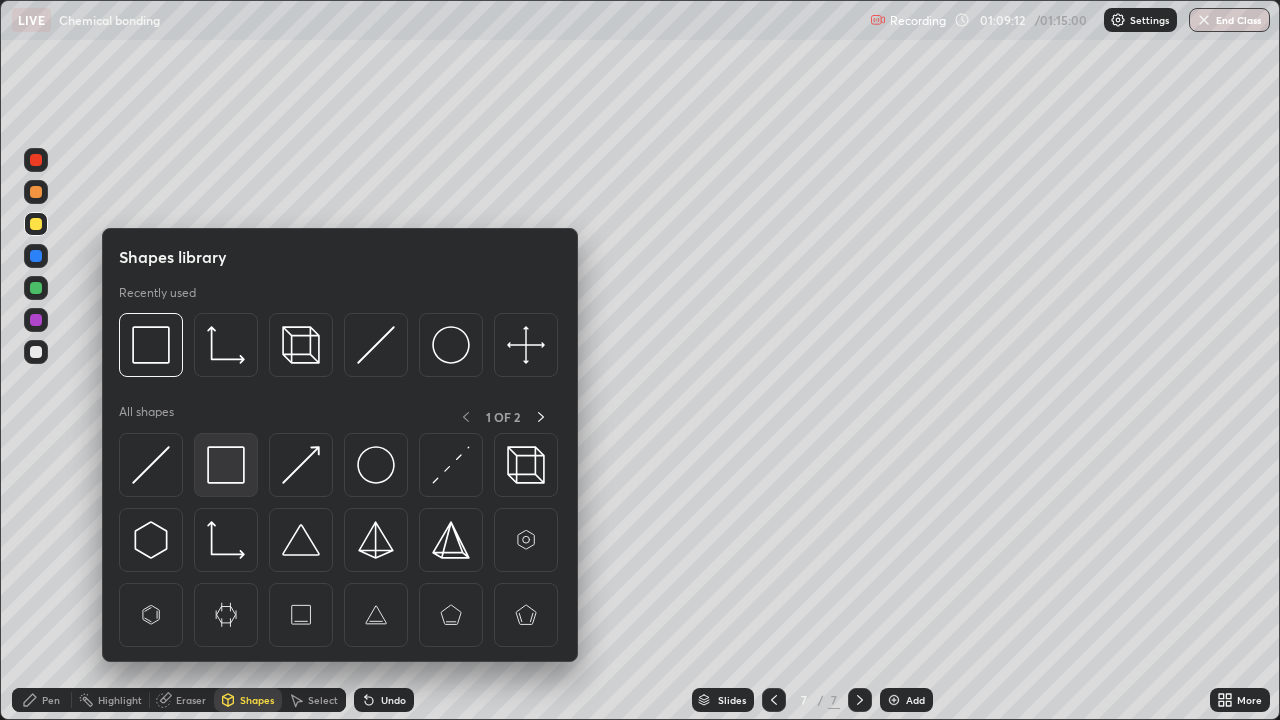 click at bounding box center [226, 465] 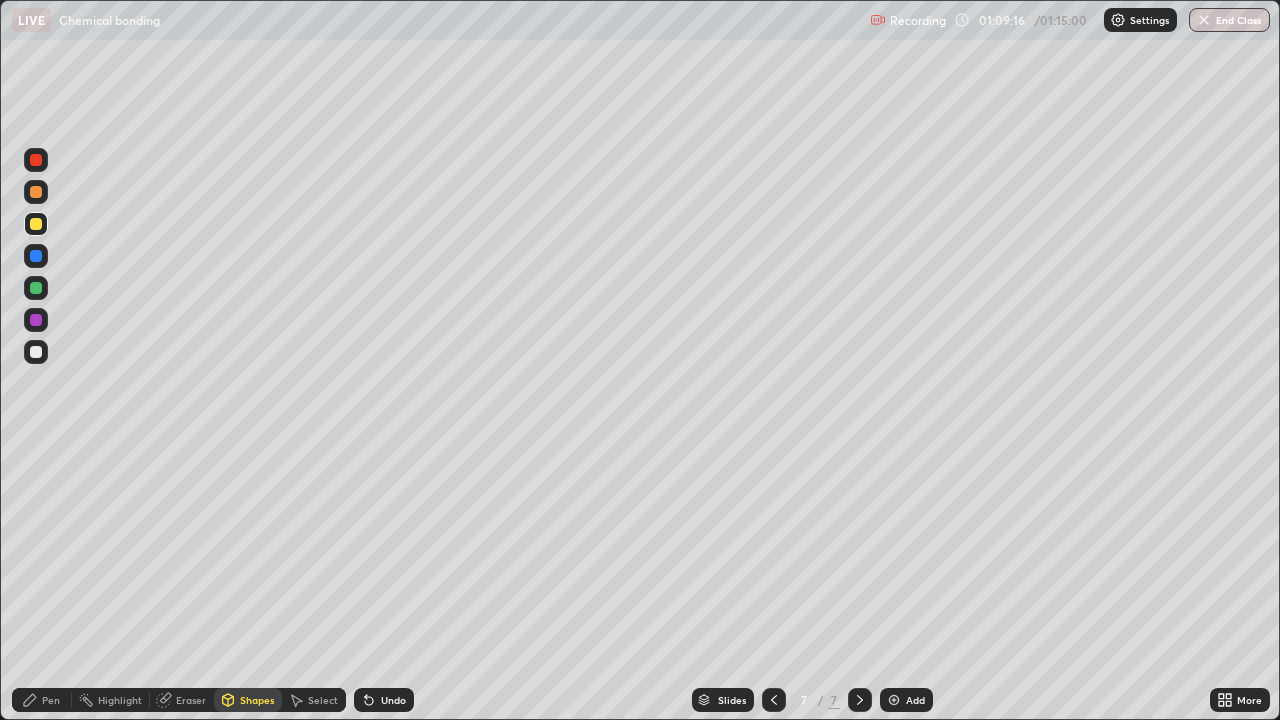 click on "Pen" at bounding box center [51, 700] 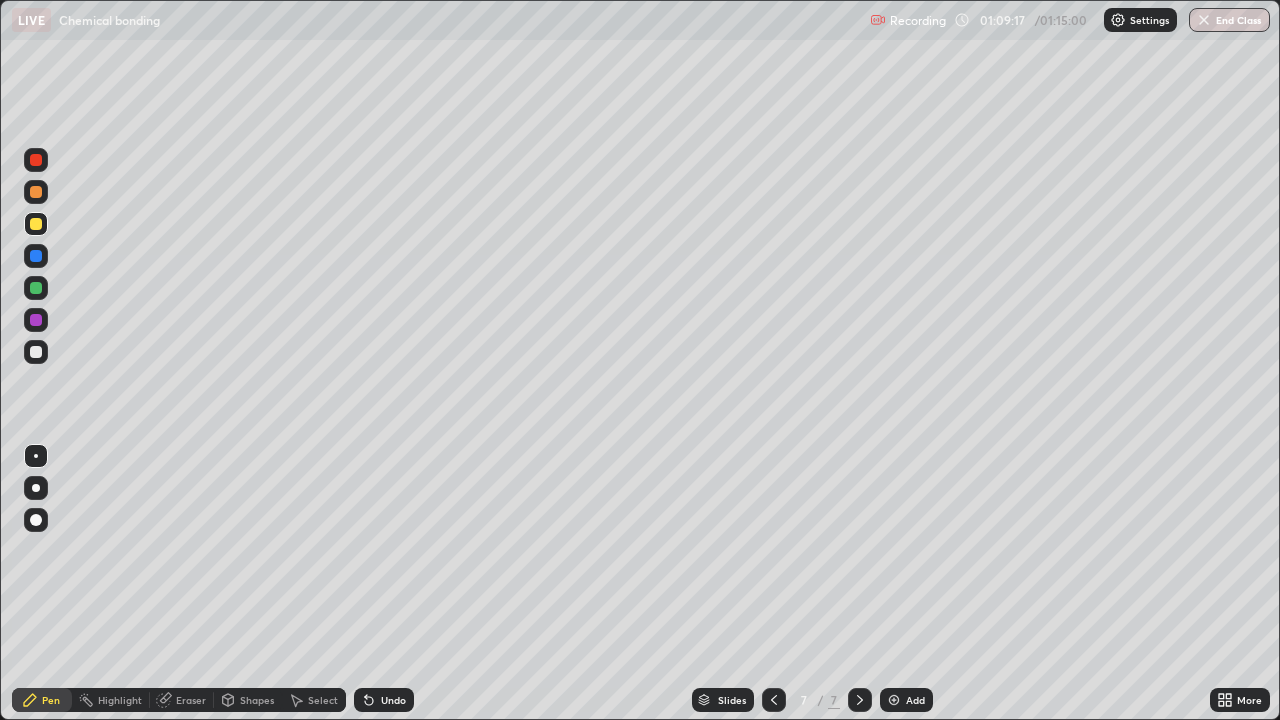 click at bounding box center [36, 352] 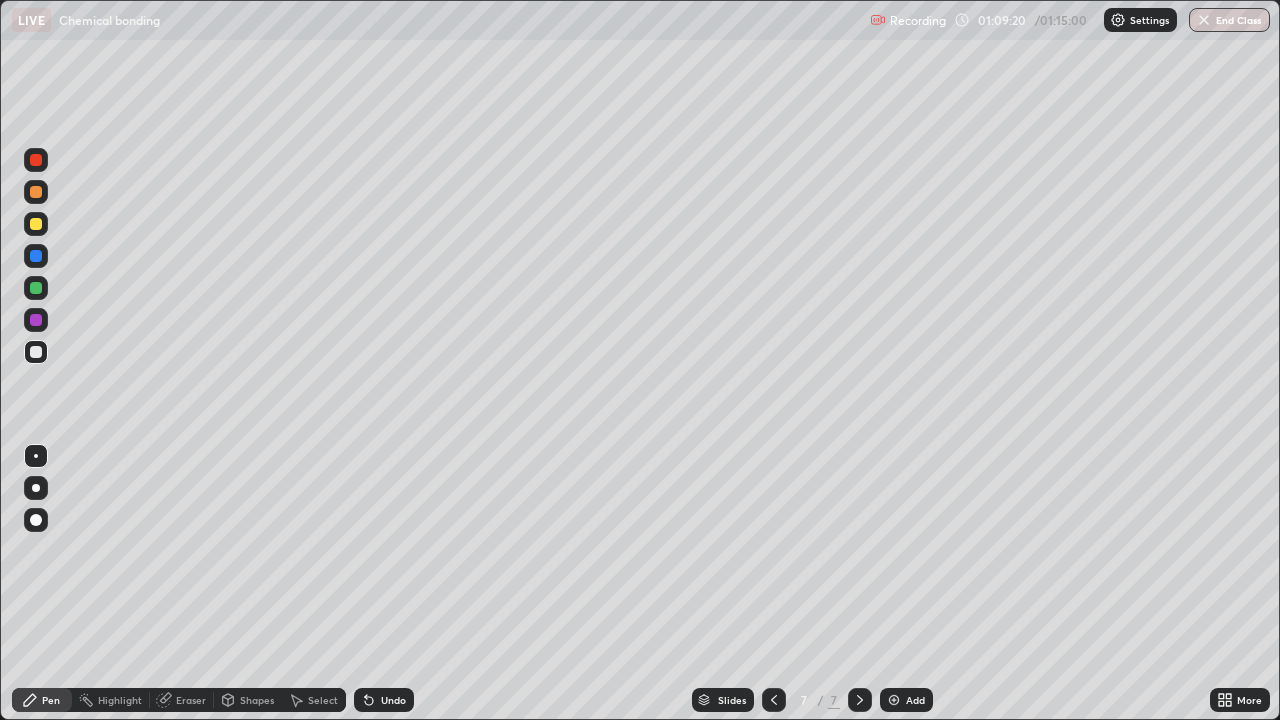 click at bounding box center [36, 224] 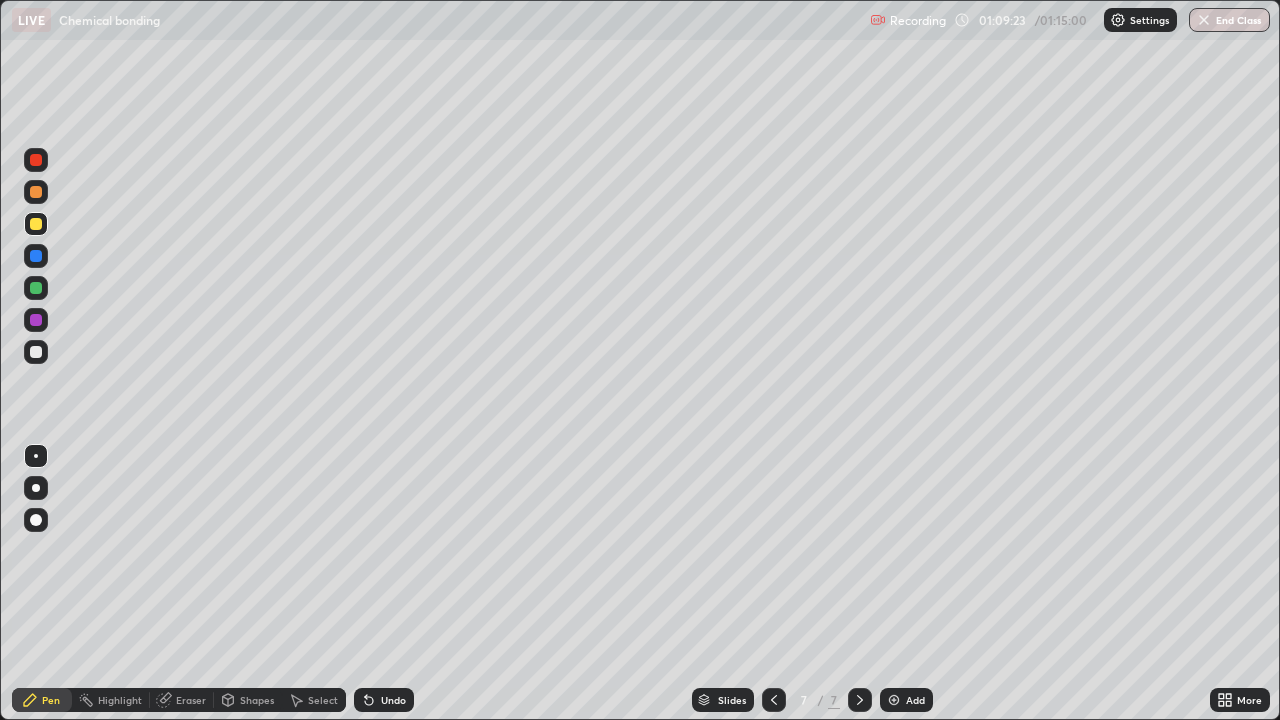 click at bounding box center [36, 352] 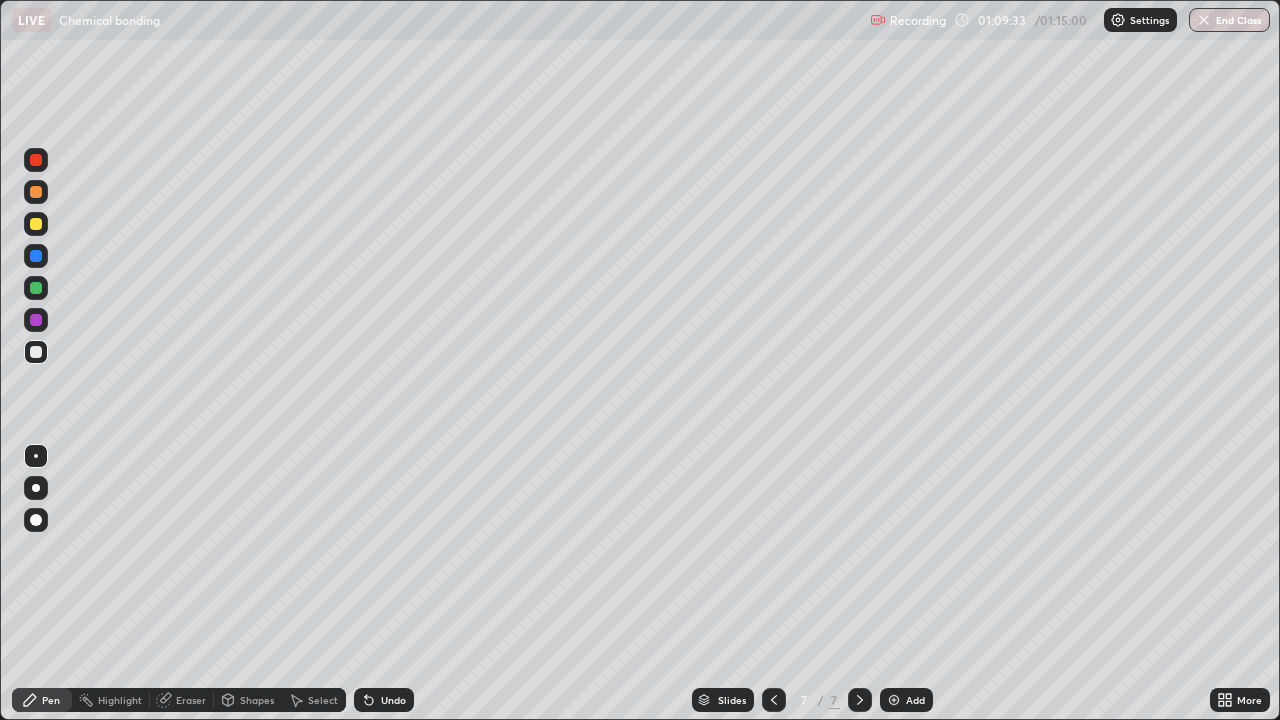 click at bounding box center [36, 224] 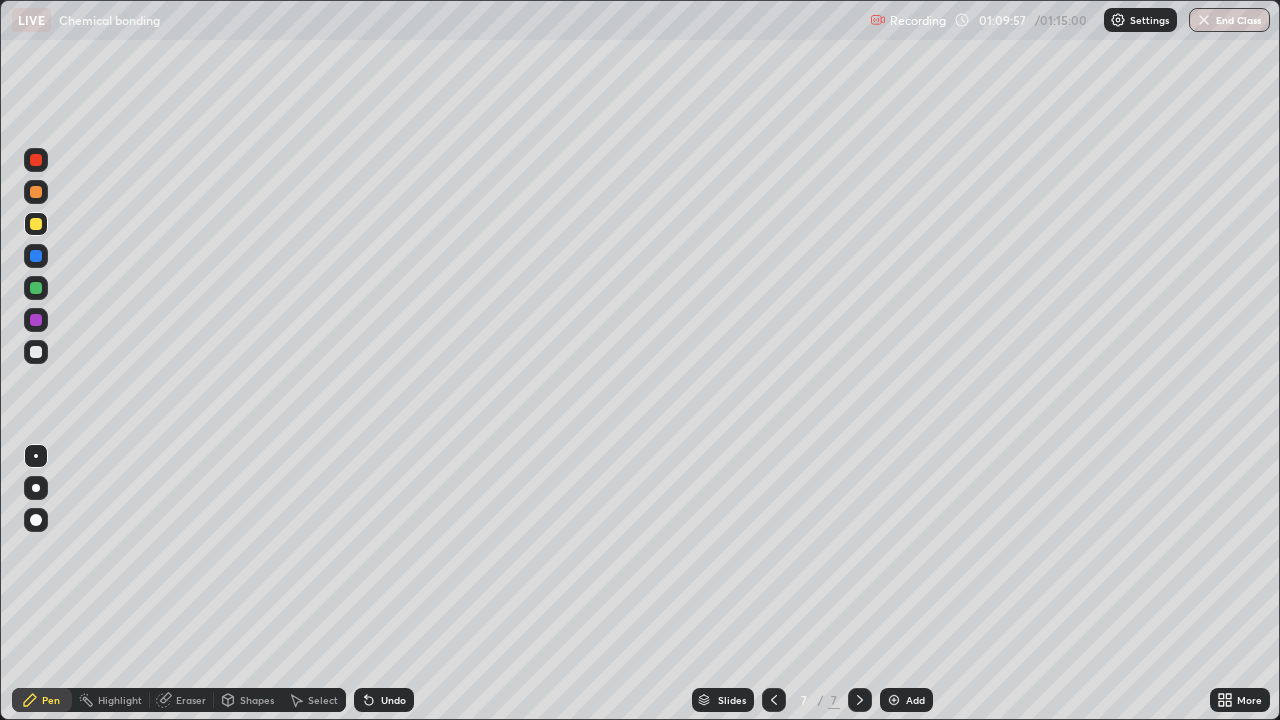 click at bounding box center (36, 352) 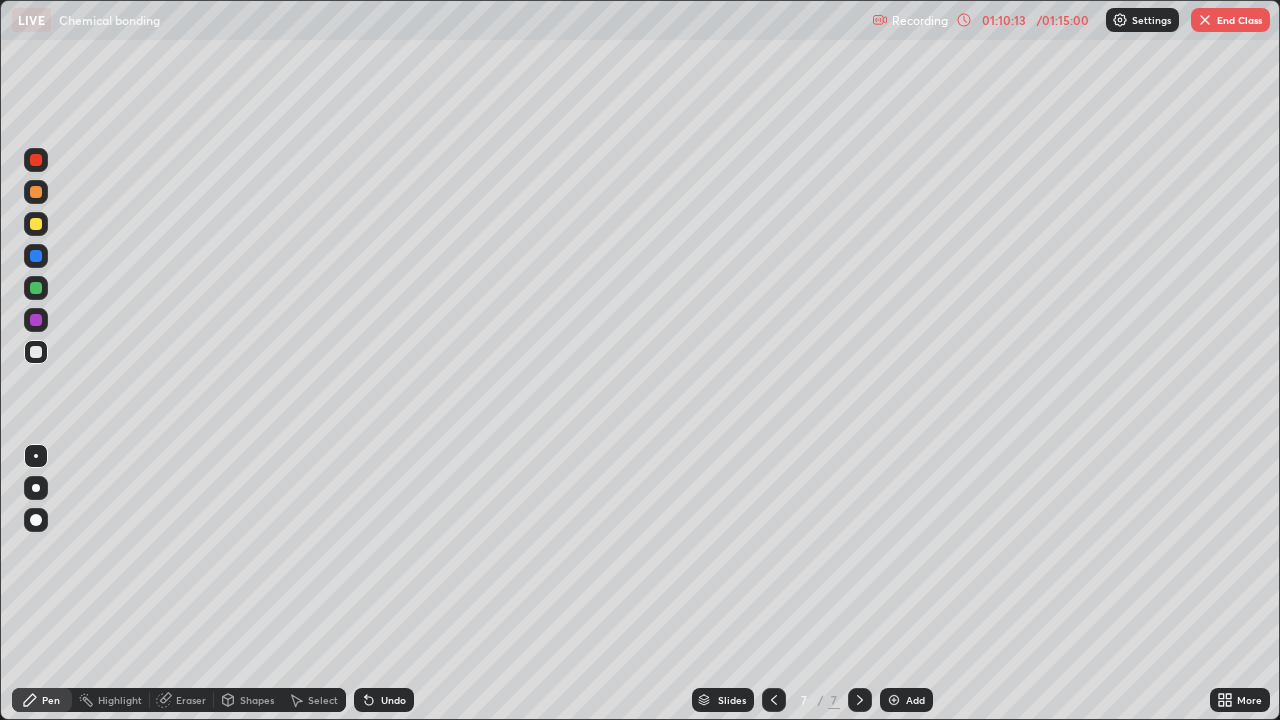 click on "Shapes" at bounding box center [248, 700] 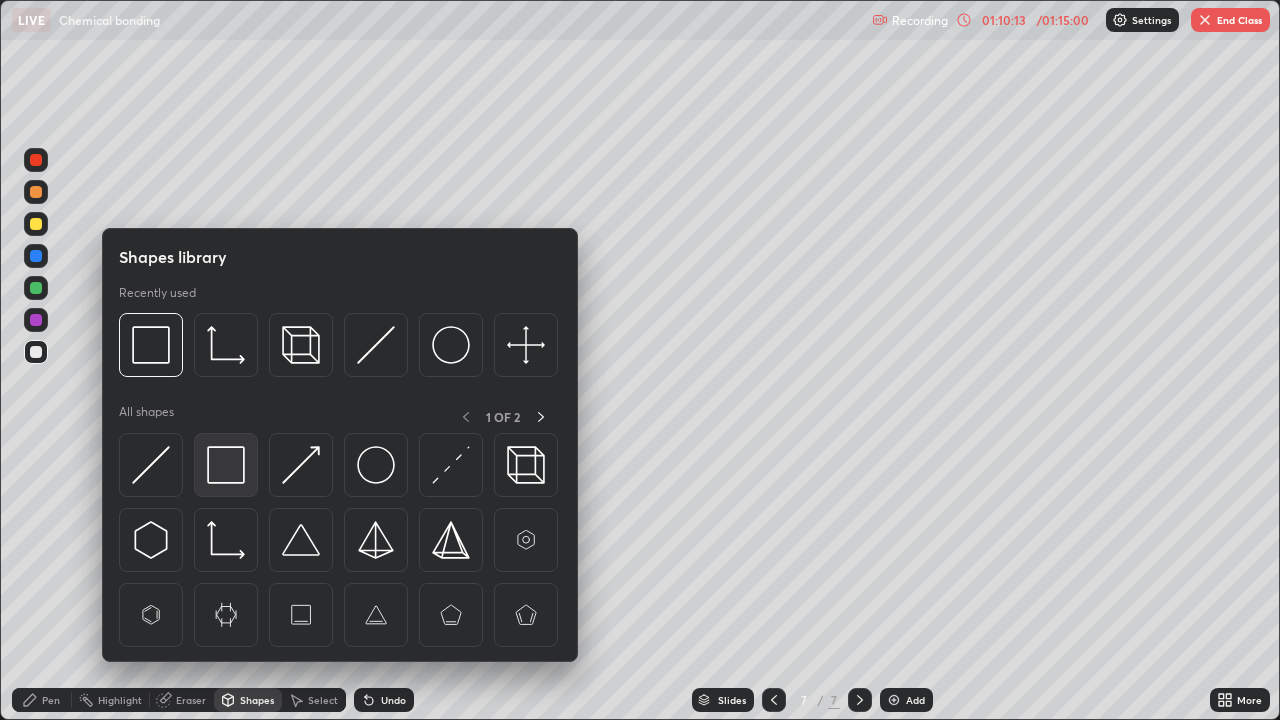 click at bounding box center (226, 465) 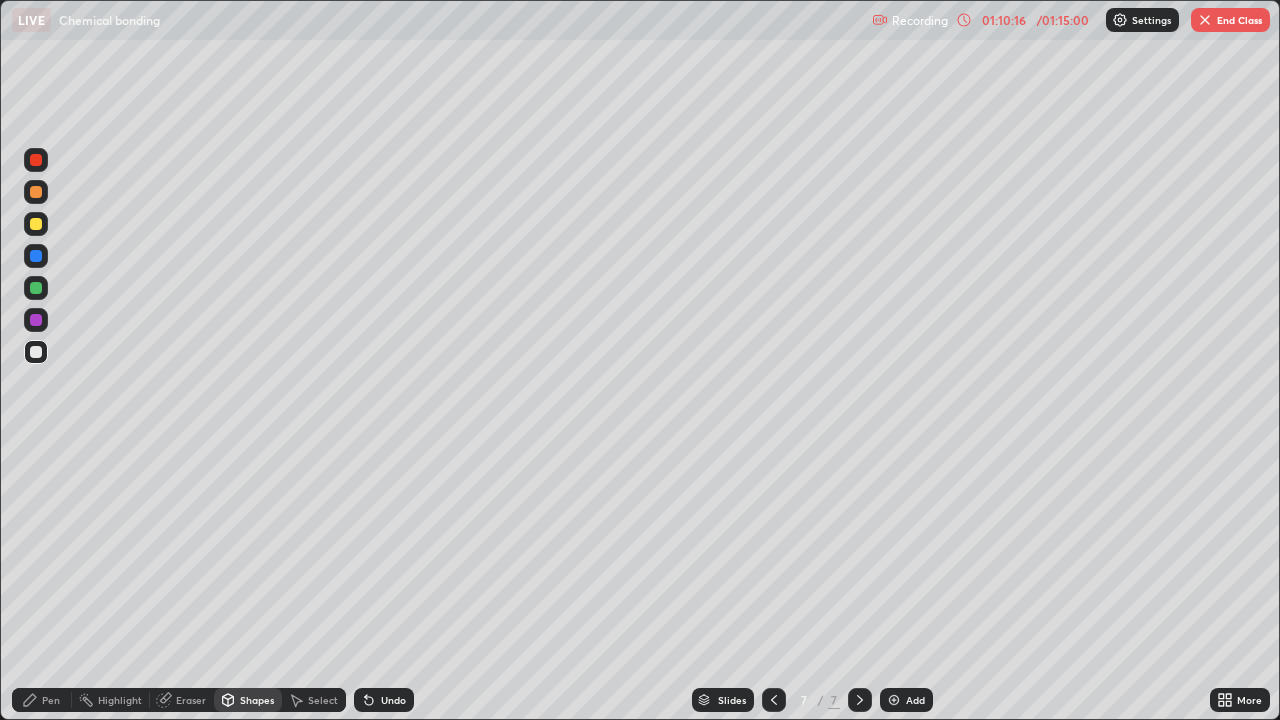 click on "Undo" at bounding box center [393, 700] 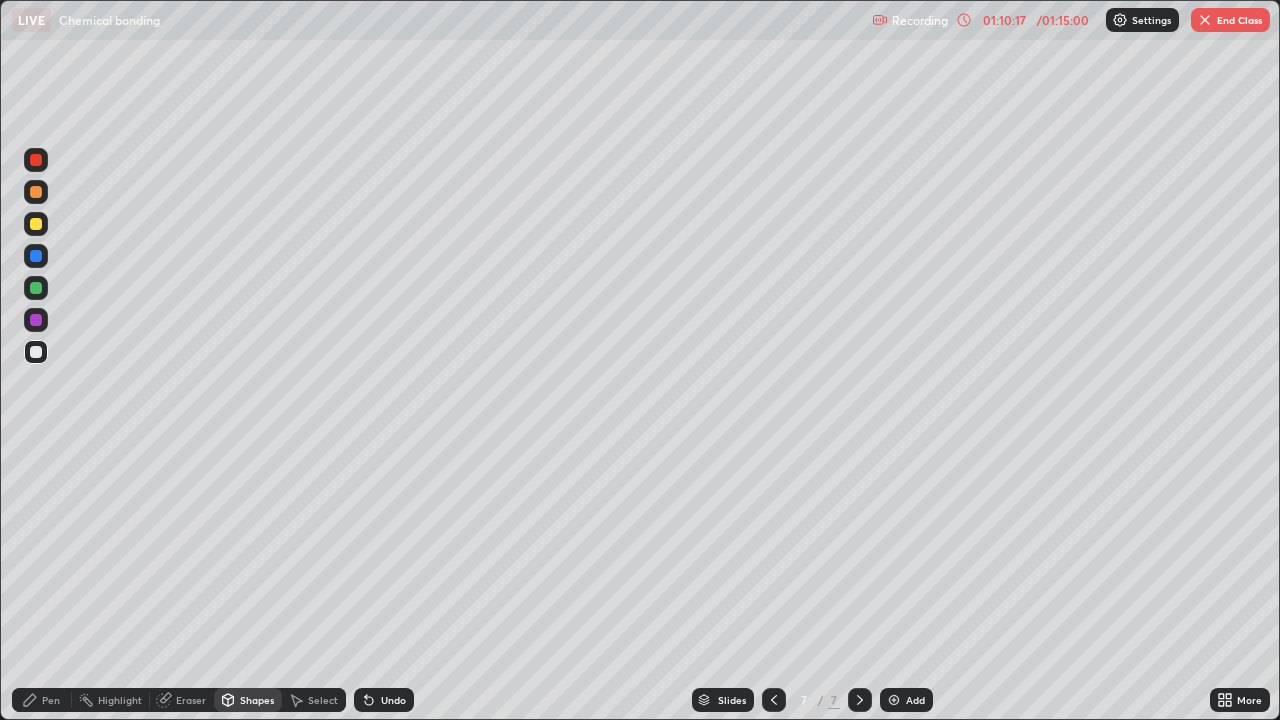 click at bounding box center (36, 224) 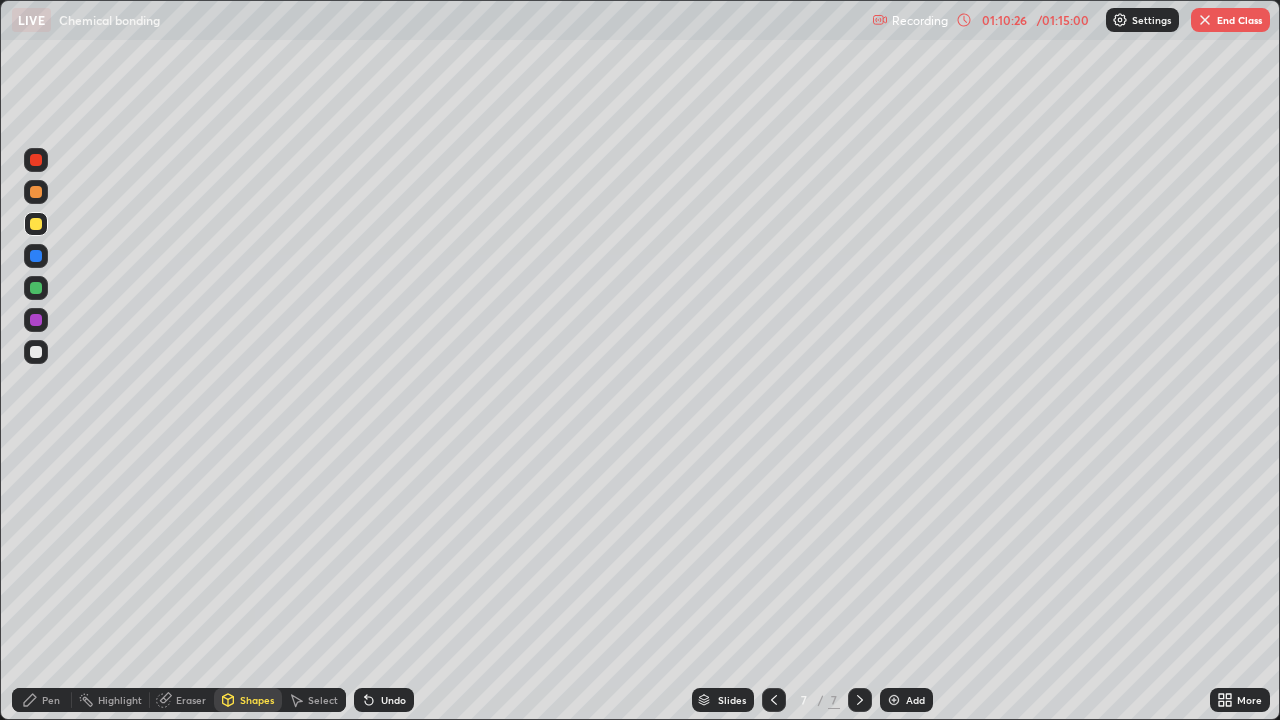 click on "Pen" at bounding box center (42, 700) 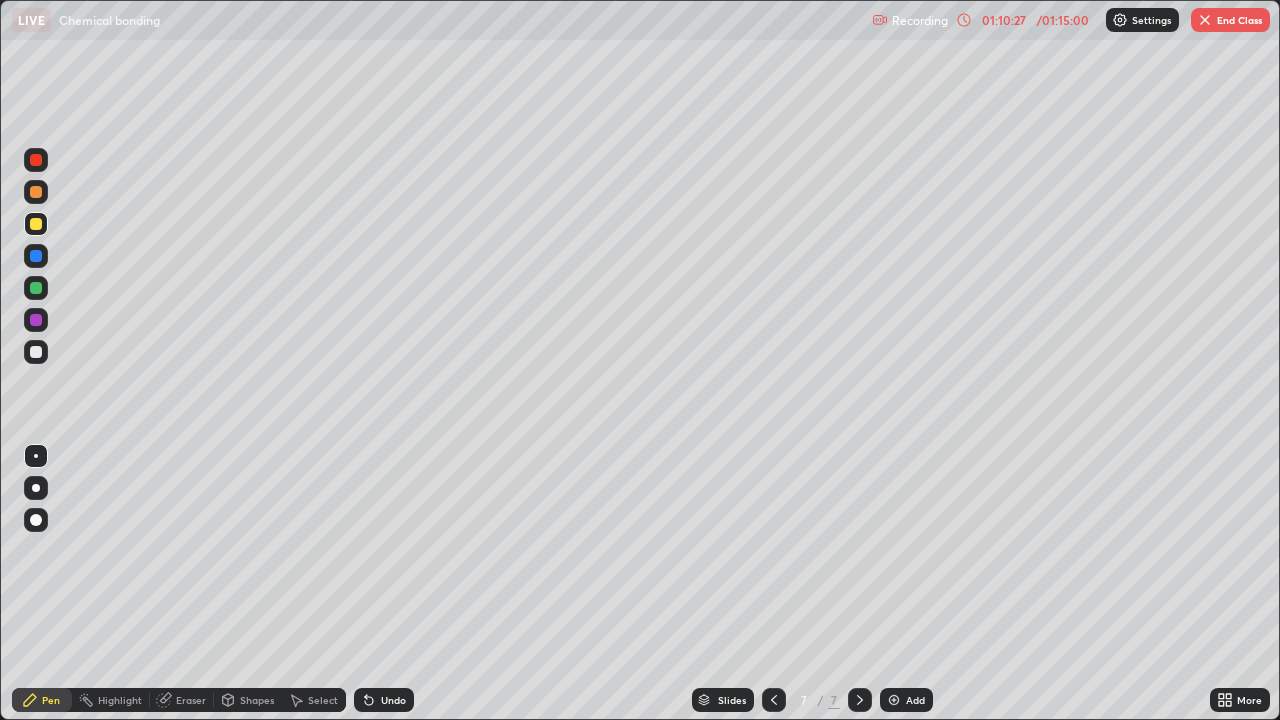 click at bounding box center [36, 352] 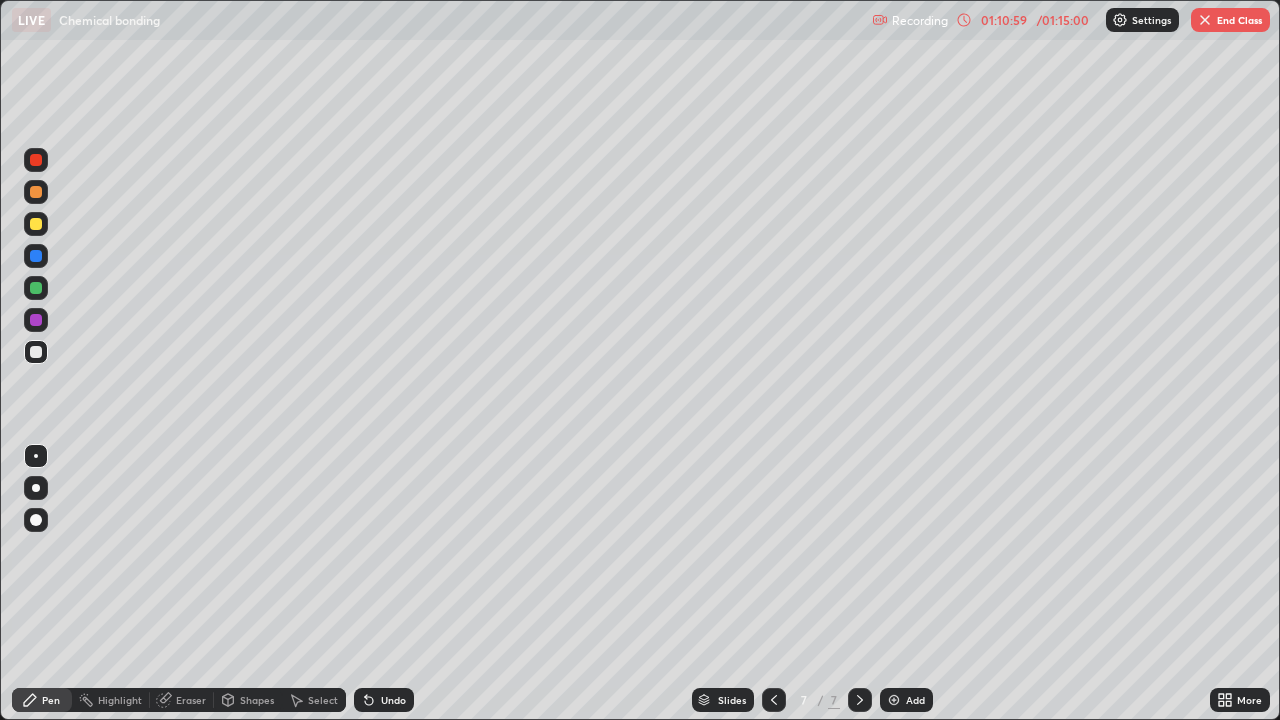 click at bounding box center (36, 224) 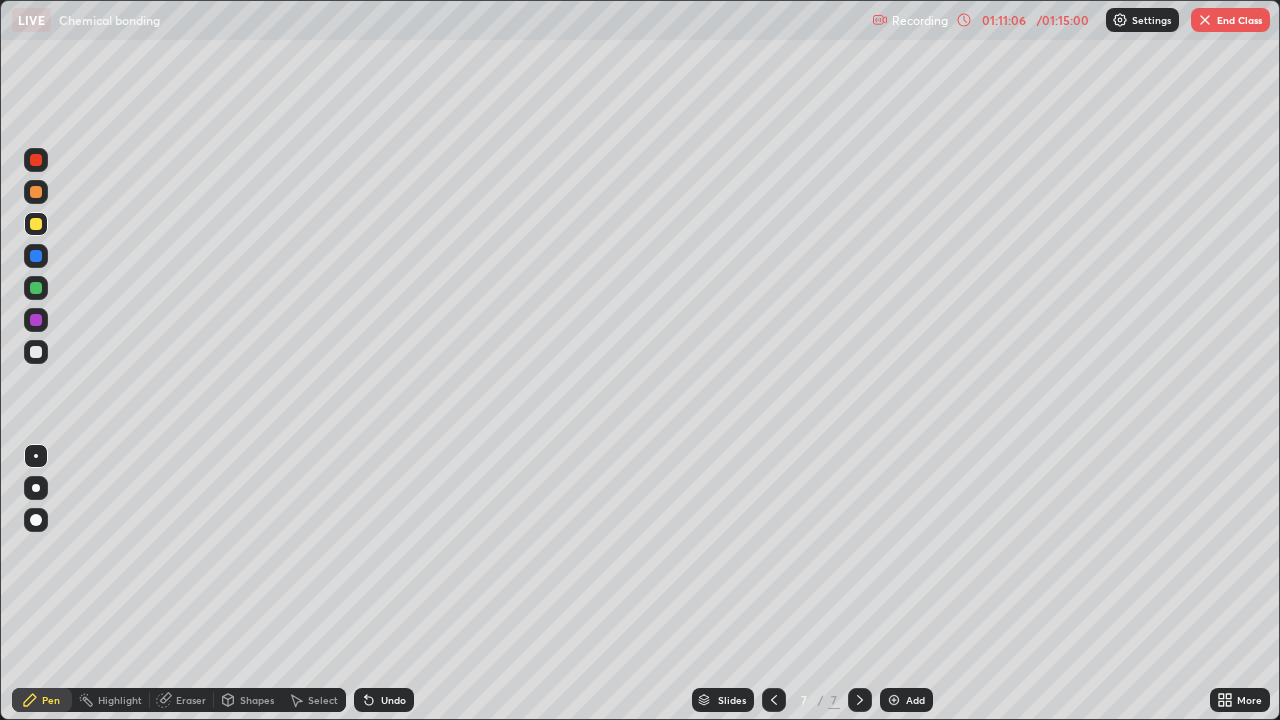 click at bounding box center (36, 352) 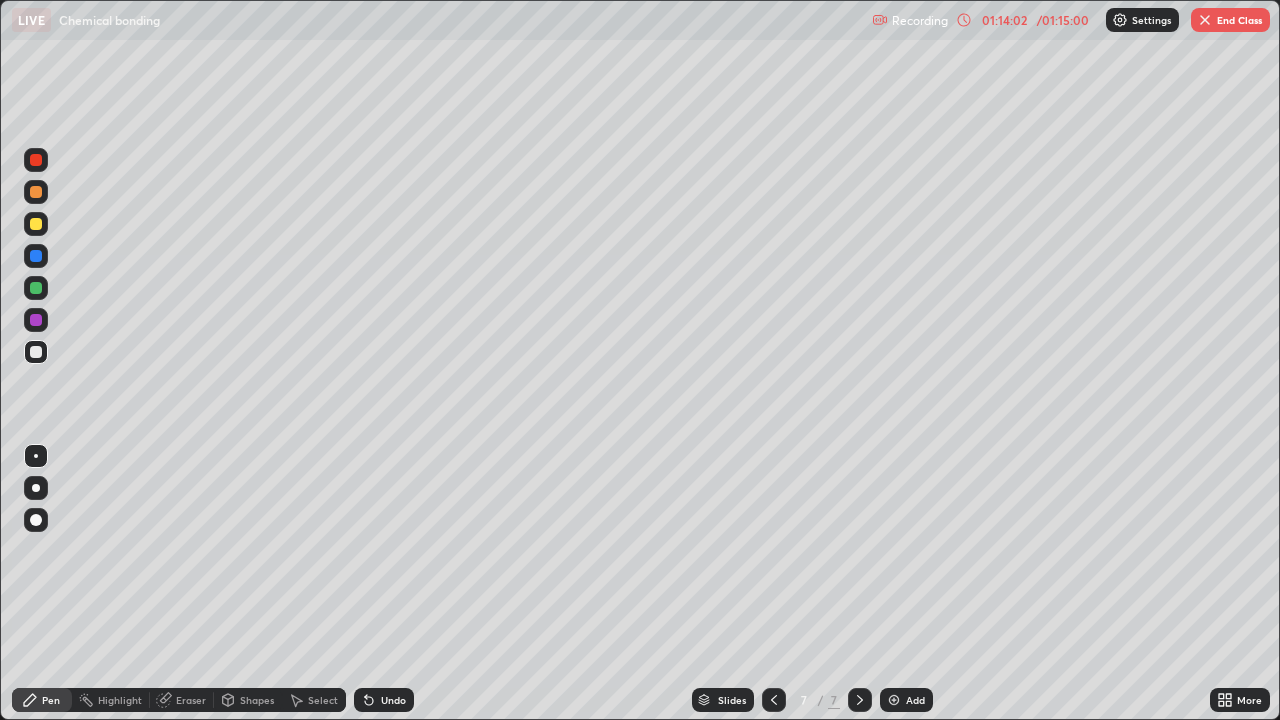 click on "End Class" at bounding box center (1230, 20) 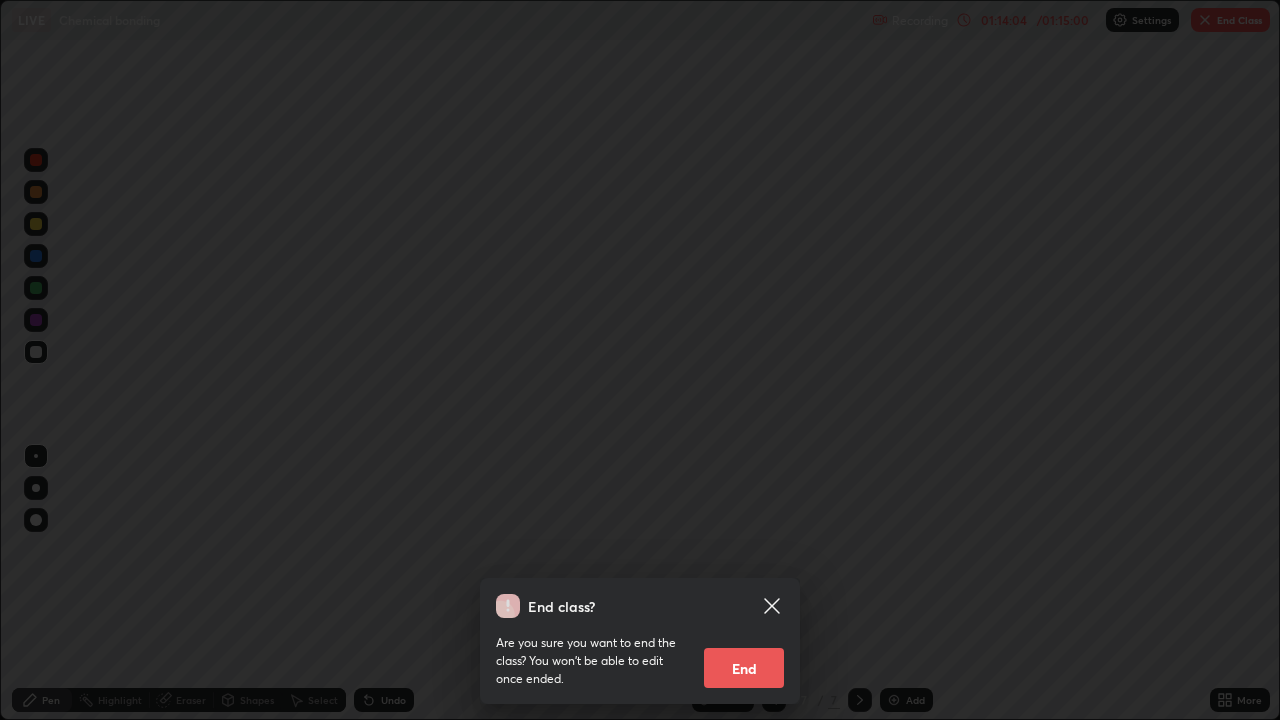 click on "End" at bounding box center (744, 668) 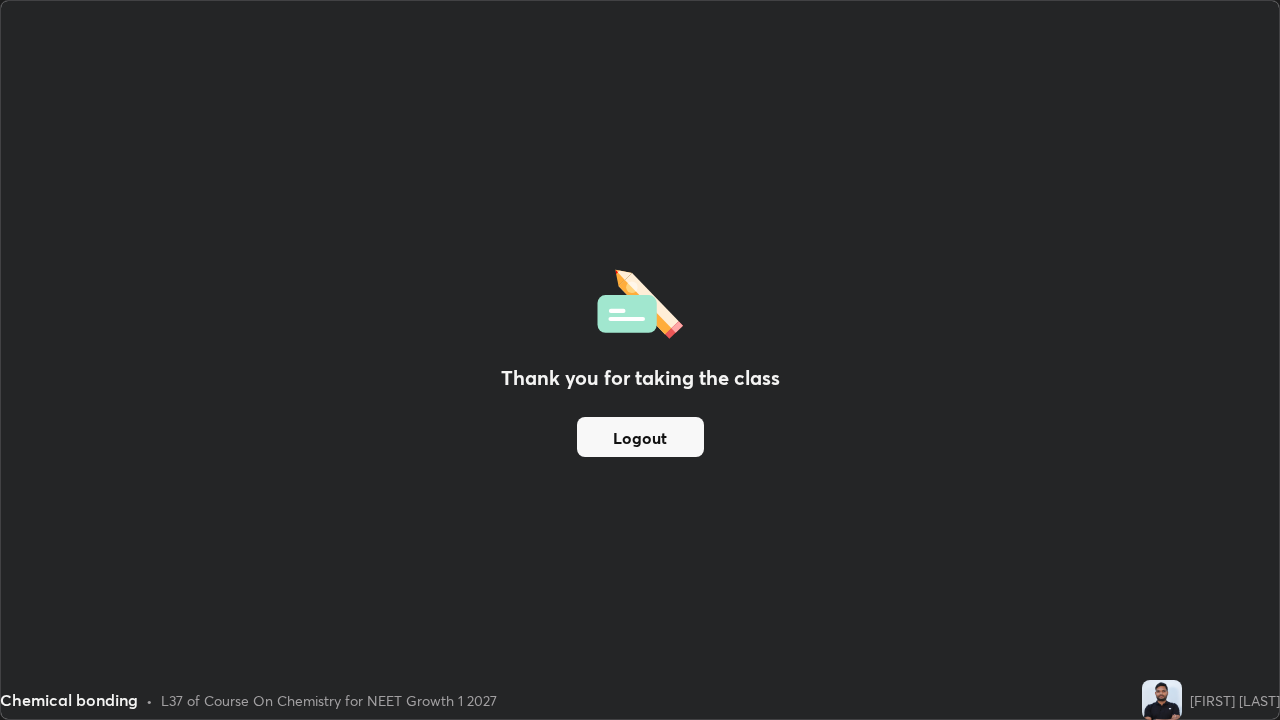 click on "Logout" at bounding box center [640, 437] 